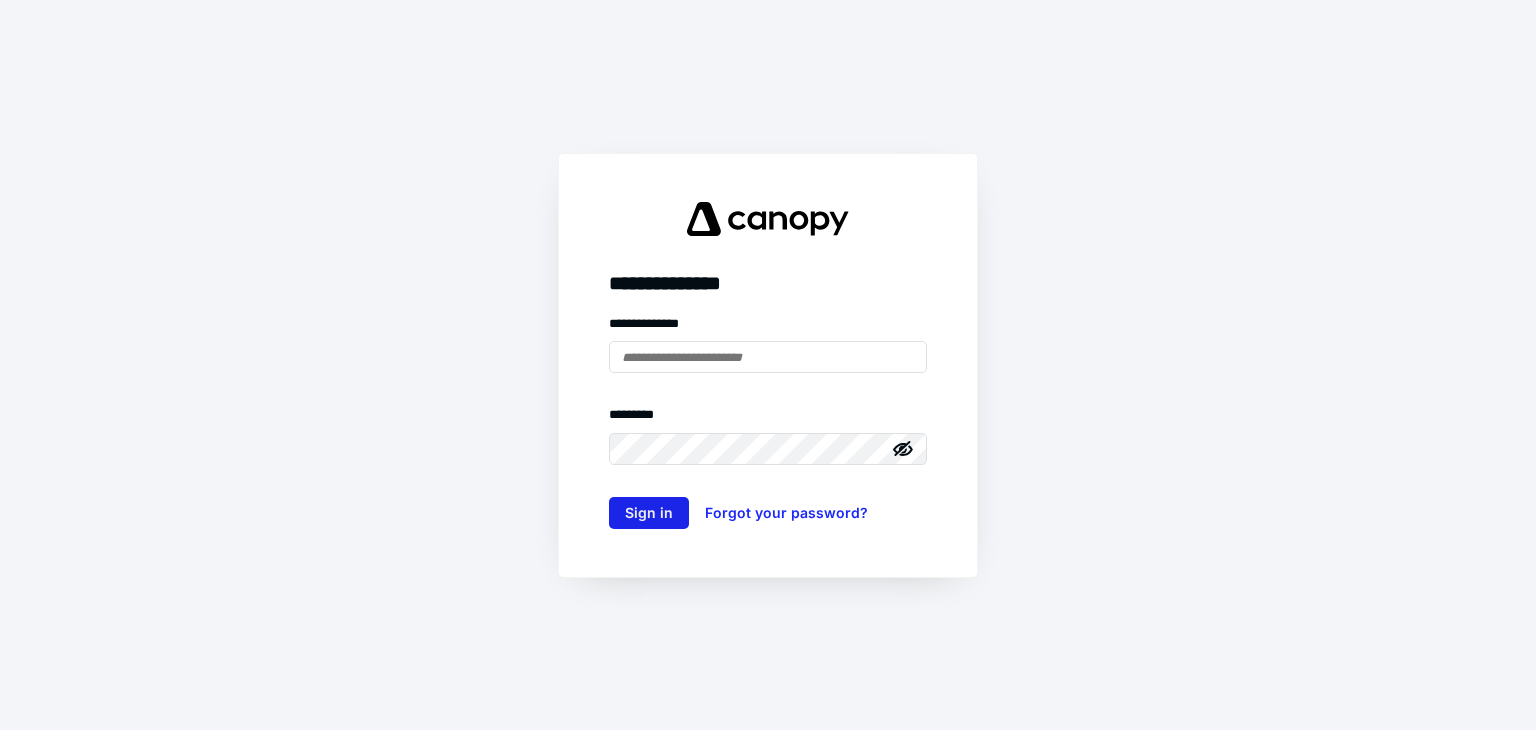 scroll, scrollTop: 0, scrollLeft: 0, axis: both 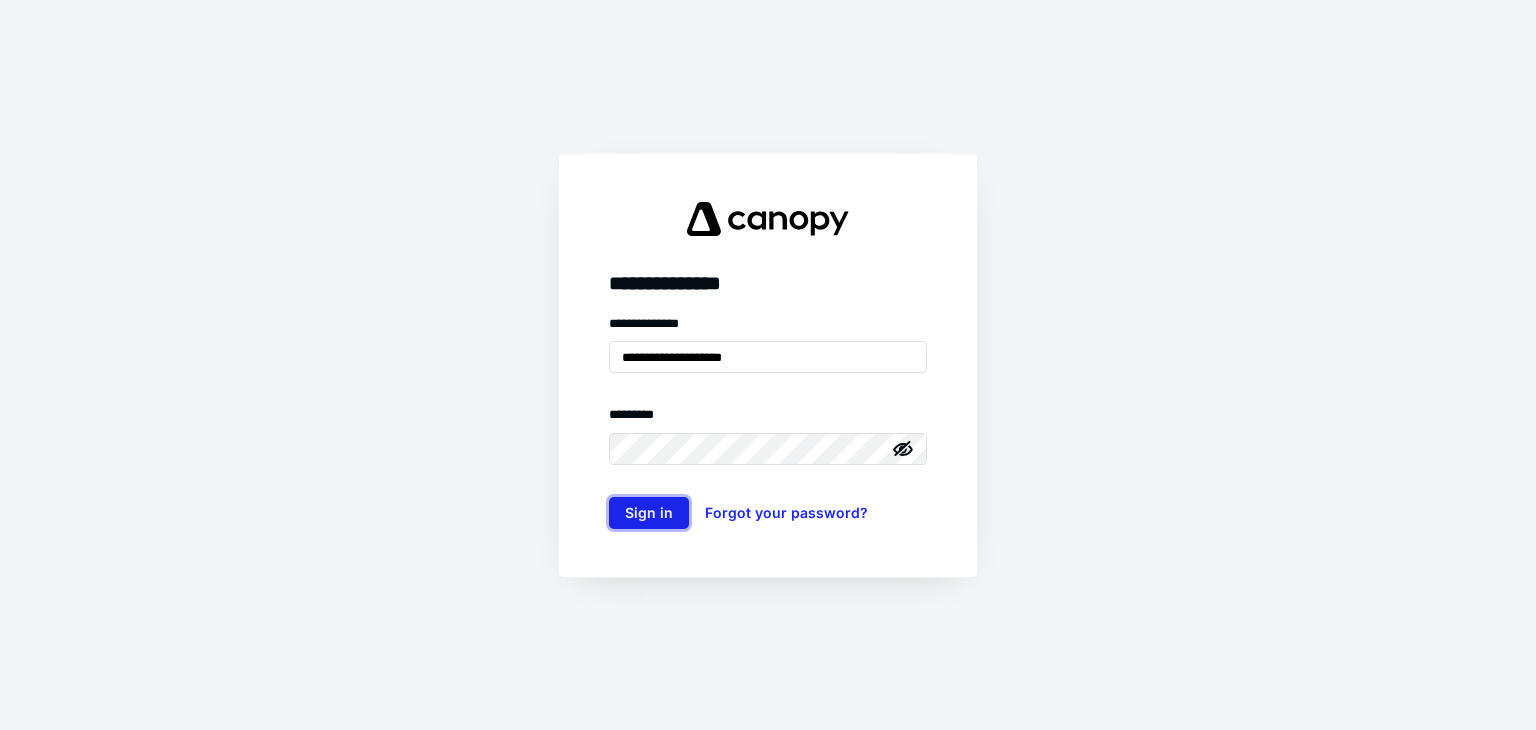 click on "Sign in" at bounding box center [649, 513] 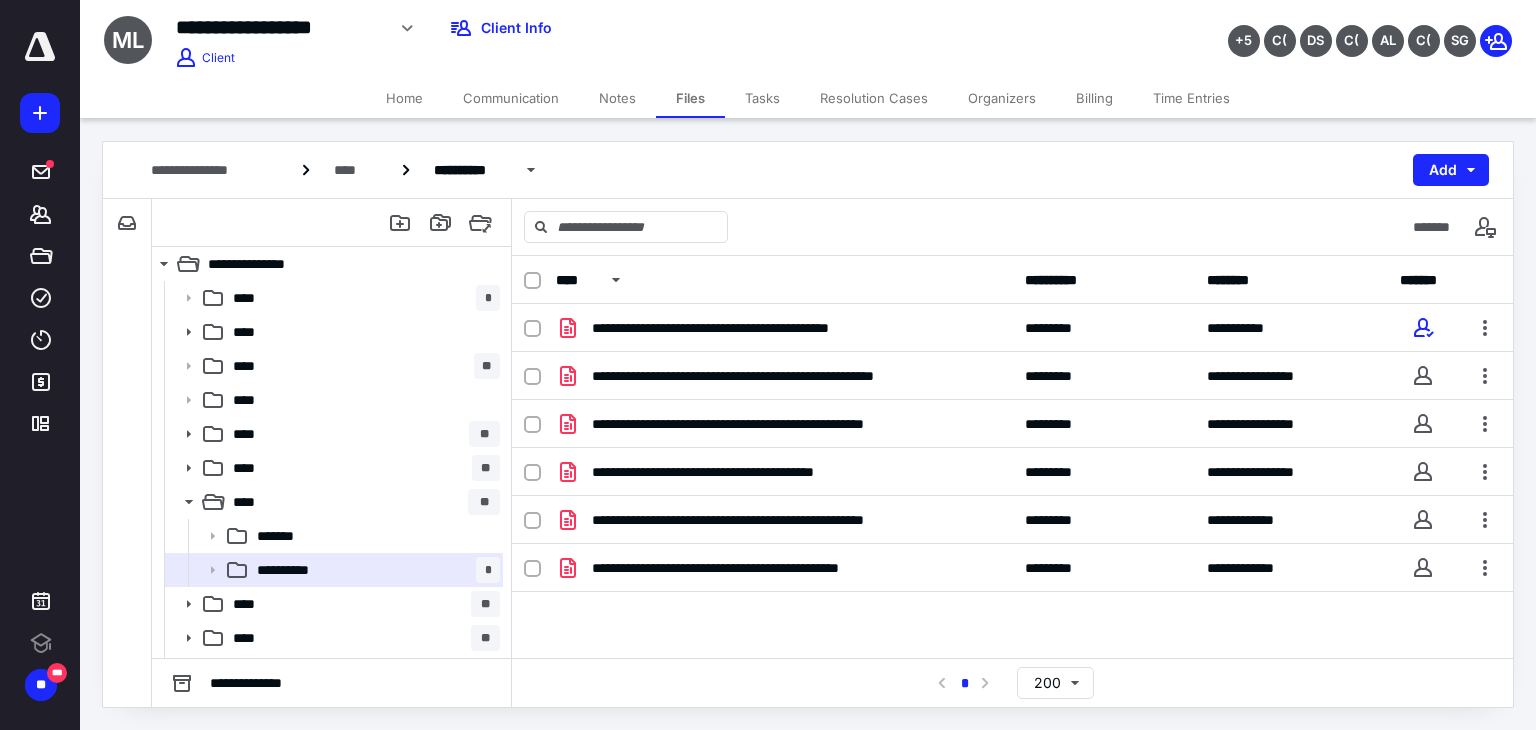 click on "Billing" at bounding box center [1094, 98] 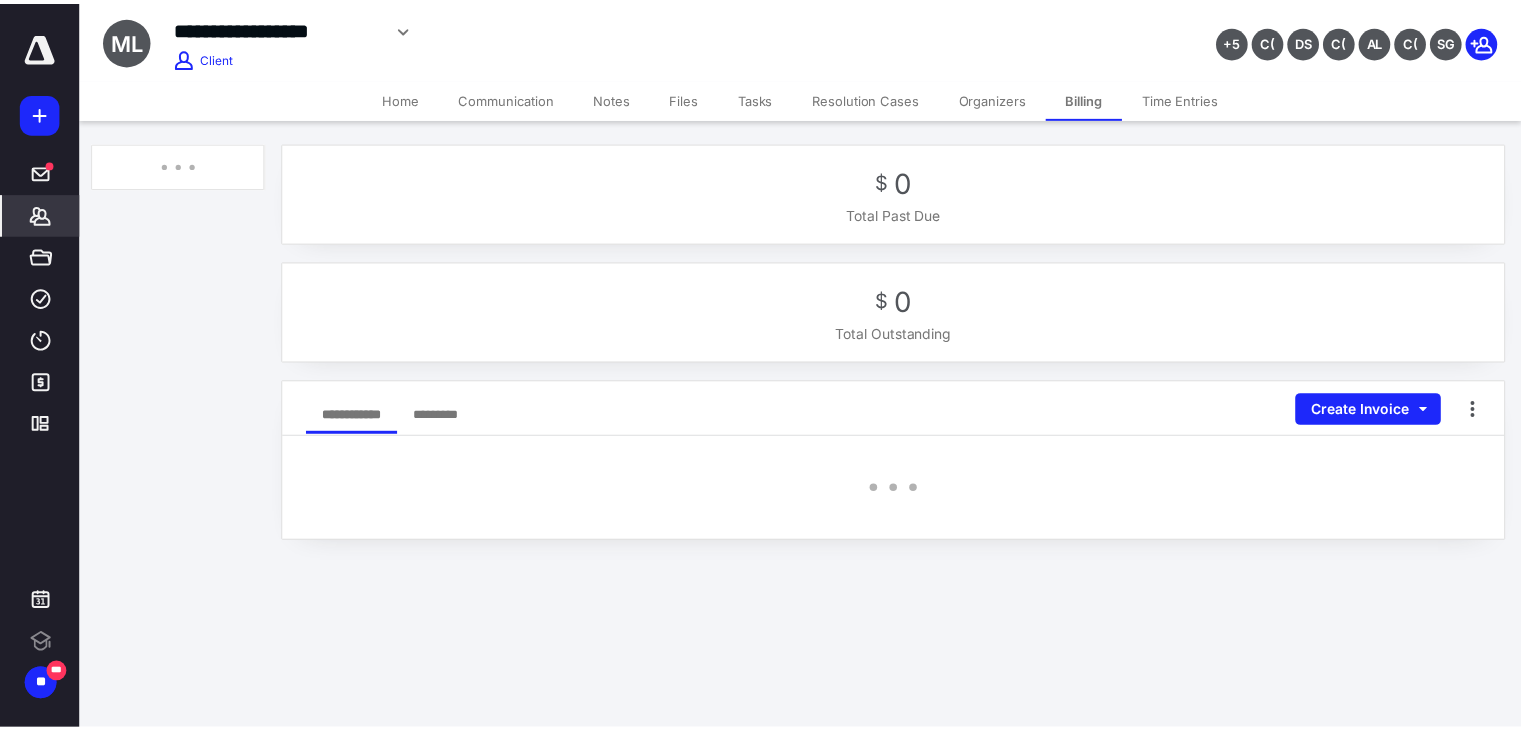 scroll, scrollTop: 0, scrollLeft: 0, axis: both 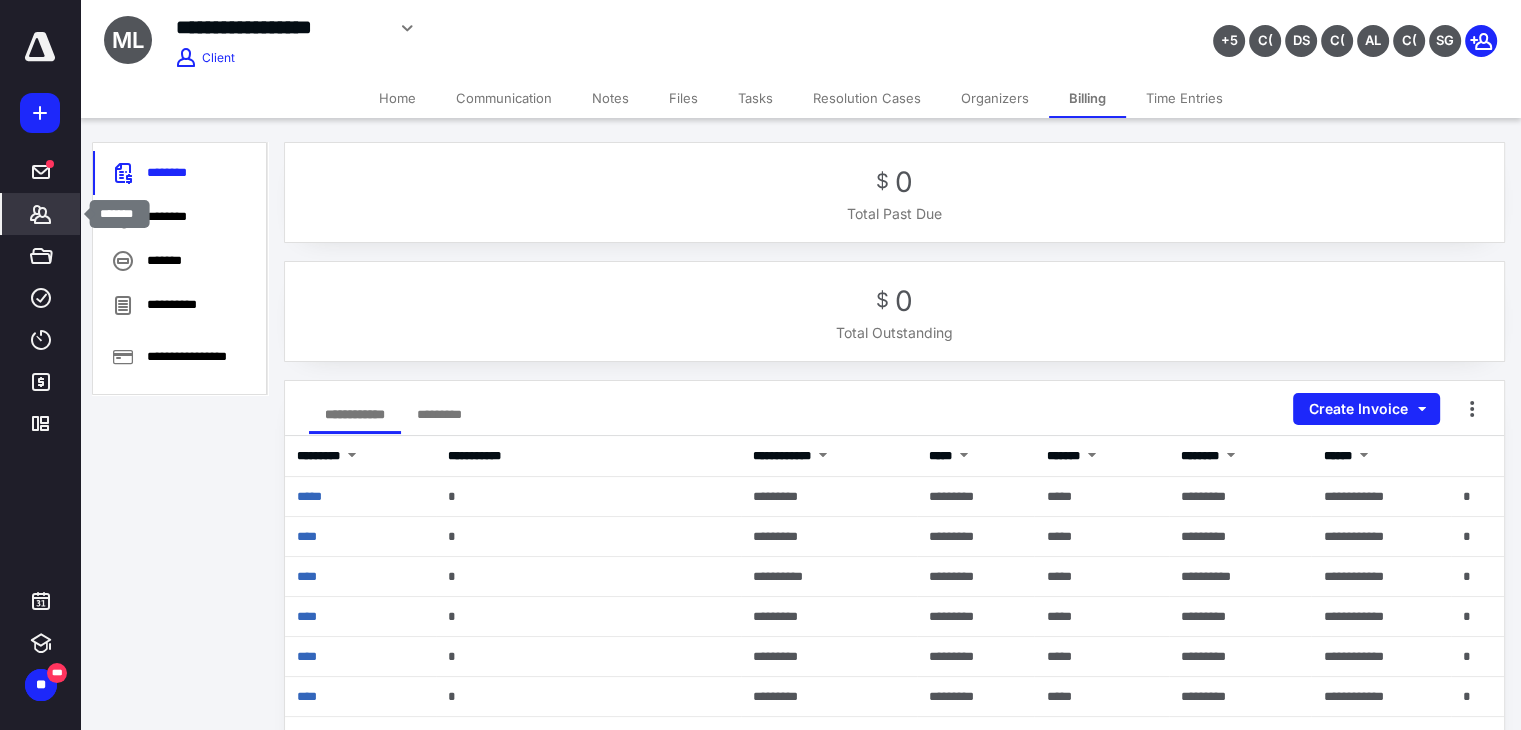click 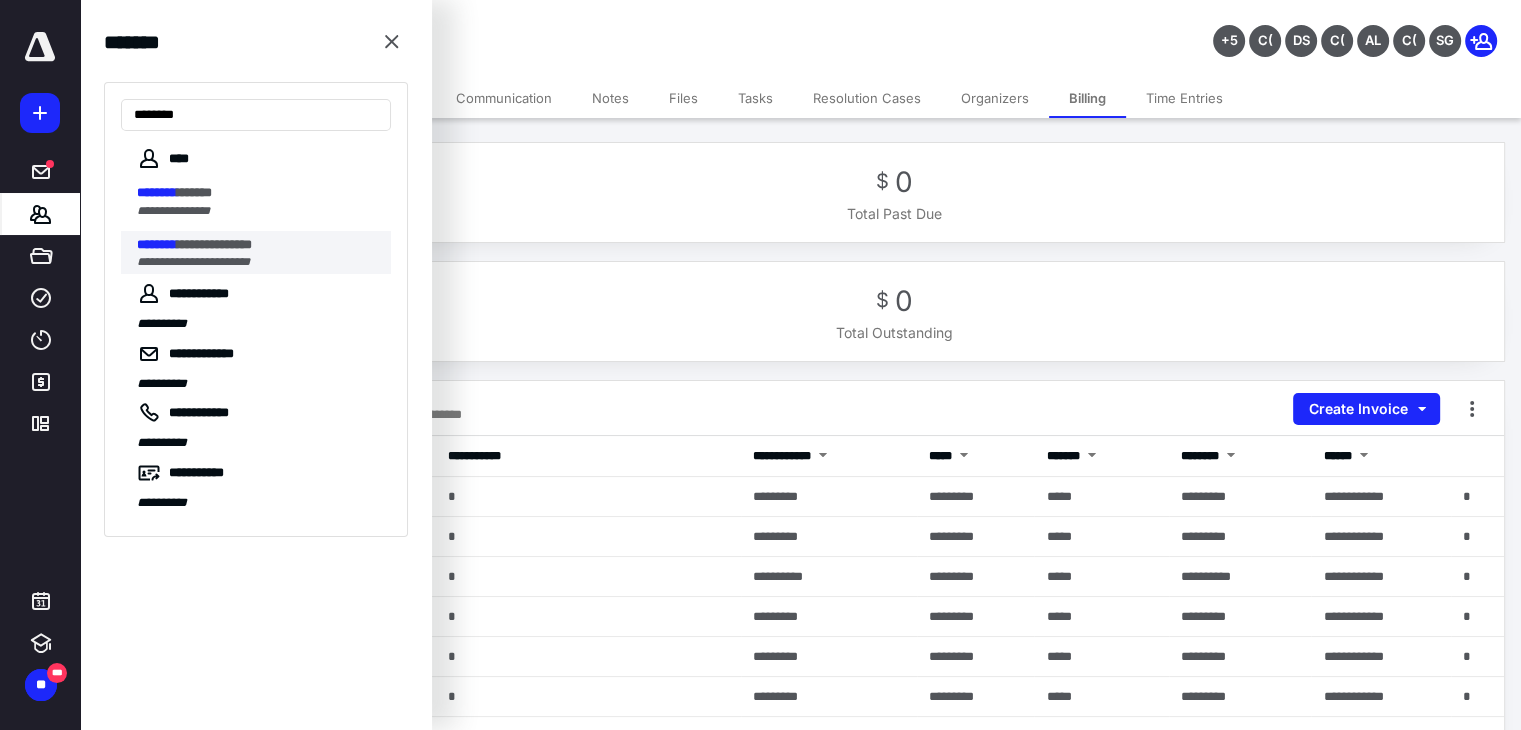 type on "********" 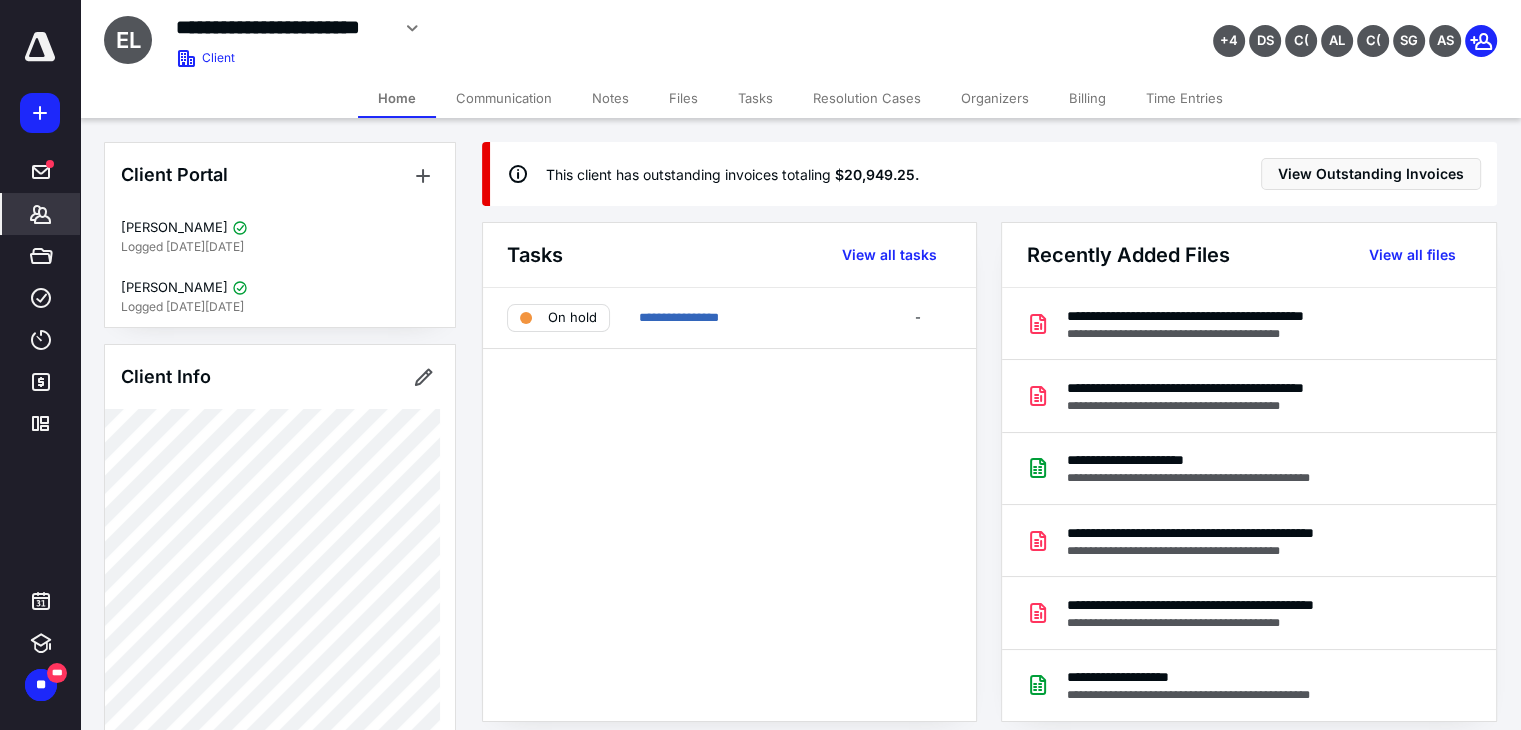click on "Billing" at bounding box center [1087, 98] 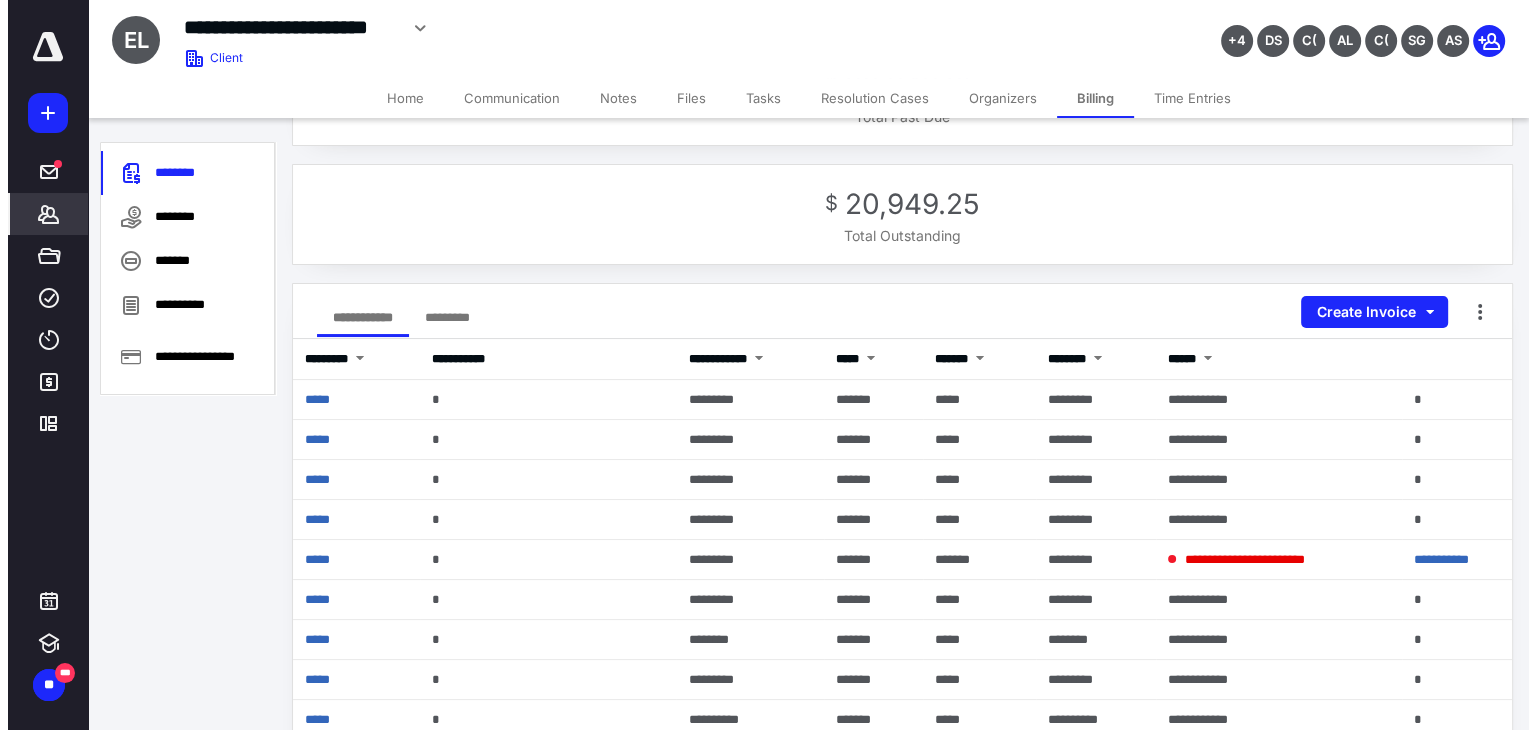 scroll, scrollTop: 100, scrollLeft: 0, axis: vertical 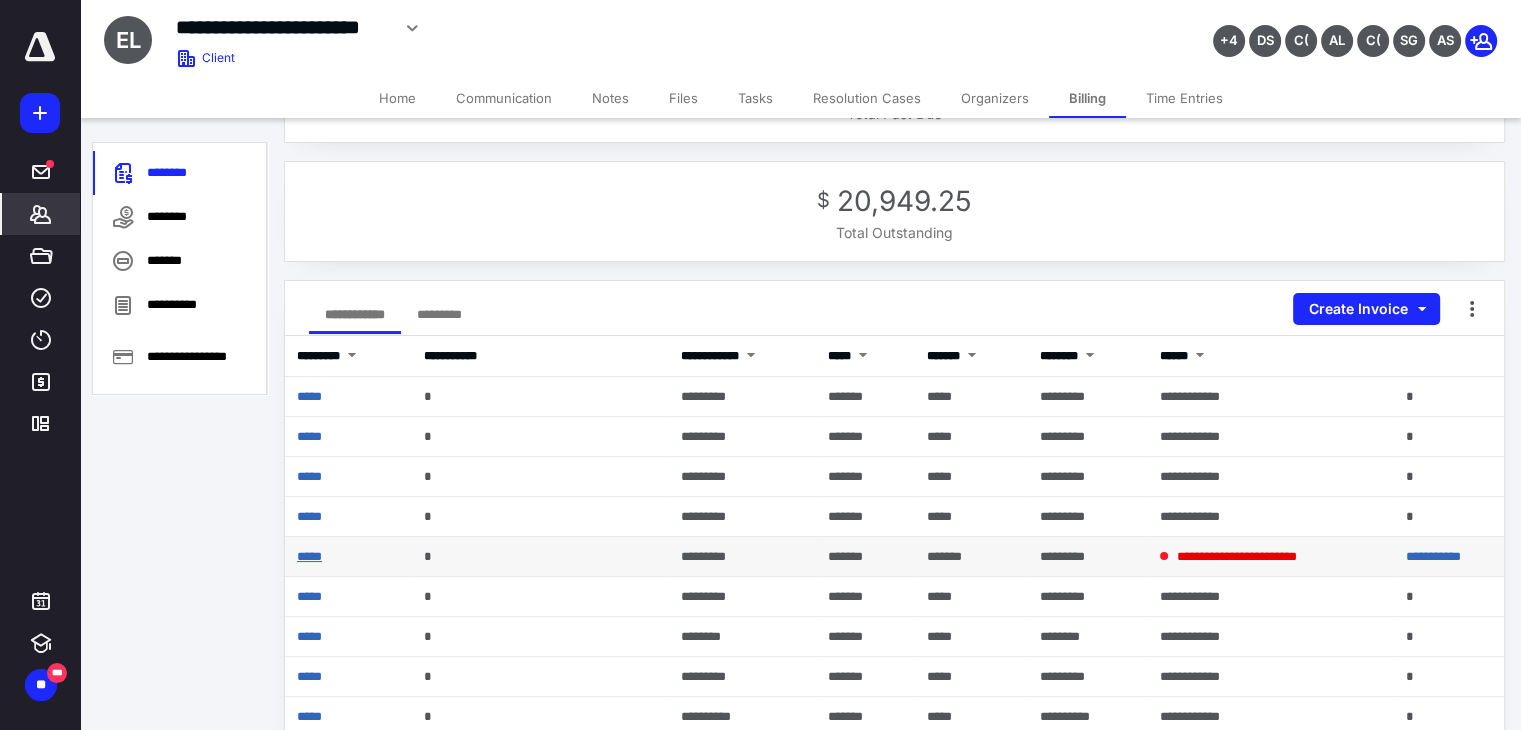 click on "*****" at bounding box center (309, 556) 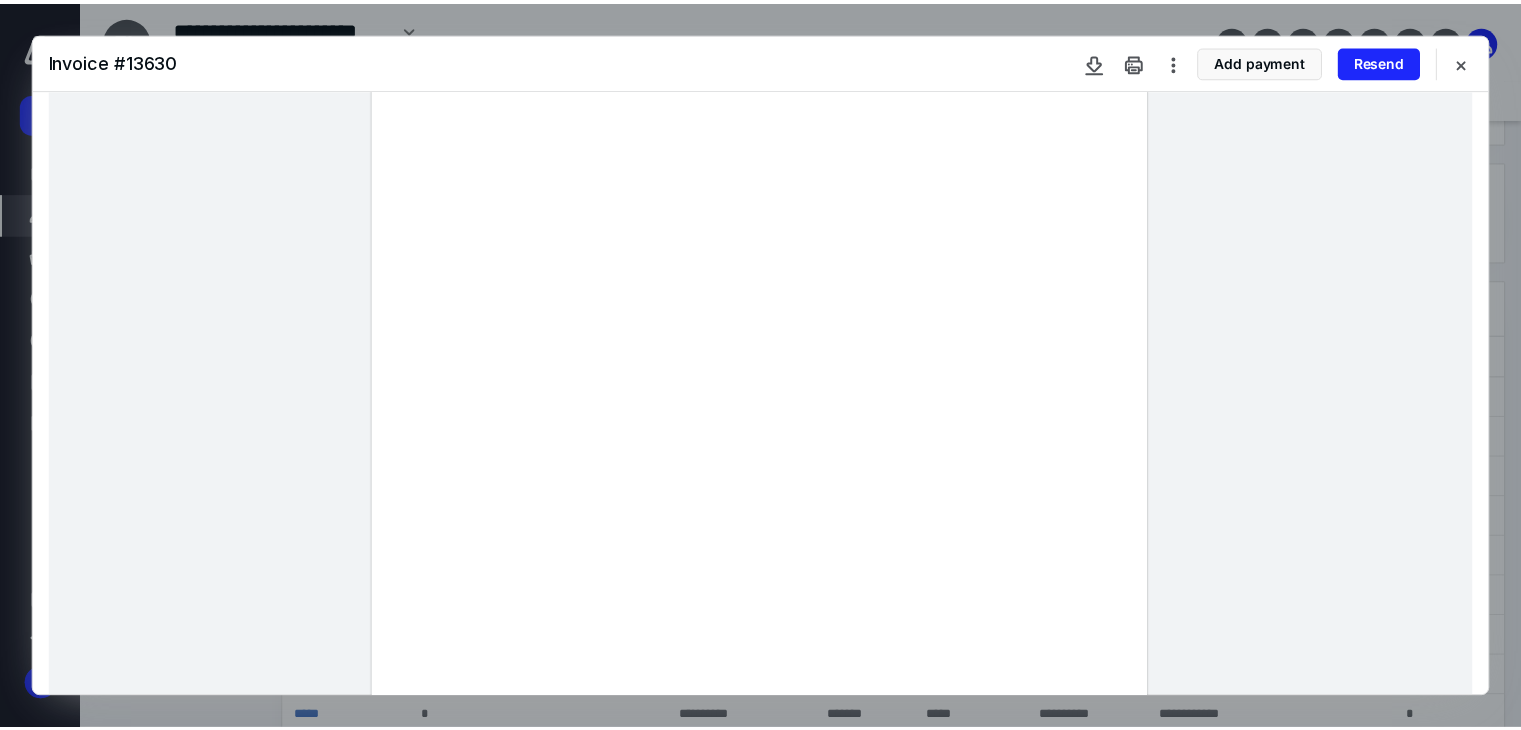 scroll, scrollTop: 16, scrollLeft: 0, axis: vertical 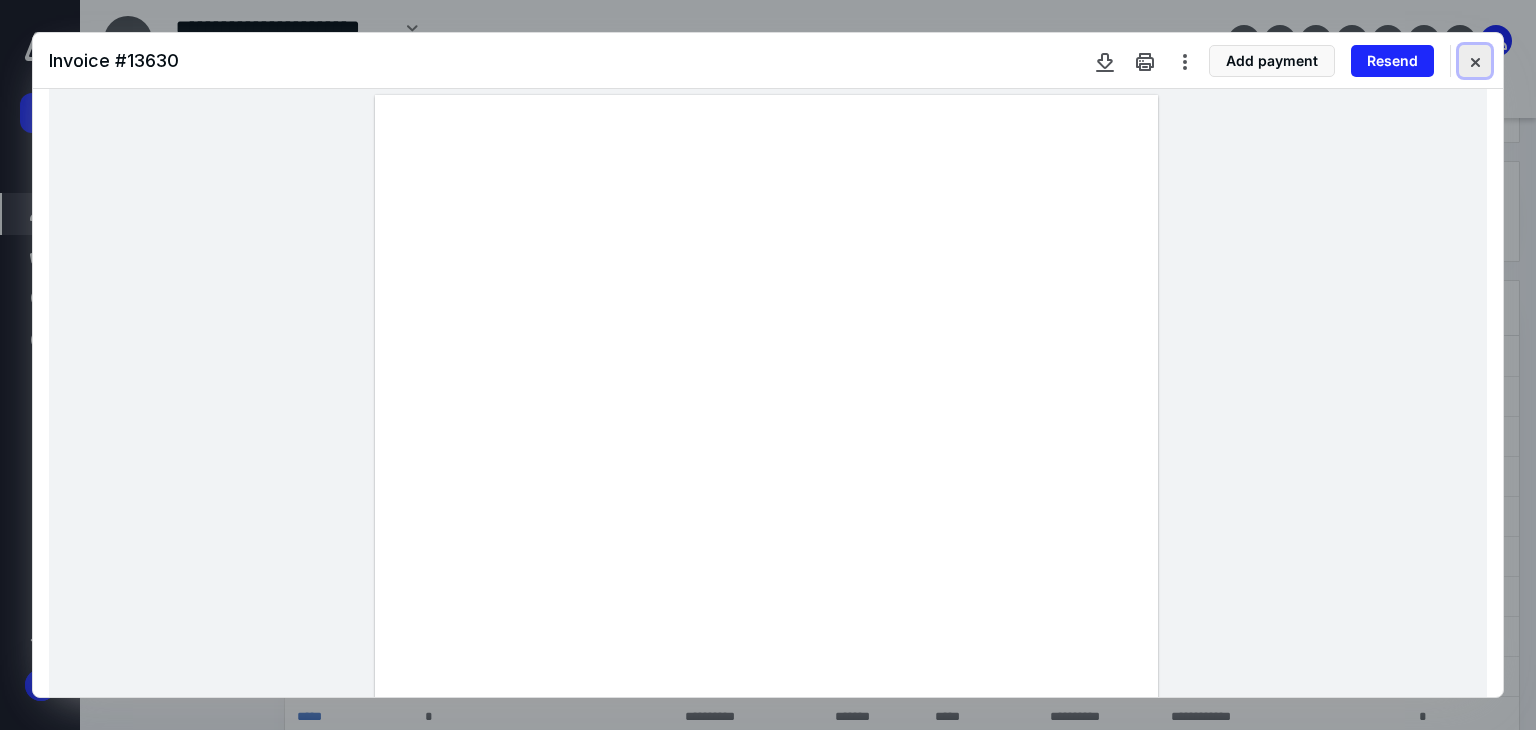 click at bounding box center (1475, 61) 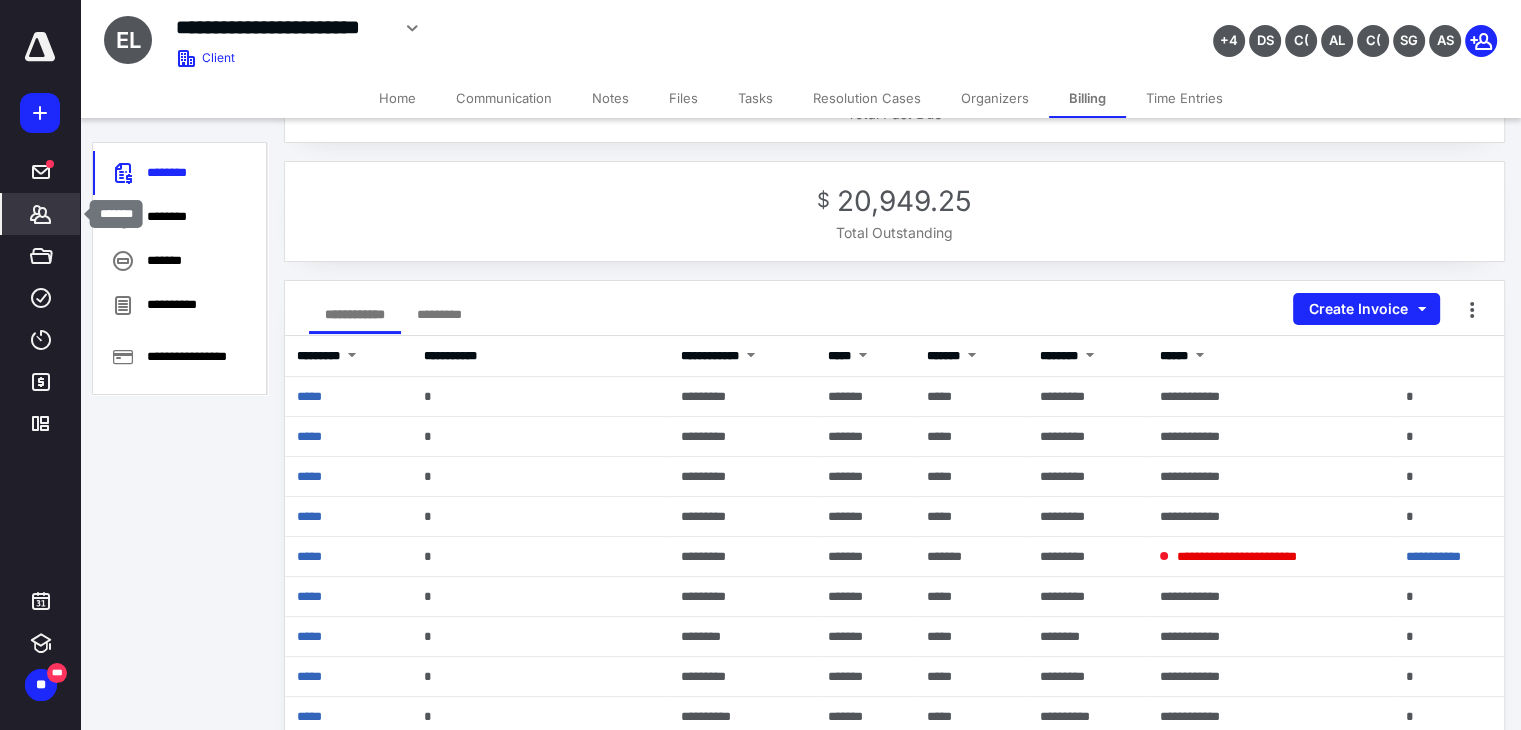 click 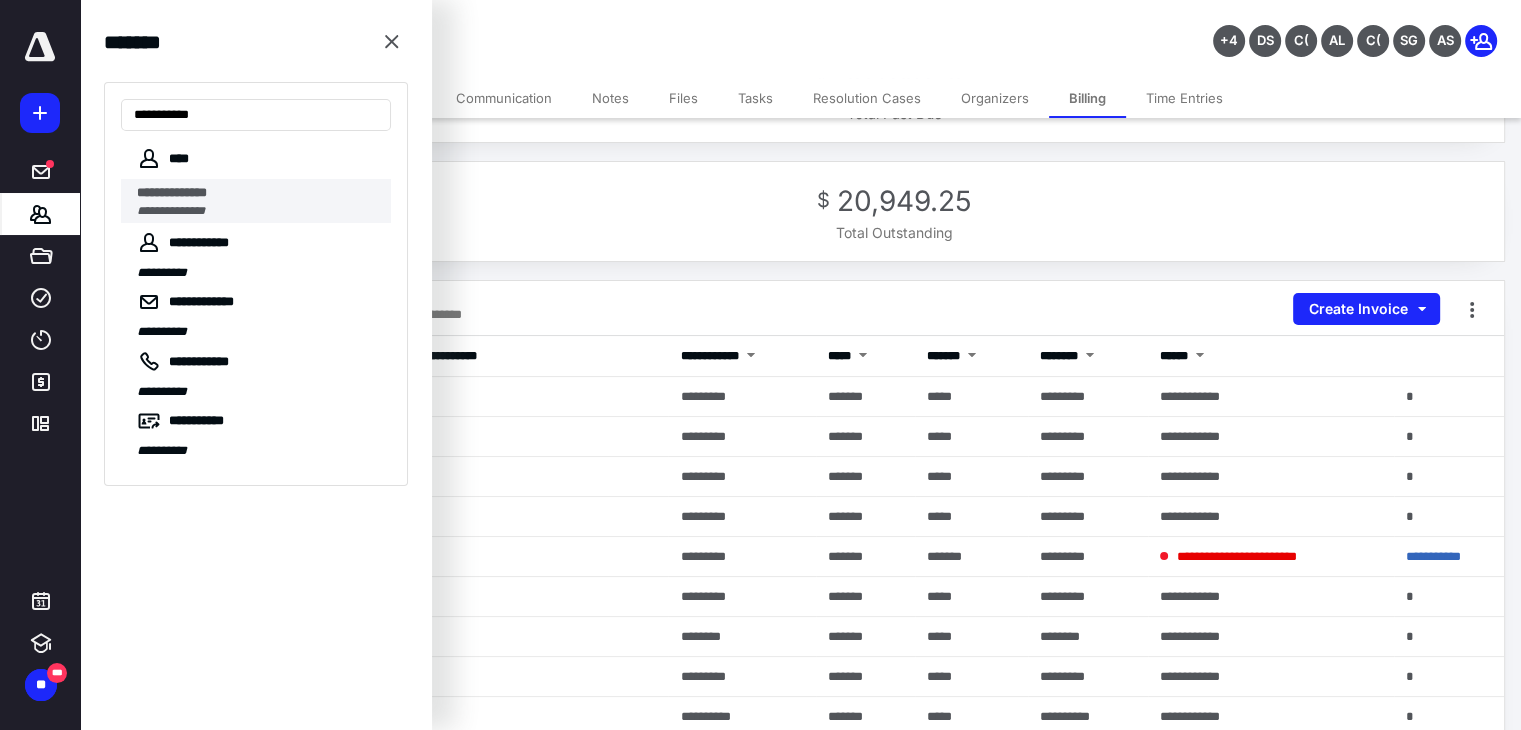 type on "**********" 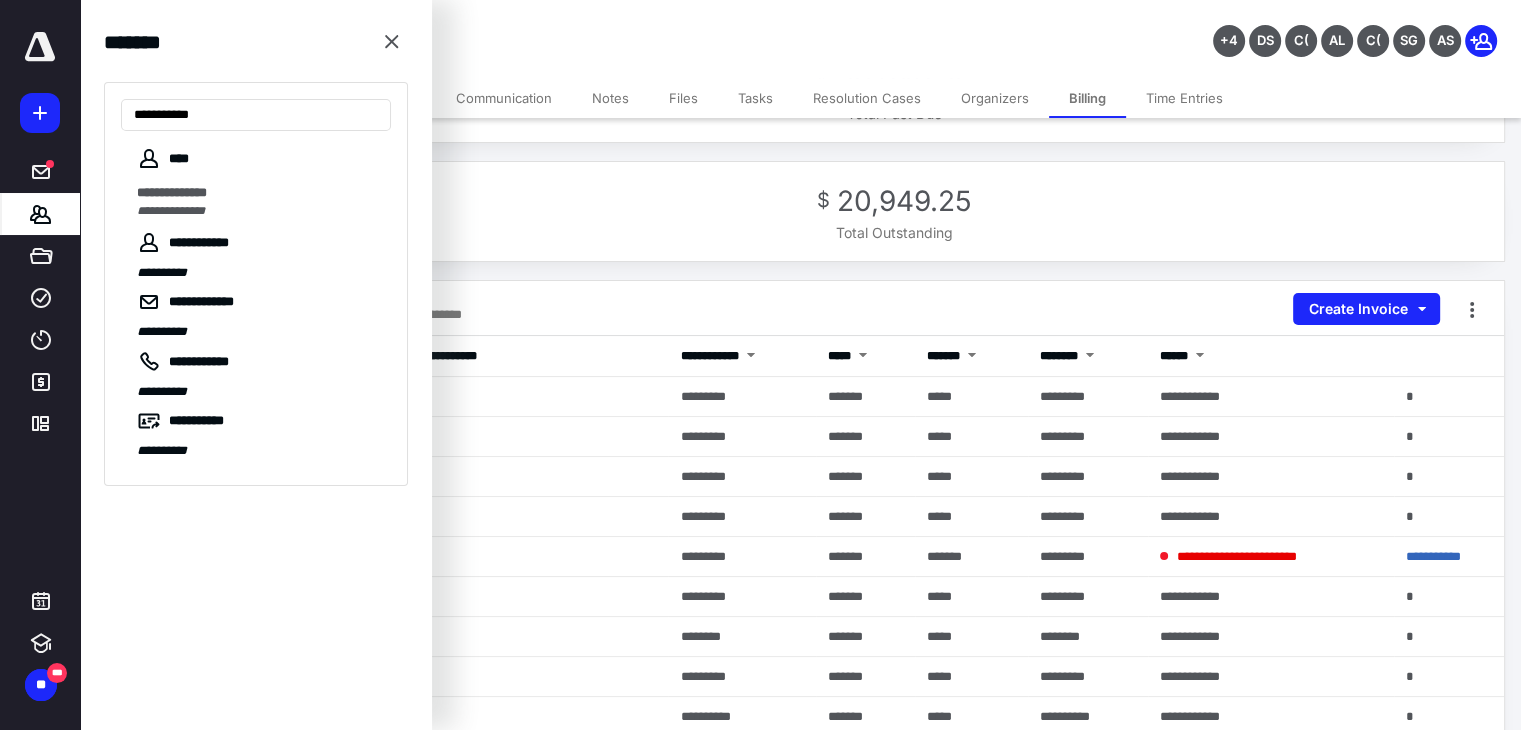 scroll, scrollTop: 0, scrollLeft: 0, axis: both 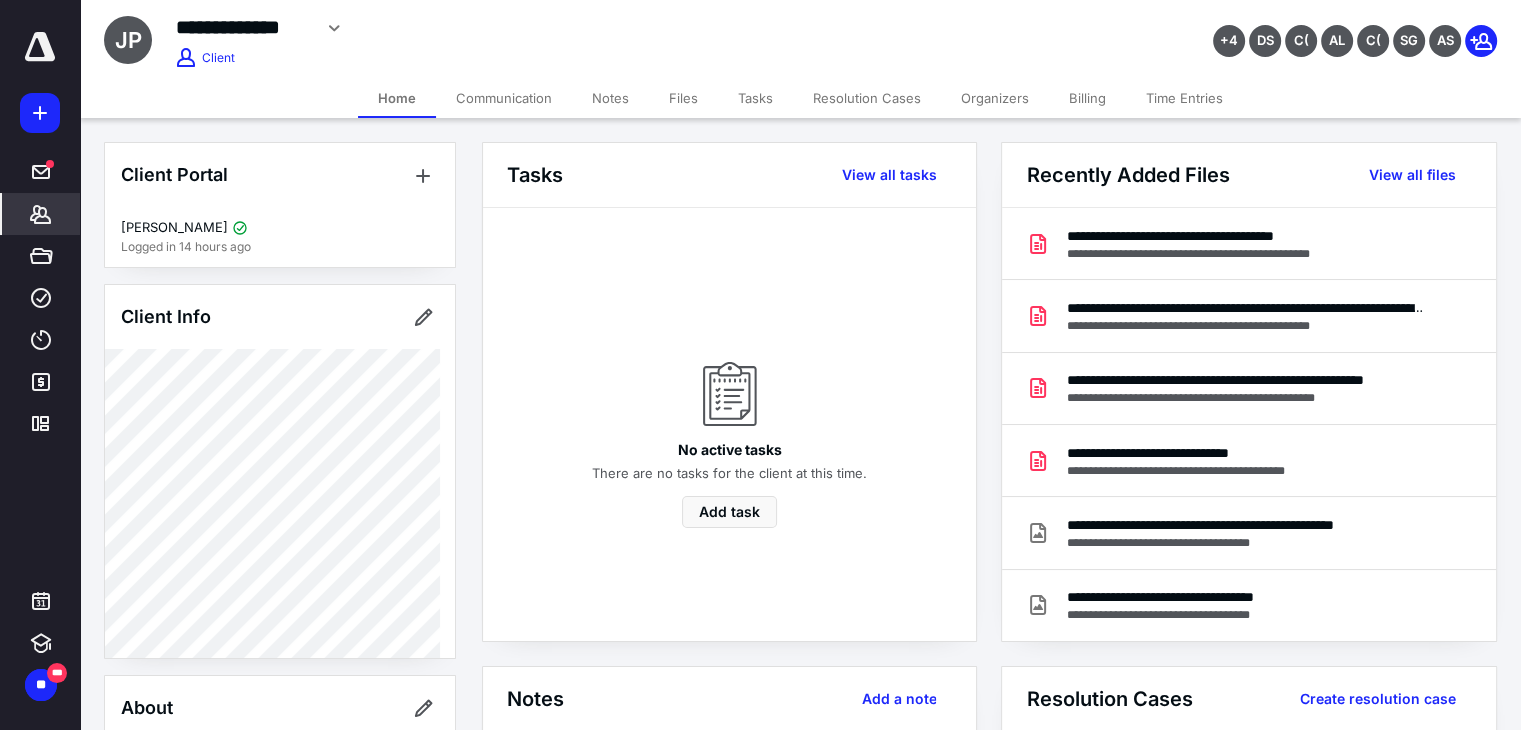 click on "Files" at bounding box center [683, 98] 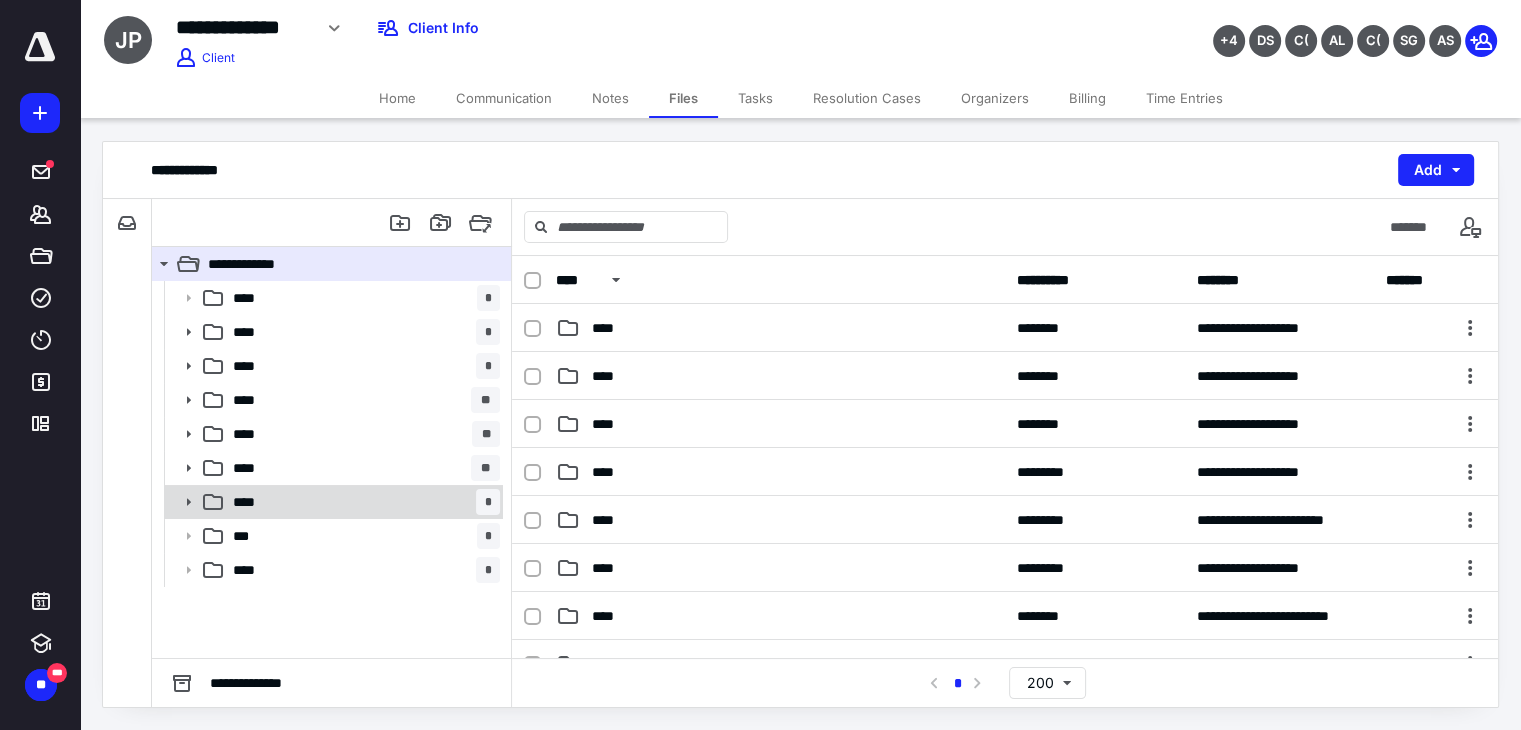 click on "**** *" at bounding box center (362, 502) 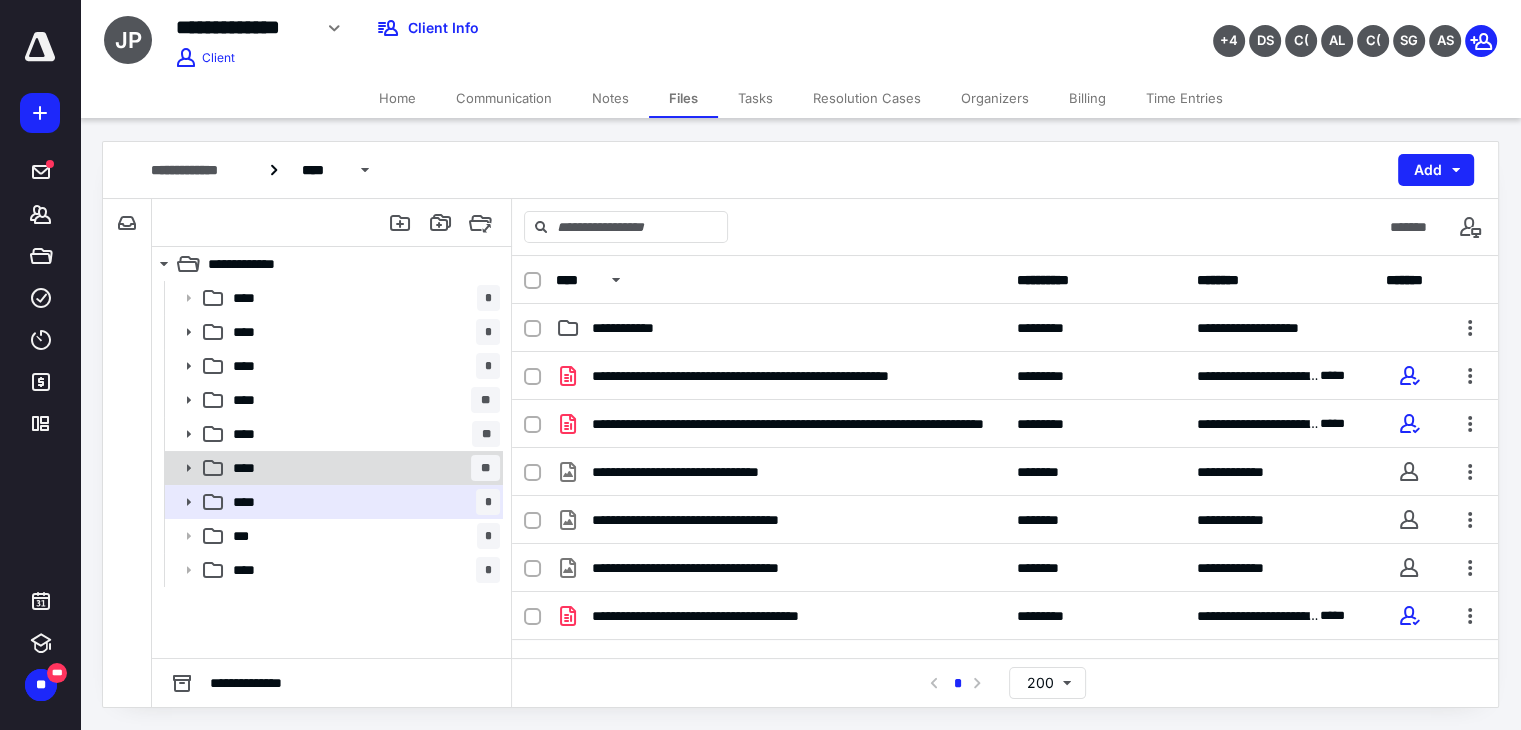 click on "**** **" at bounding box center (362, 468) 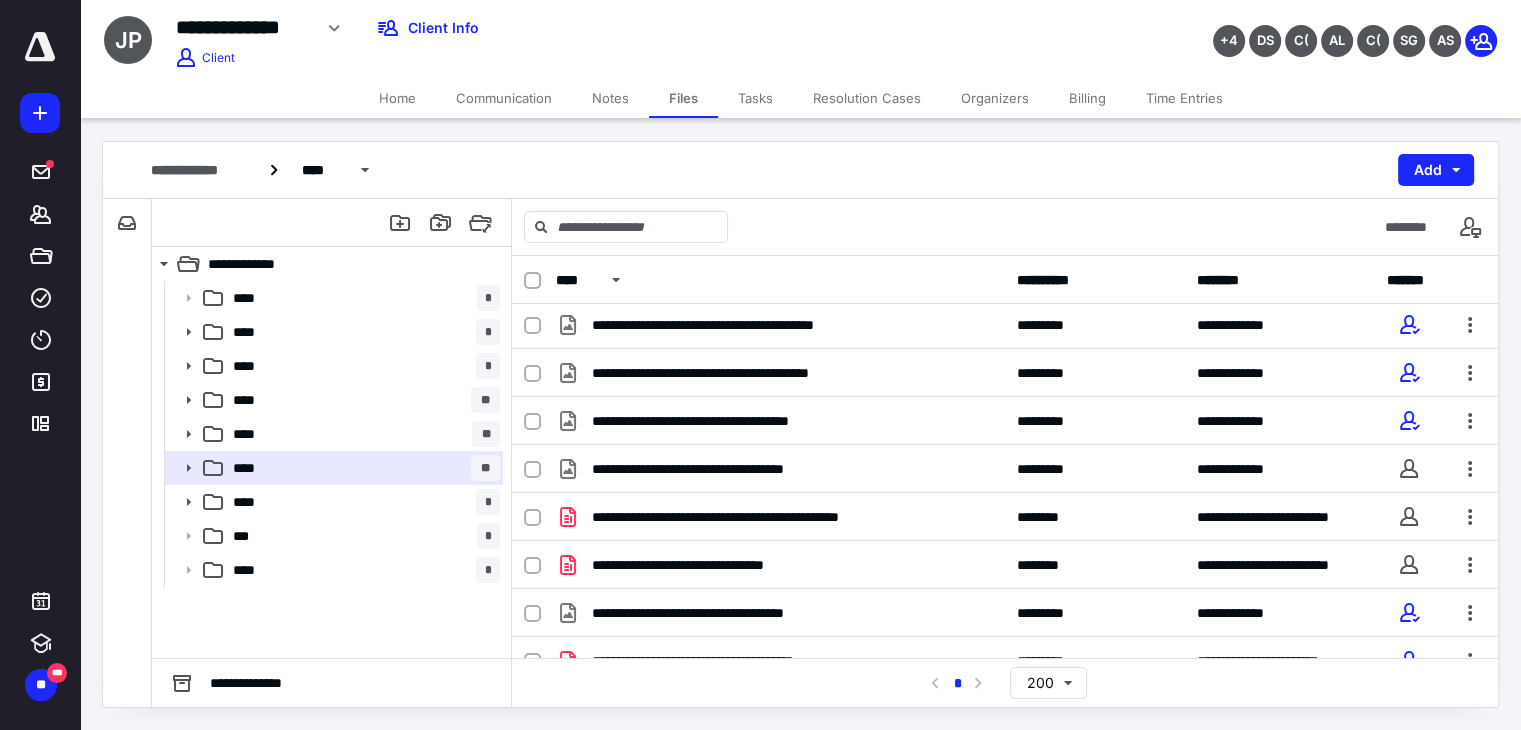 scroll, scrollTop: 362, scrollLeft: 0, axis: vertical 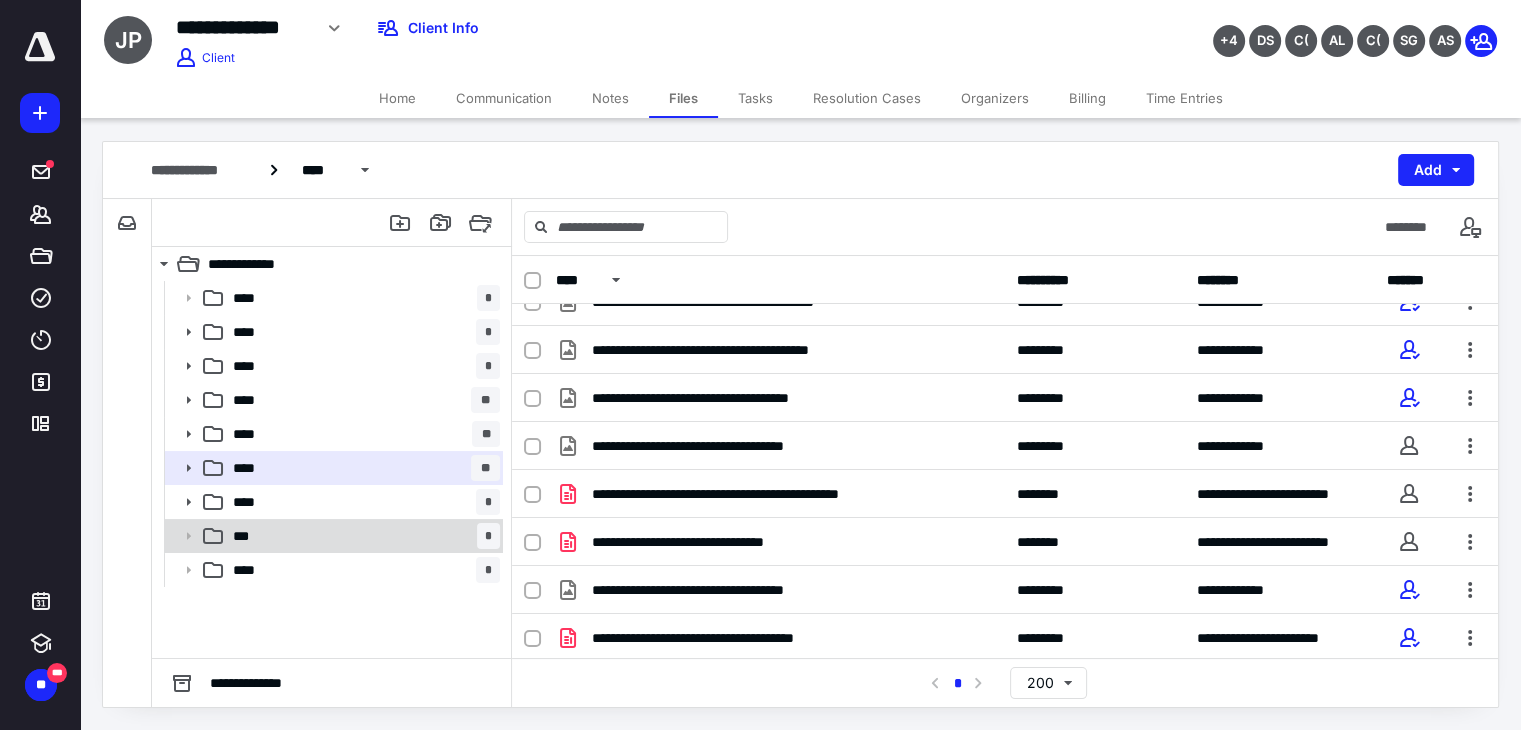 click on "*** *" at bounding box center (362, 536) 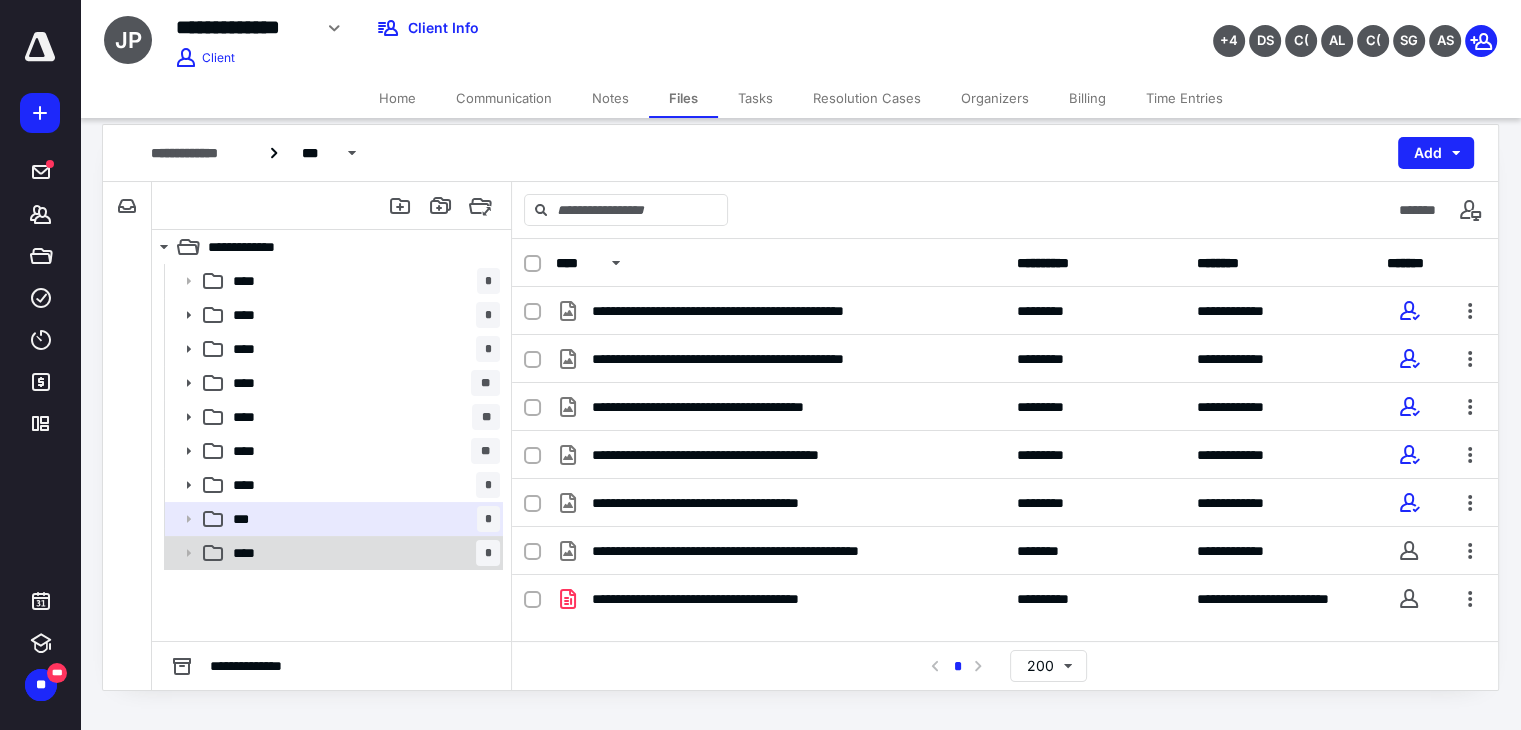 scroll, scrollTop: 18, scrollLeft: 0, axis: vertical 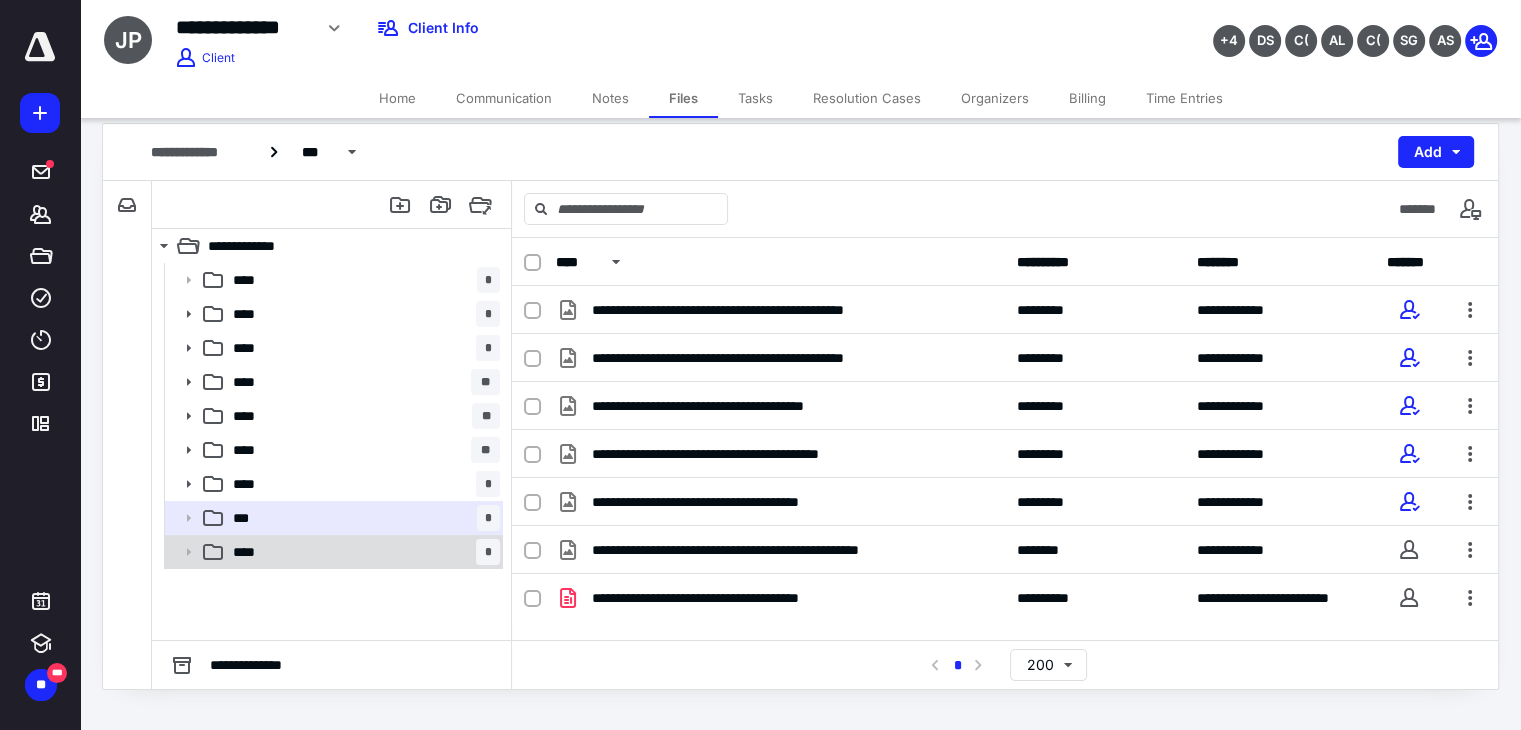 click on "**** *" at bounding box center (362, 552) 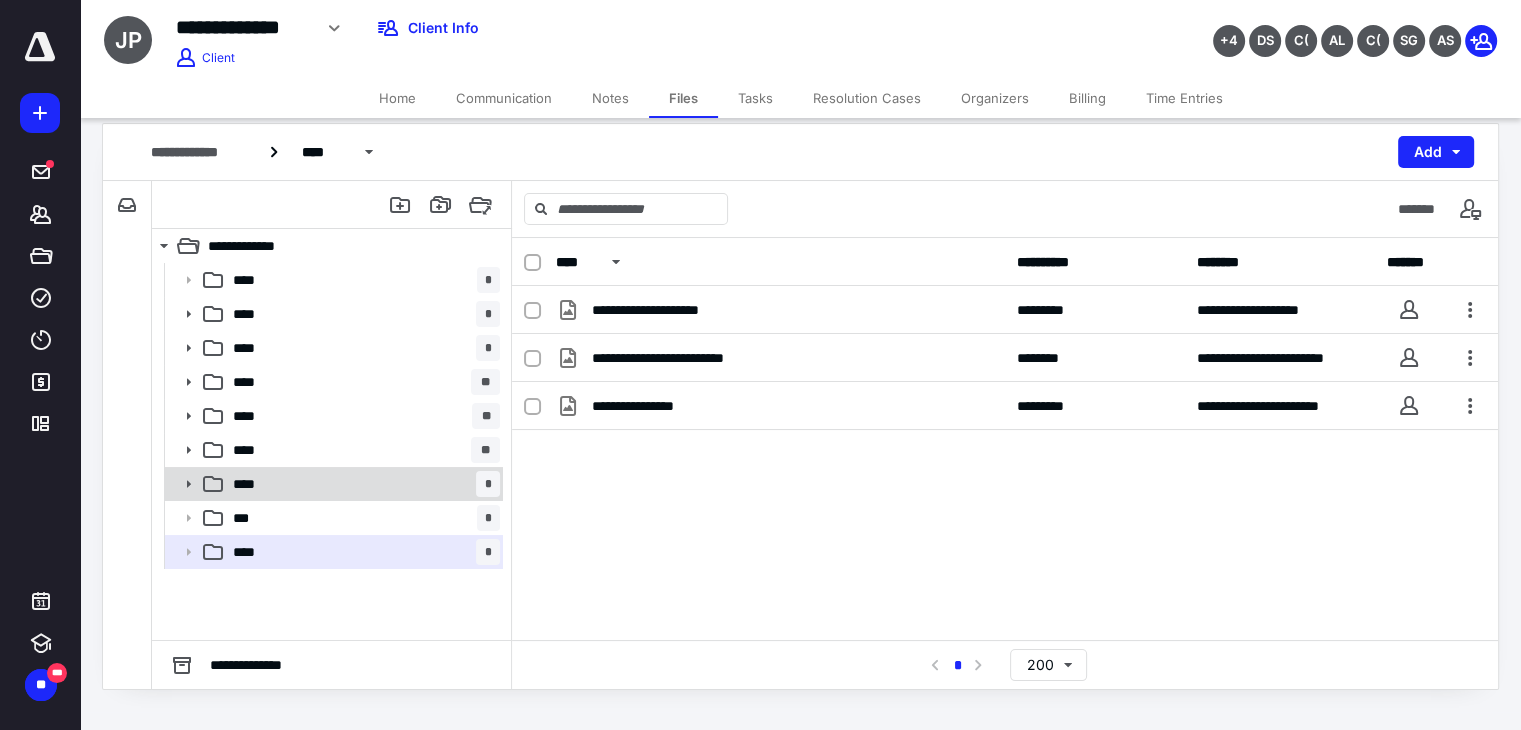 click on "**** *" at bounding box center (362, 484) 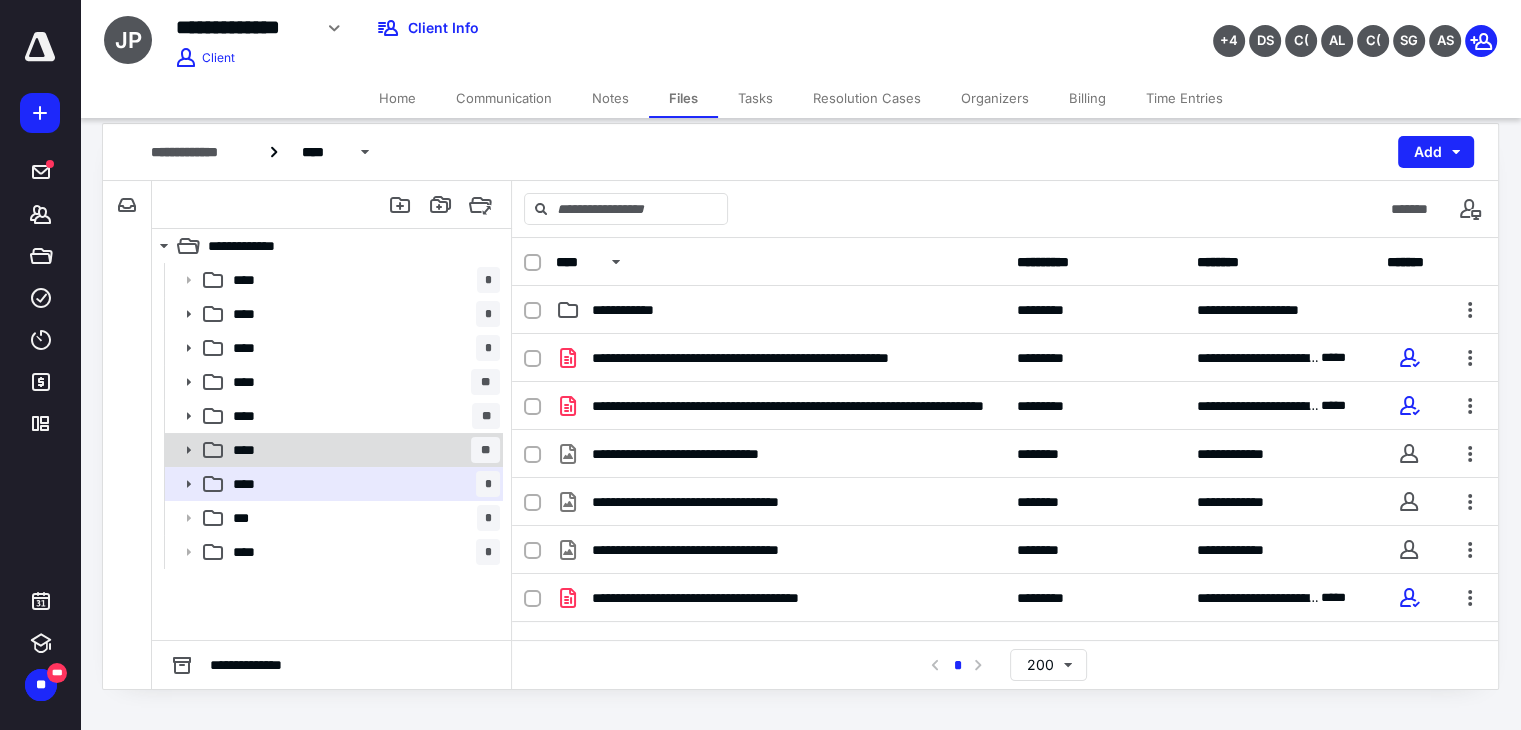 click on "**** **" at bounding box center (362, 450) 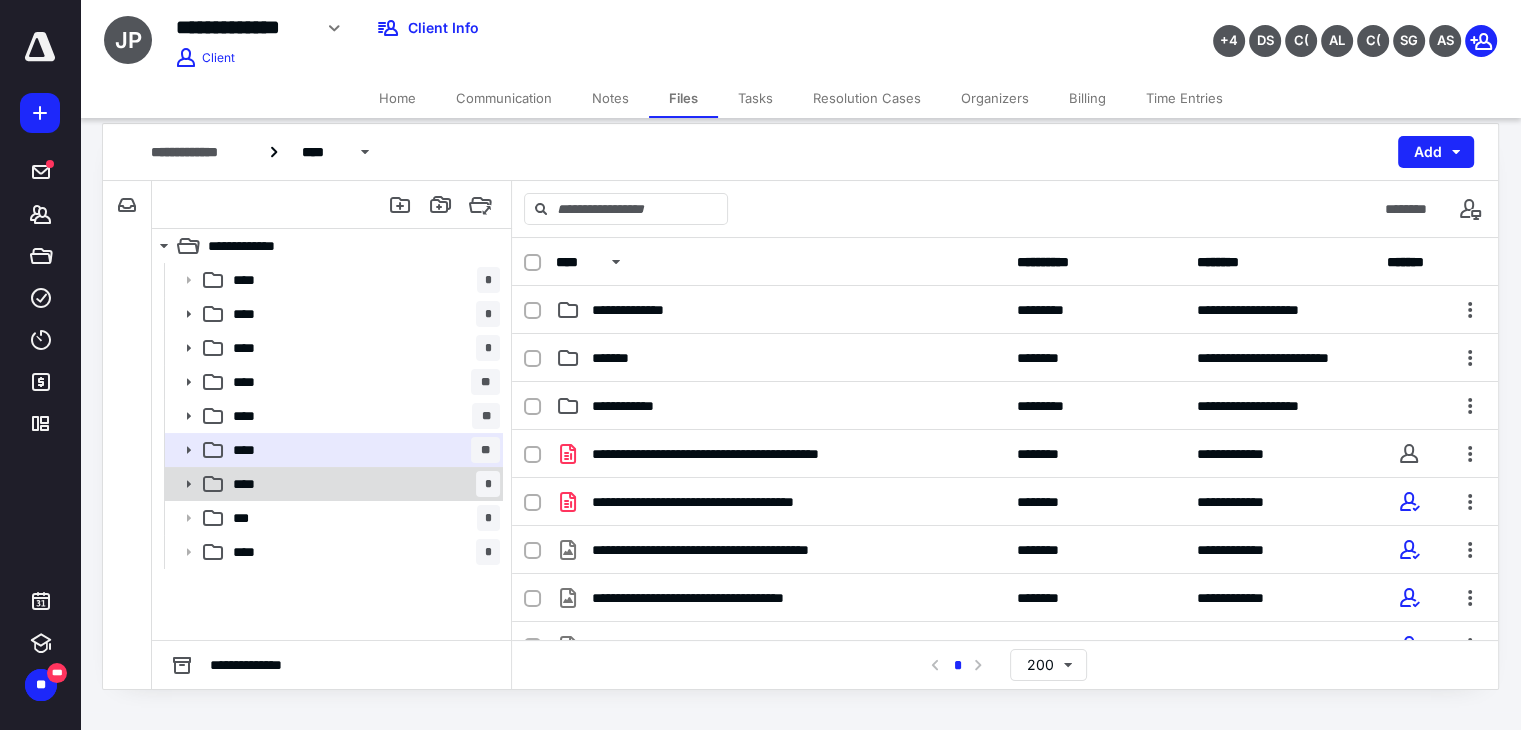 click on "**** *" at bounding box center [362, 484] 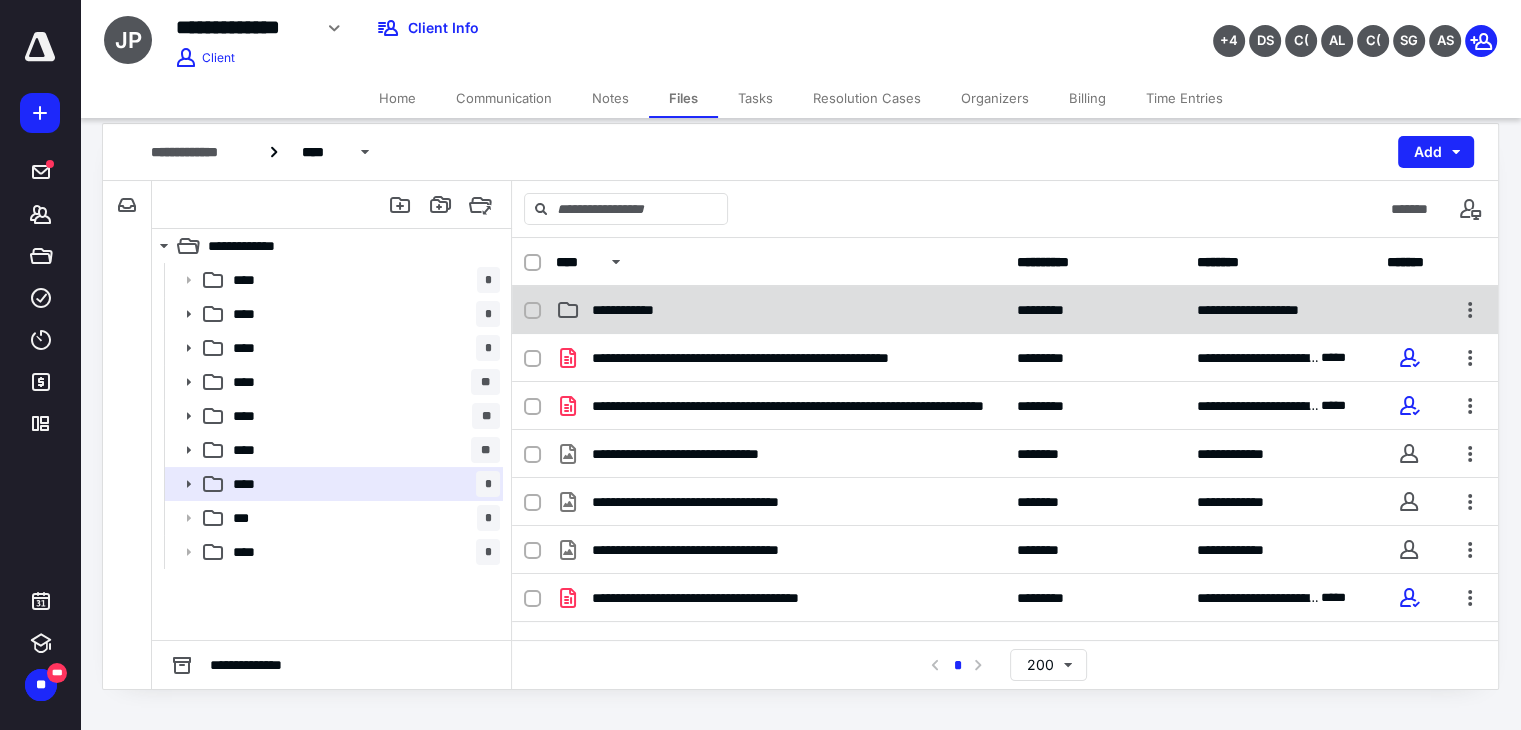 click on "**********" at bounding box center (1005, 310) 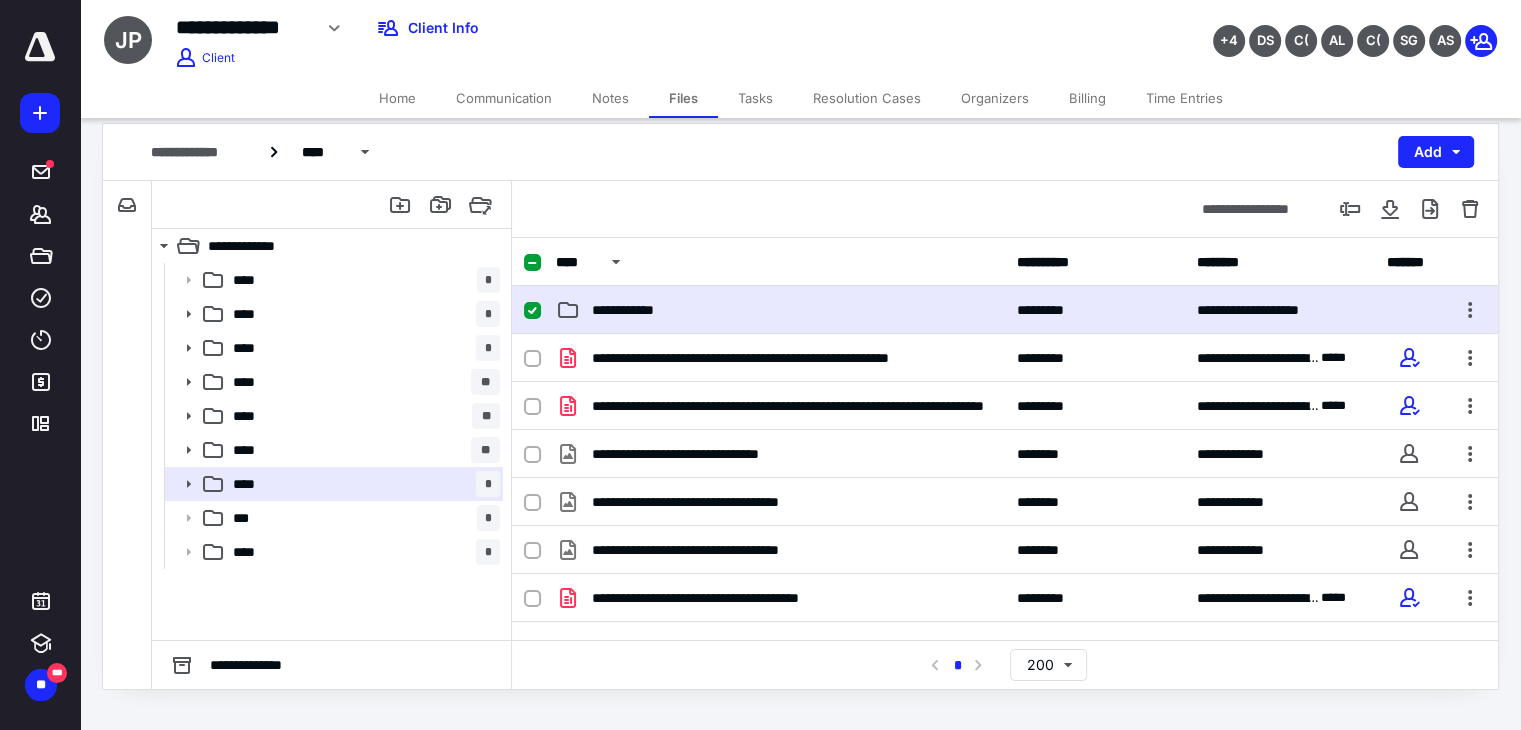 click on "**********" at bounding box center [1005, 310] 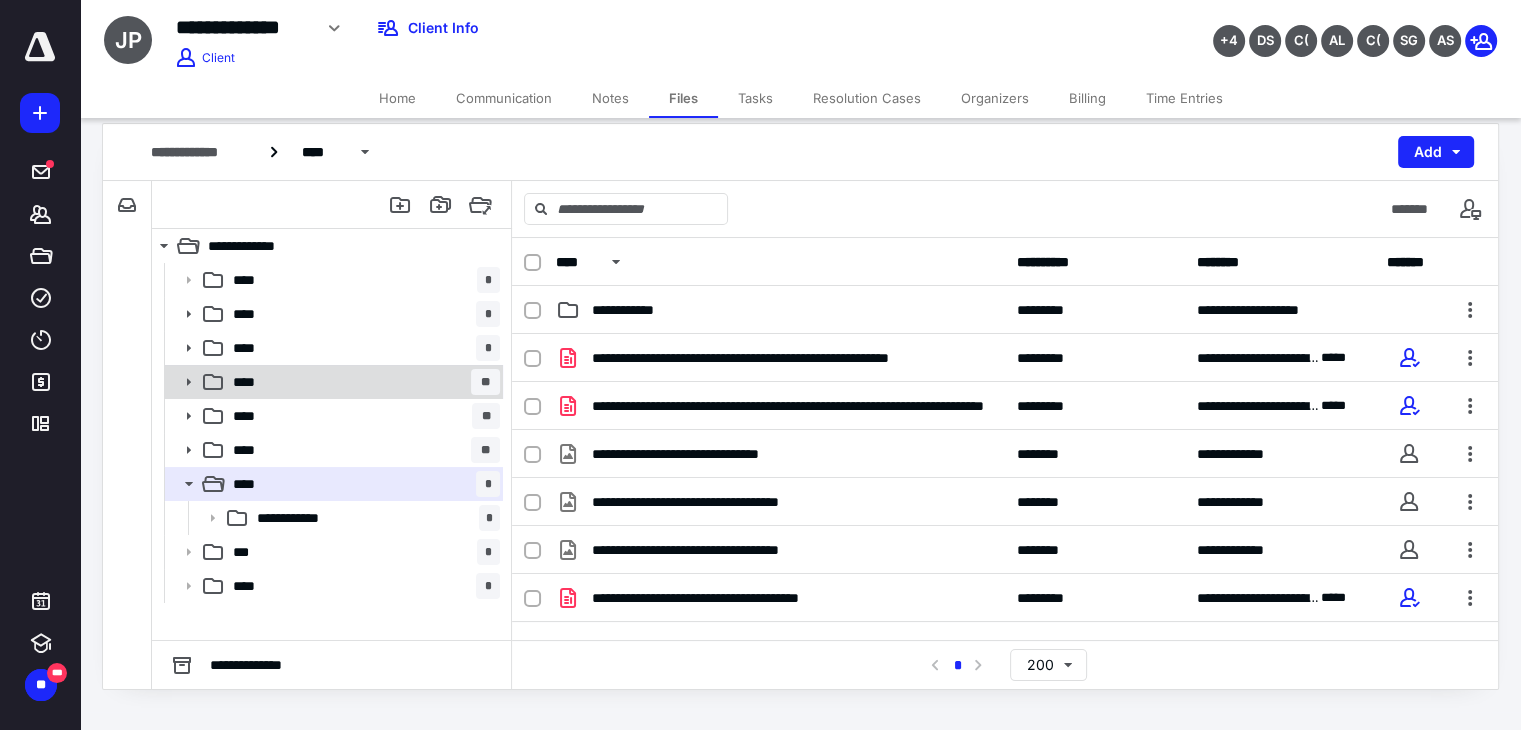 click on "**** **" at bounding box center (362, 382) 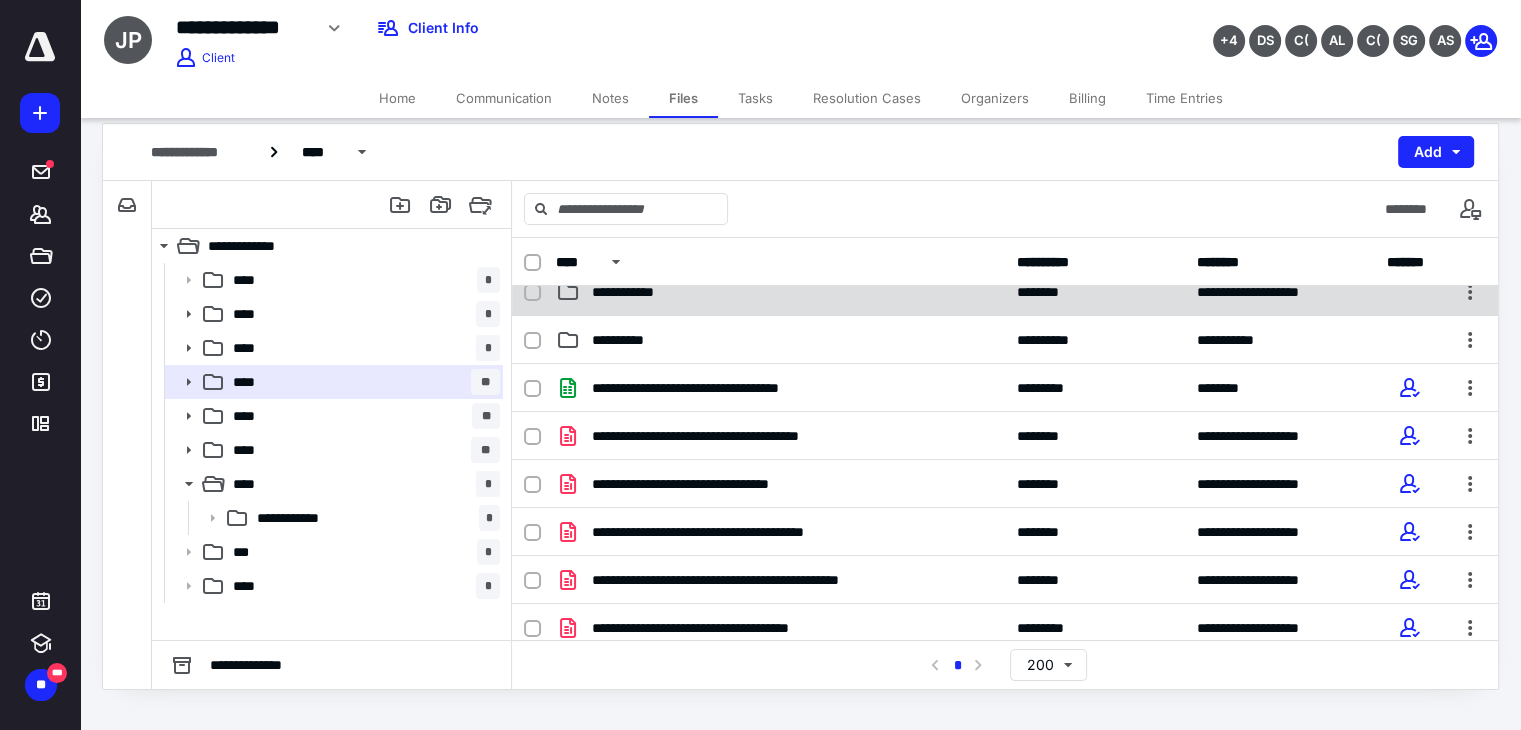 scroll, scrollTop: 110, scrollLeft: 0, axis: vertical 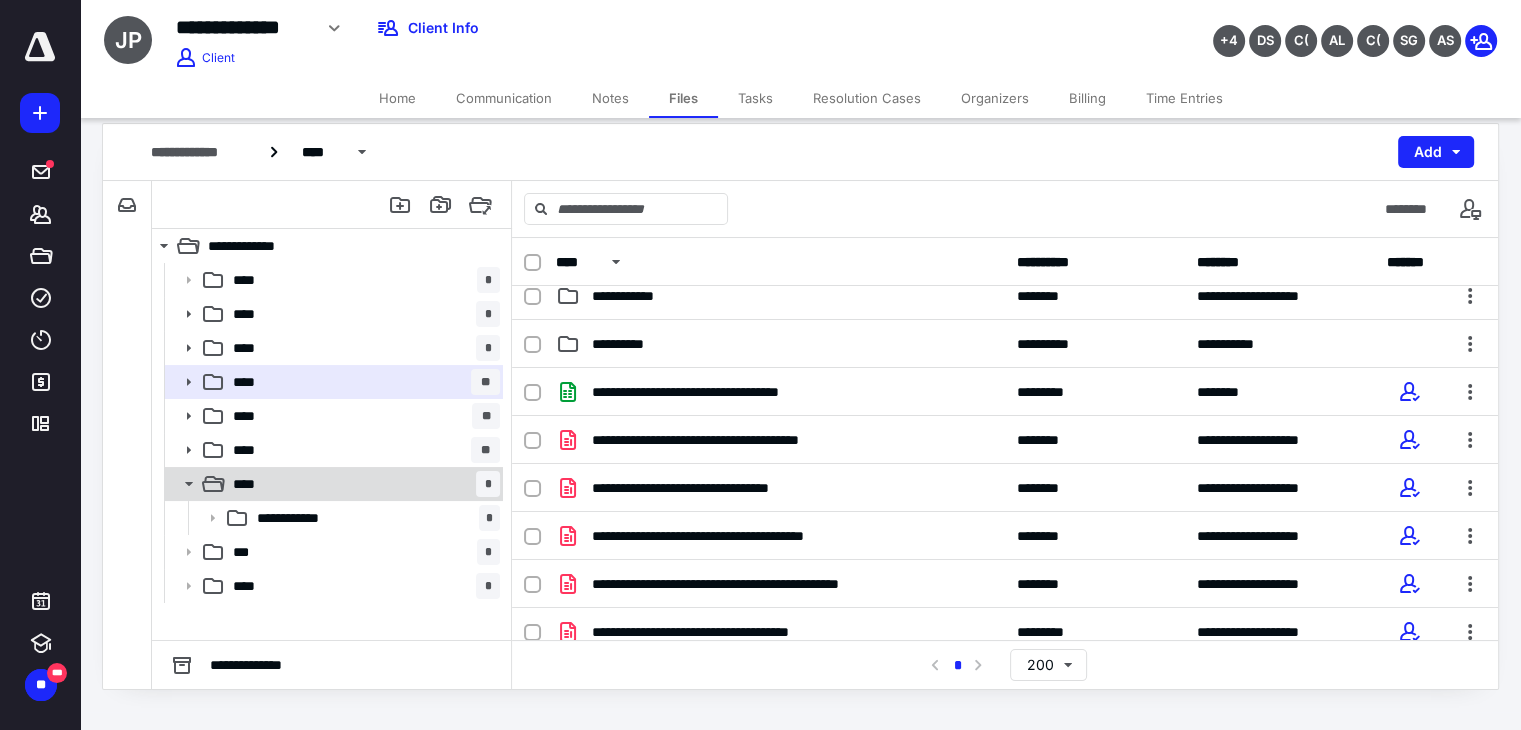 click on "**** *" at bounding box center (362, 484) 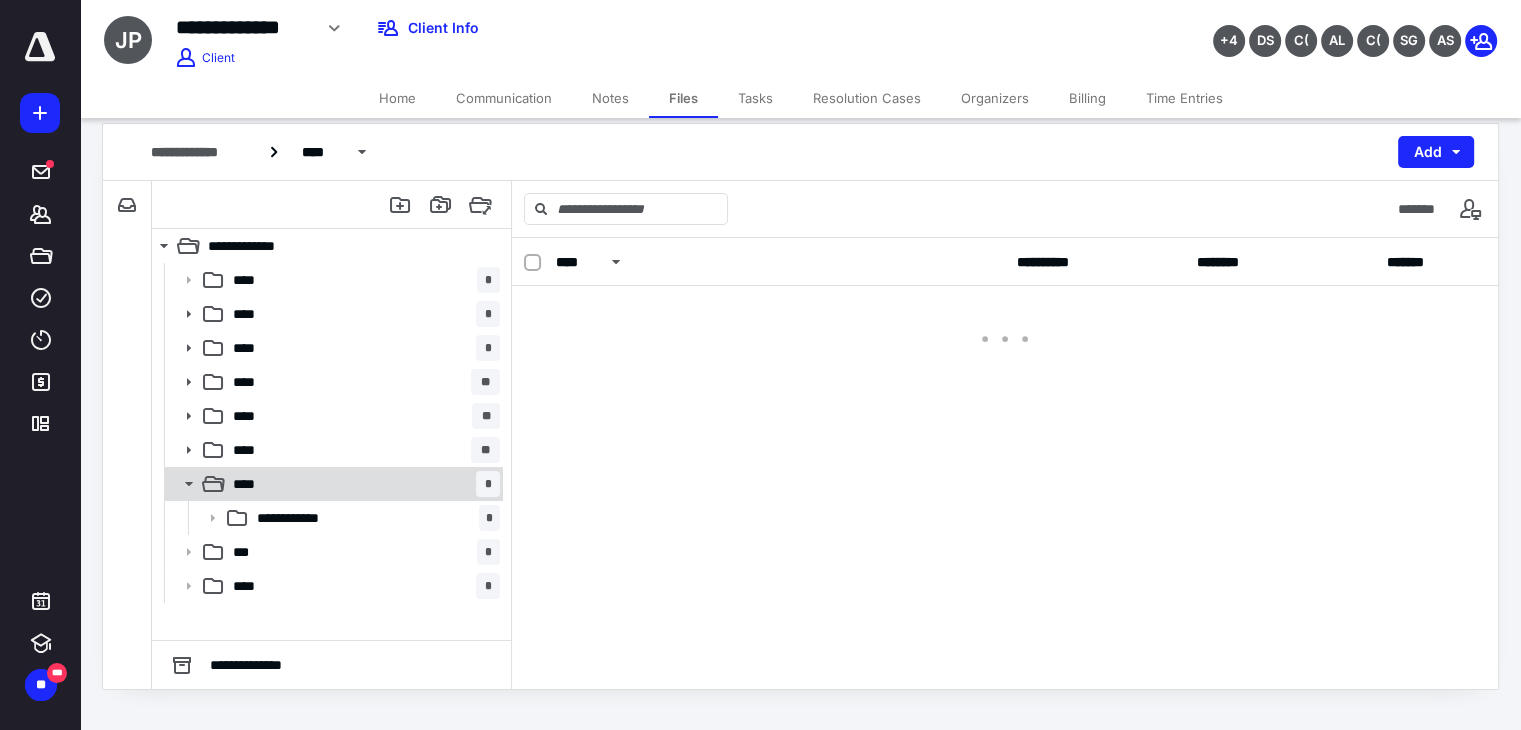 scroll, scrollTop: 0, scrollLeft: 0, axis: both 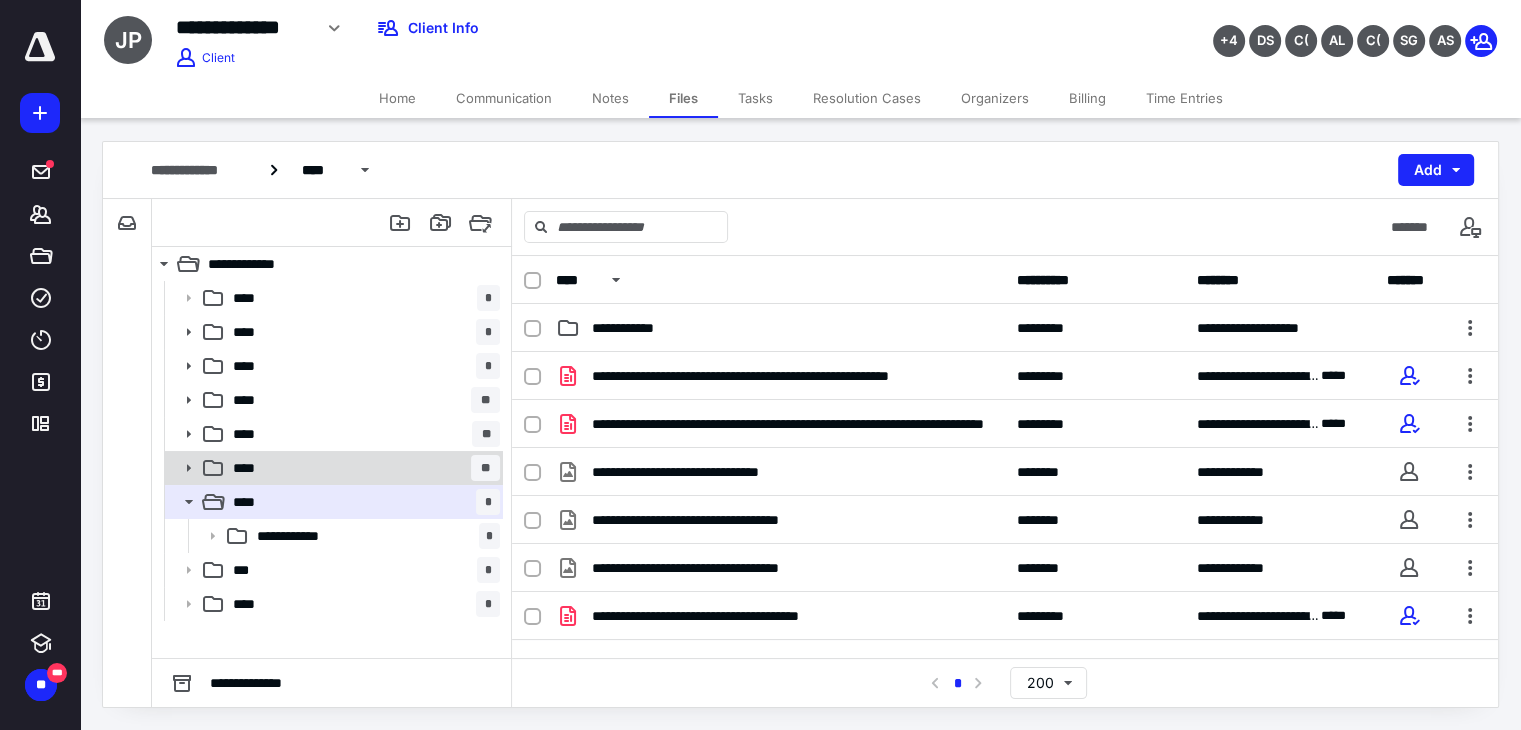 click on "**** **" at bounding box center (362, 468) 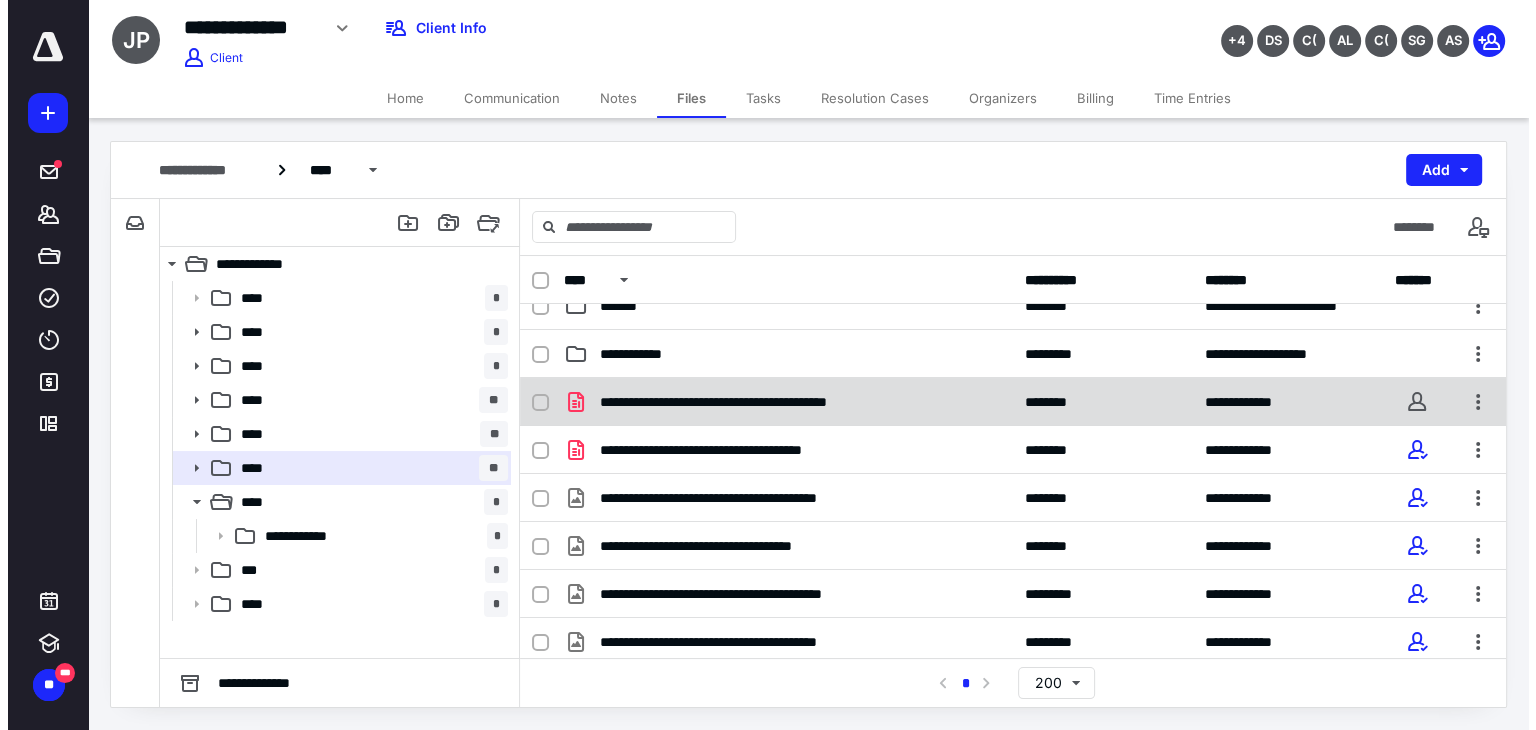 scroll, scrollTop: 63, scrollLeft: 0, axis: vertical 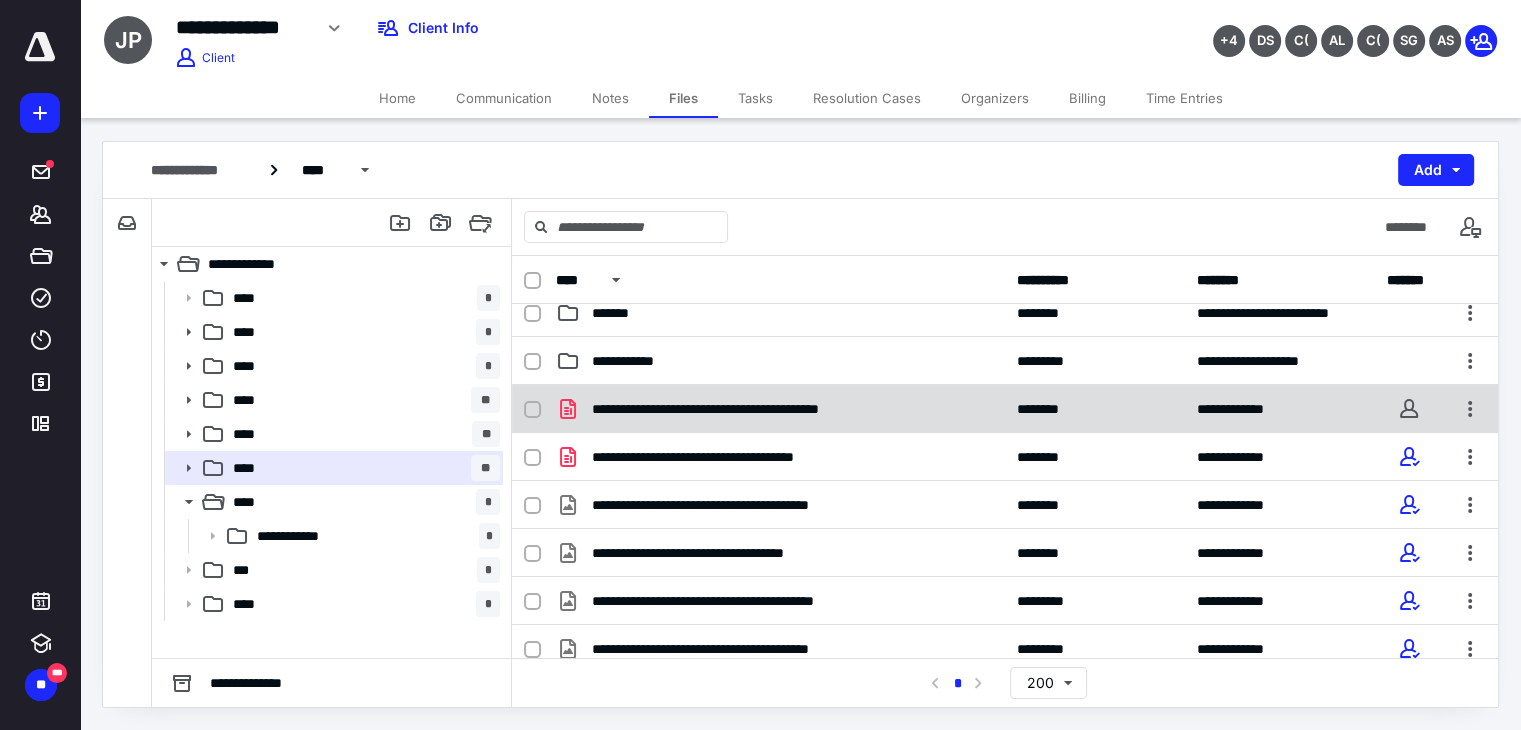 click on "**********" at bounding box center [780, 409] 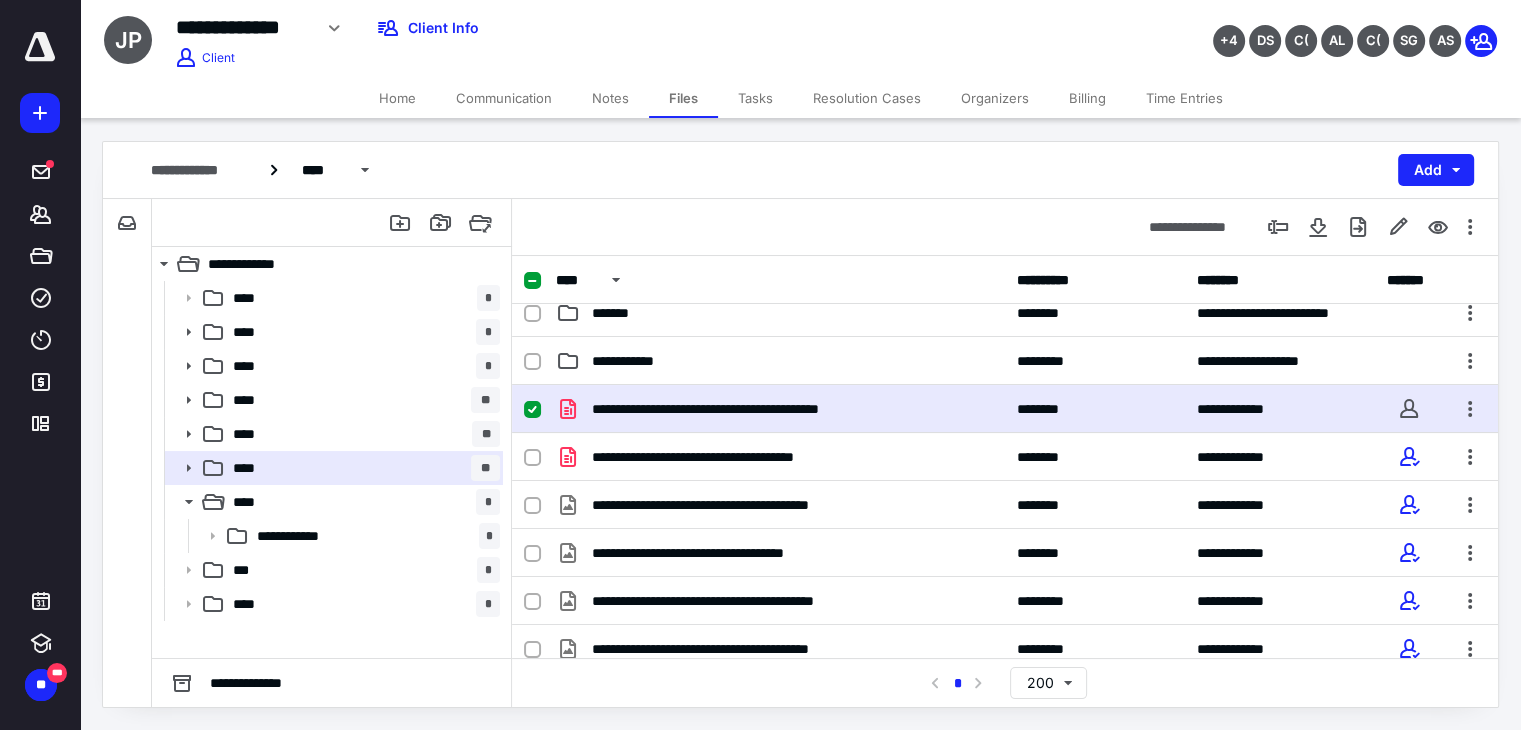 click on "**********" at bounding box center [780, 409] 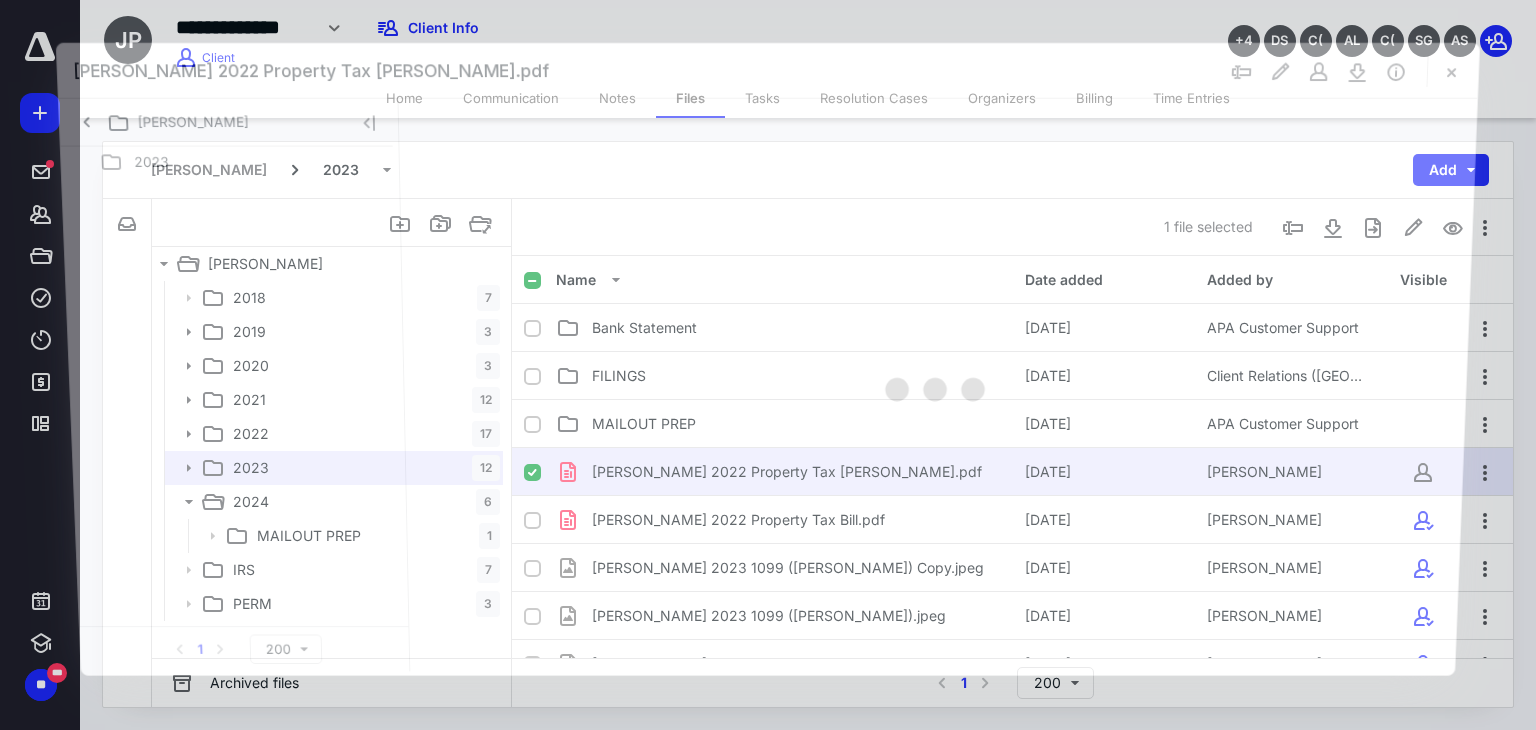 scroll, scrollTop: 63, scrollLeft: 0, axis: vertical 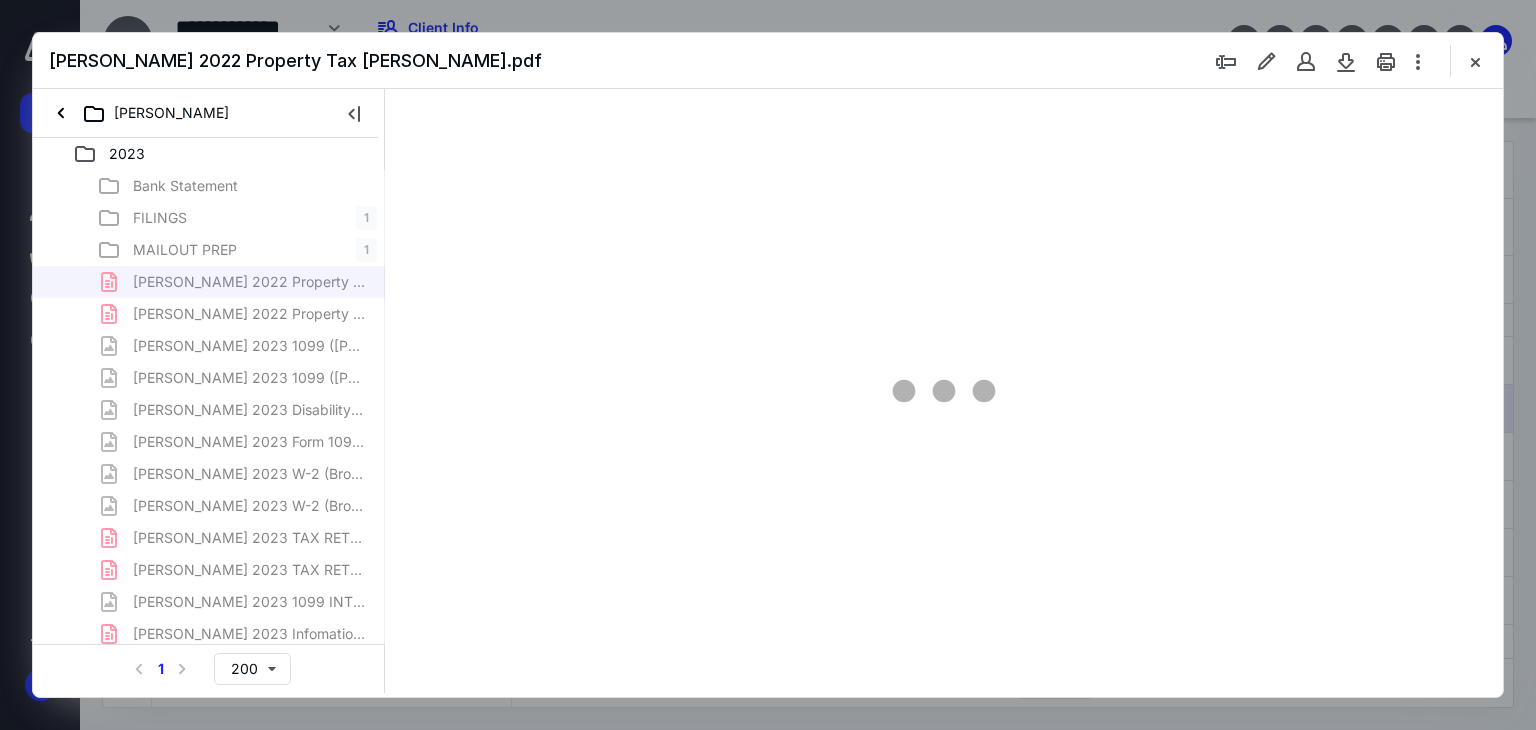 type on "179" 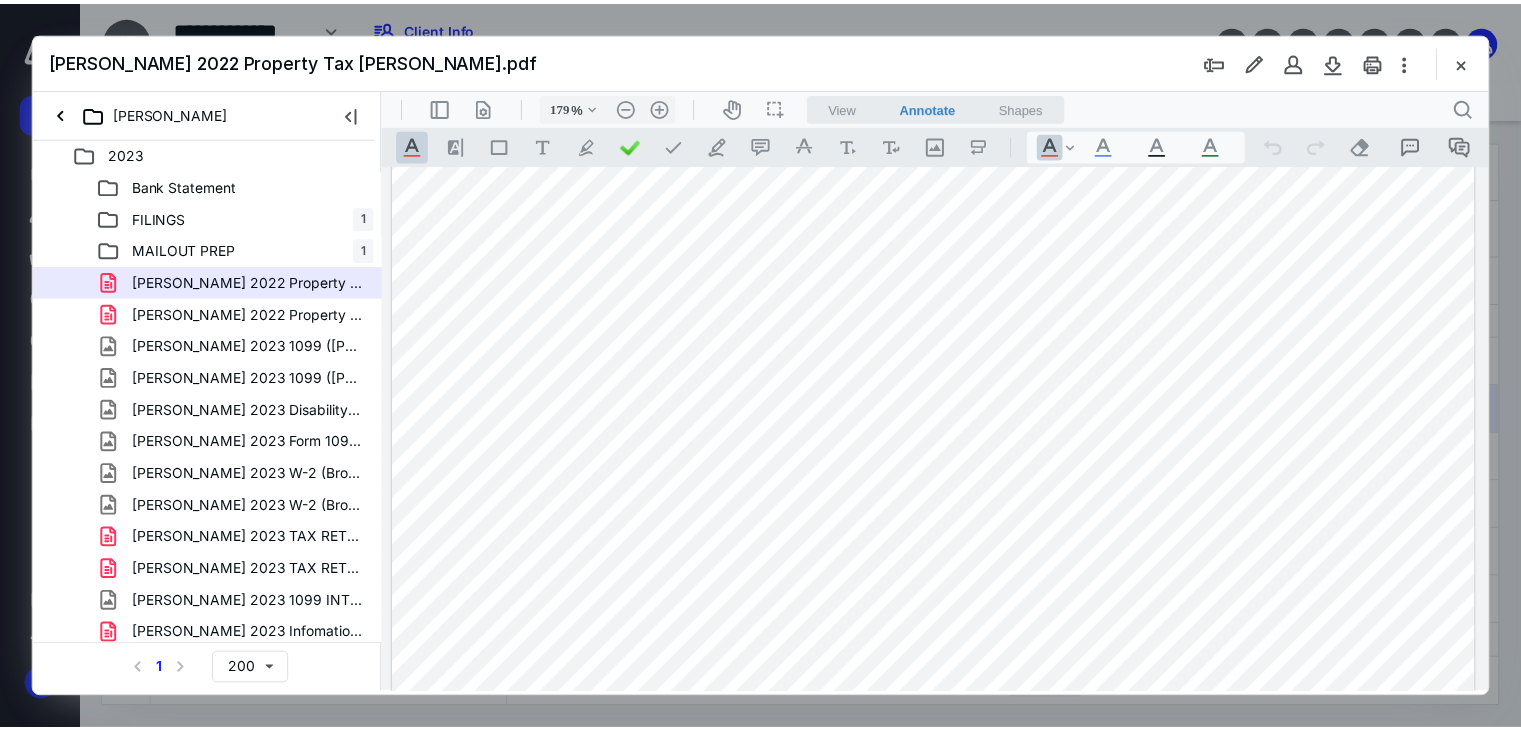 scroll, scrollTop: 0, scrollLeft: 0, axis: both 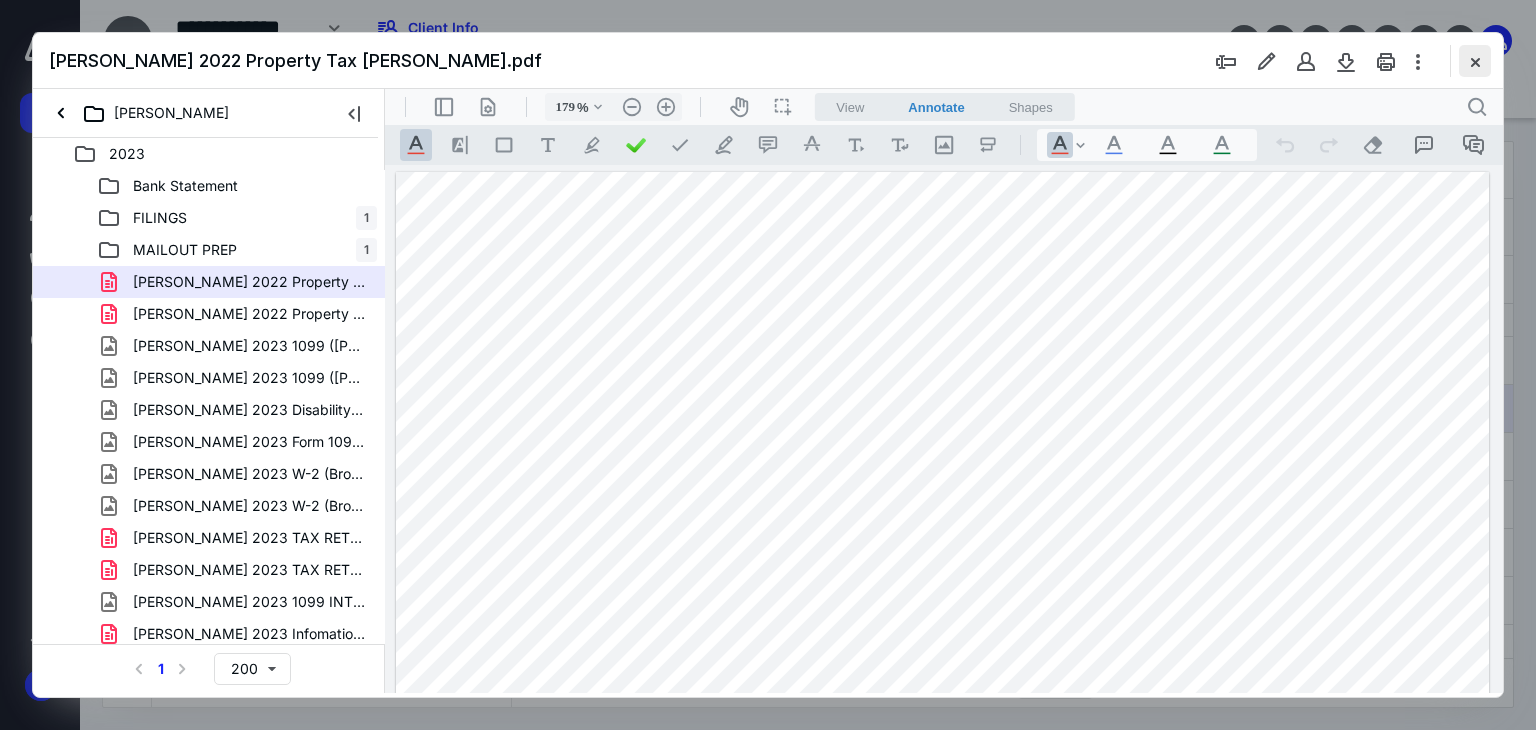 click at bounding box center (1475, 61) 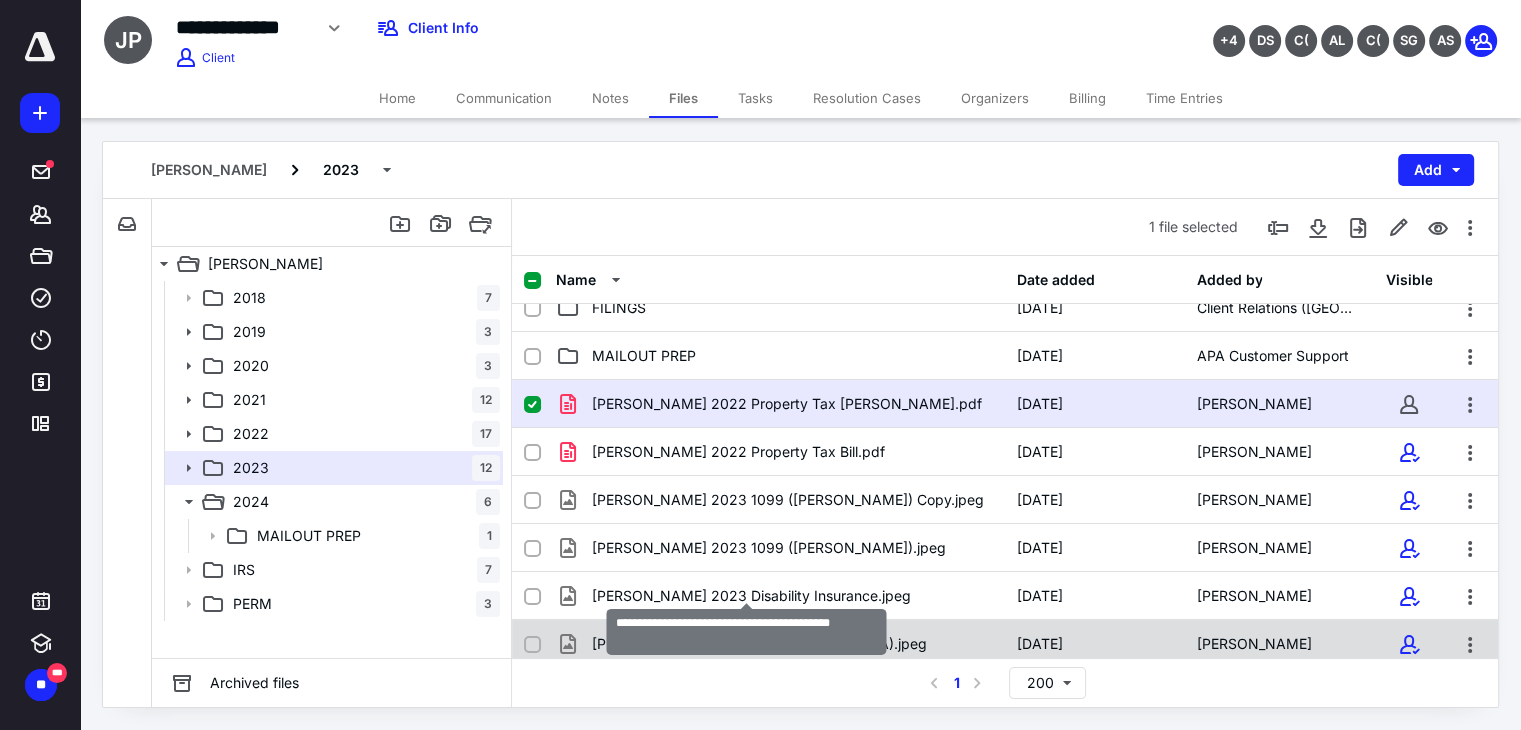scroll, scrollTop: 63, scrollLeft: 0, axis: vertical 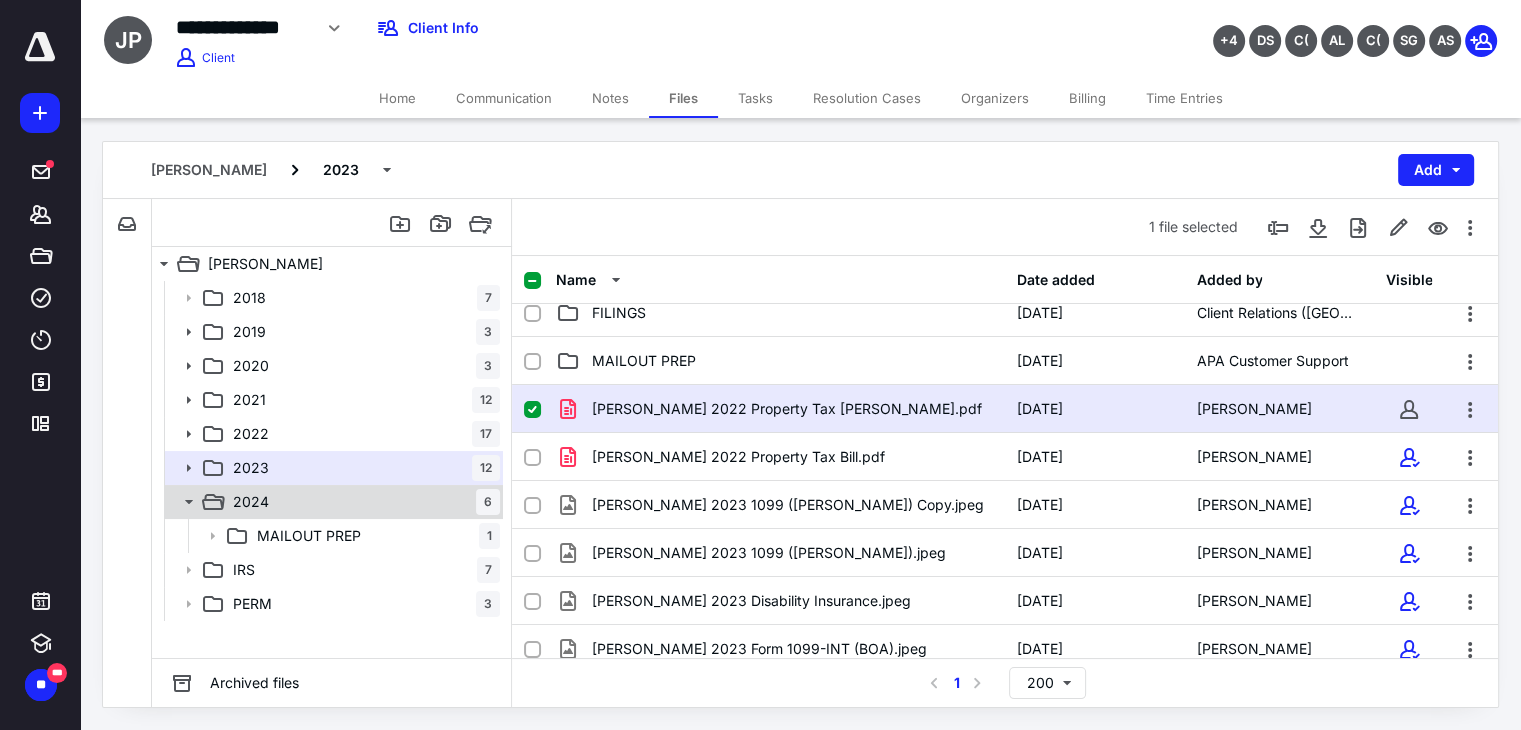 click on "2024 6" at bounding box center [362, 502] 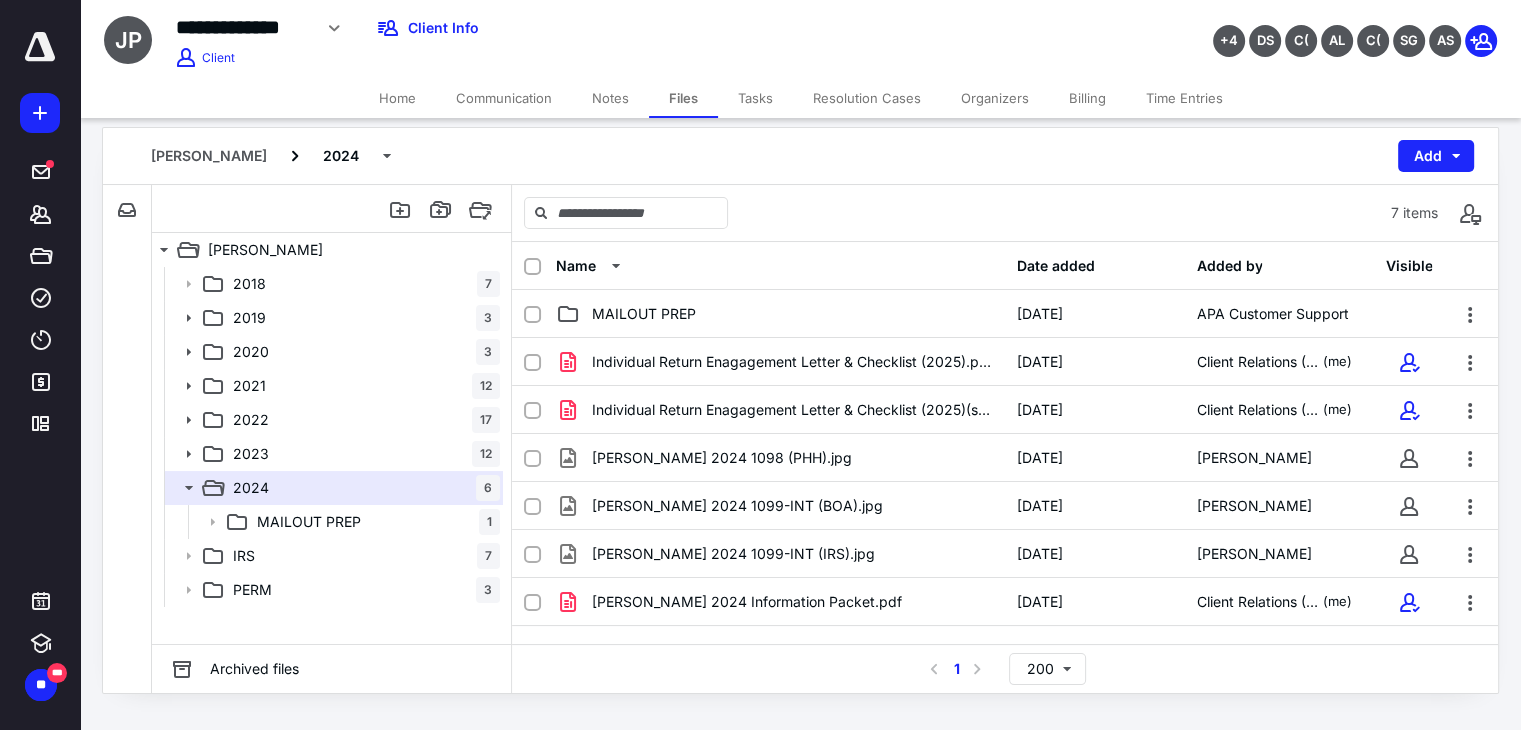 scroll, scrollTop: 18, scrollLeft: 0, axis: vertical 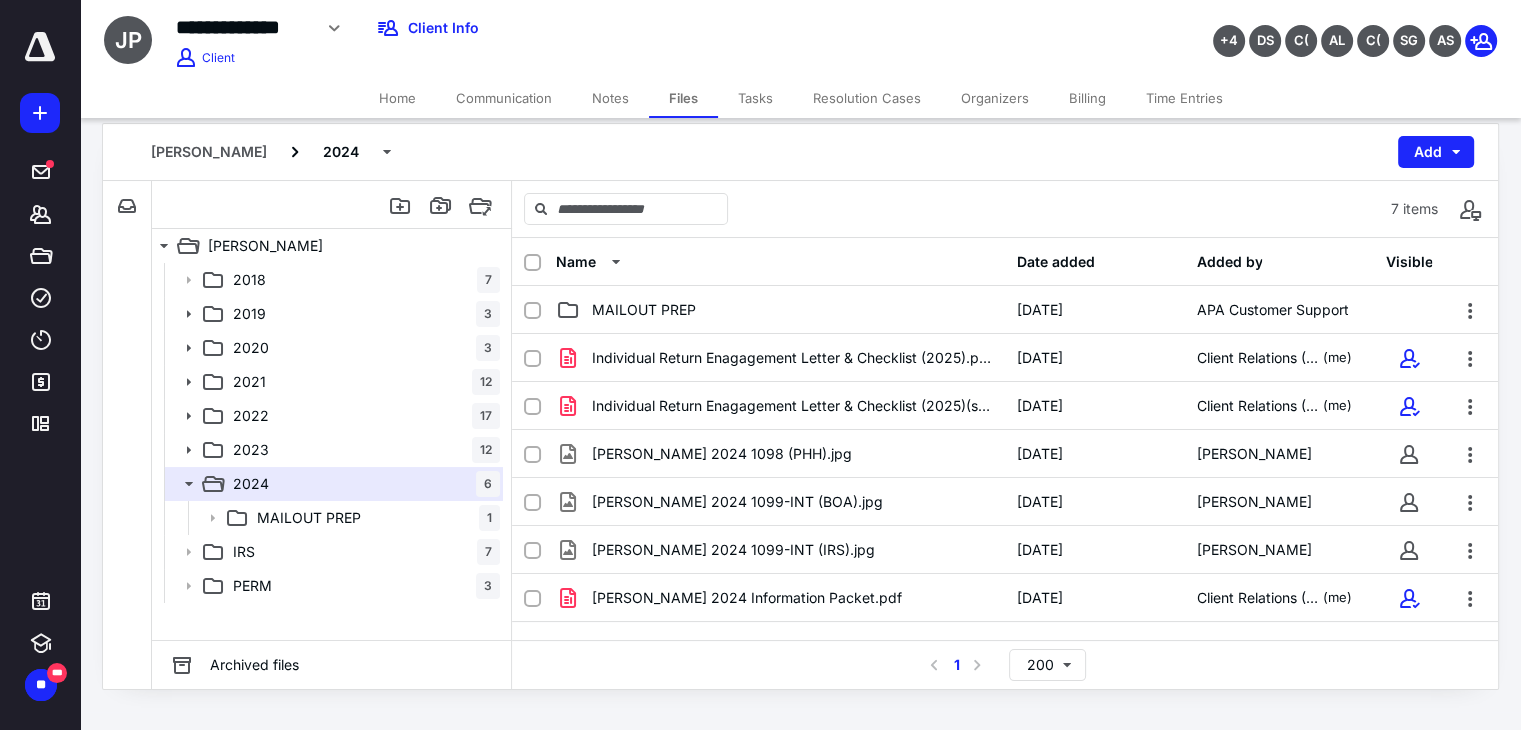 click on "Home" at bounding box center (397, 98) 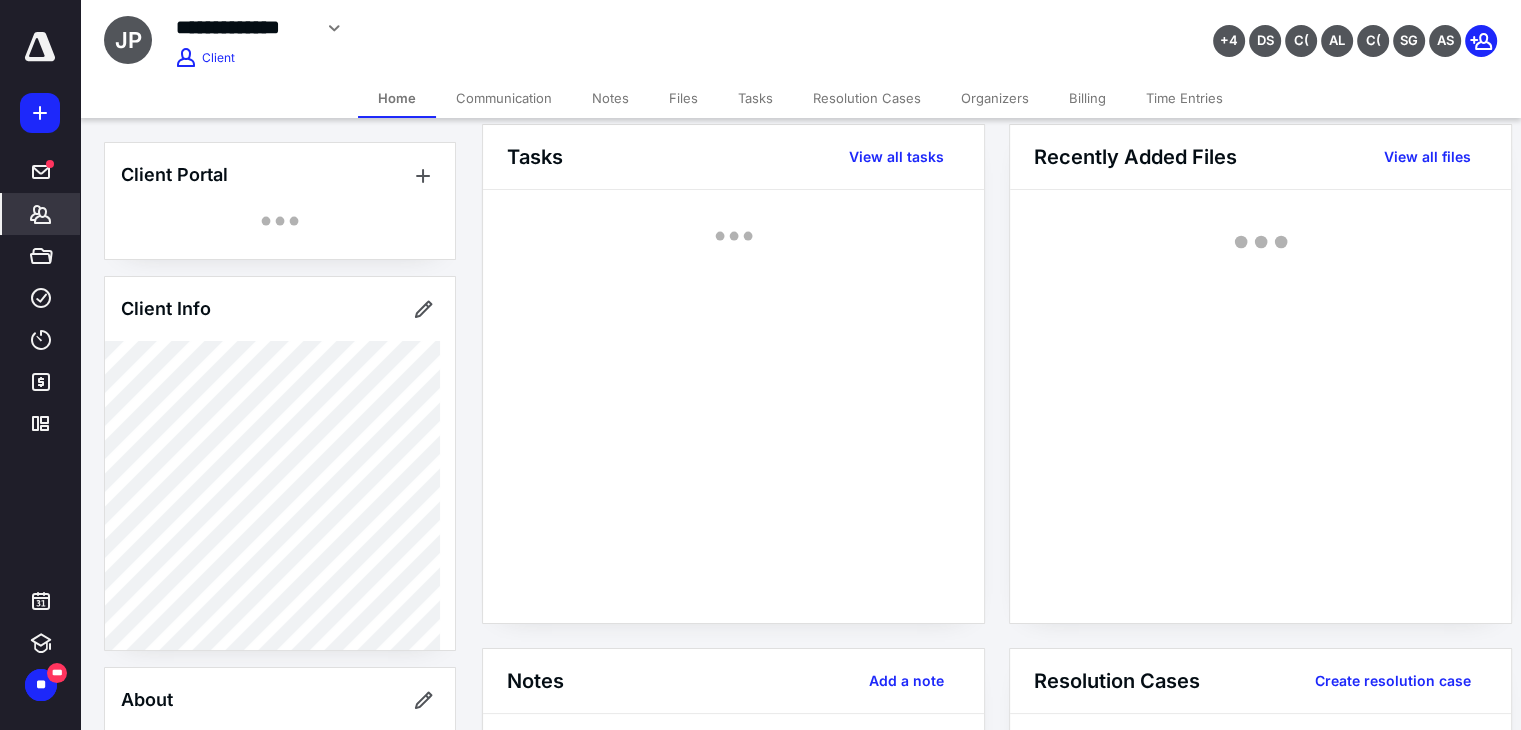 scroll, scrollTop: 0, scrollLeft: 0, axis: both 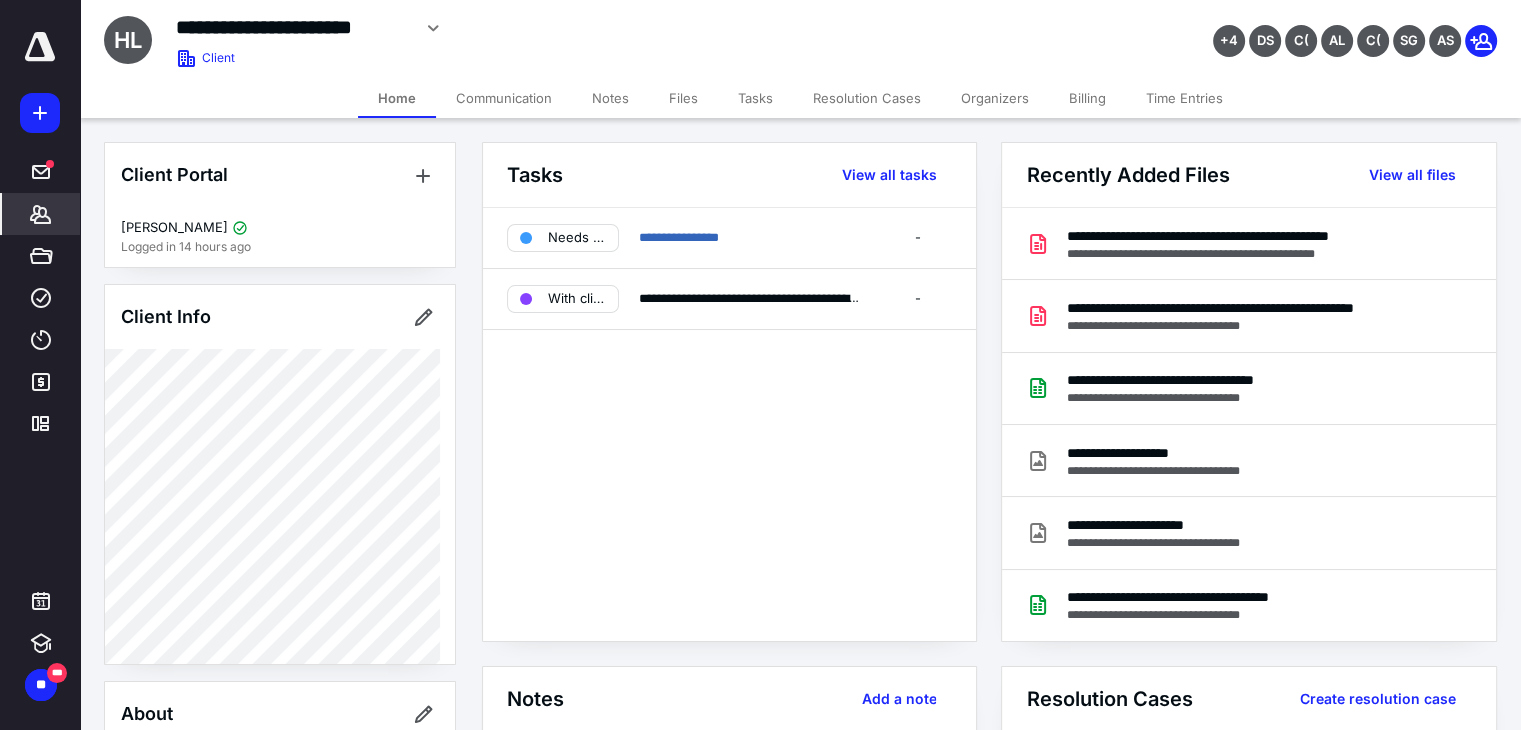 click on "Files" at bounding box center [683, 98] 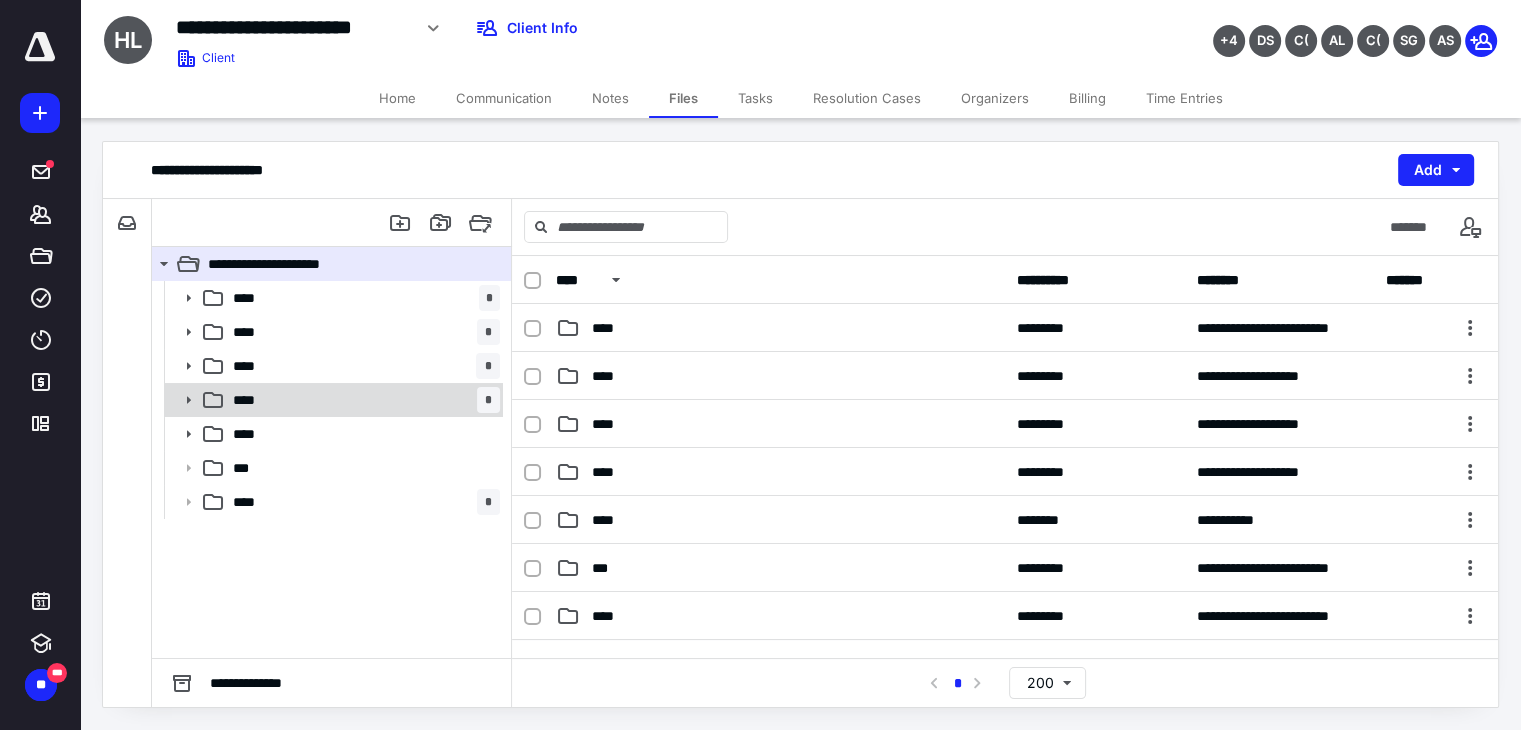 click on "**** *" at bounding box center (362, 400) 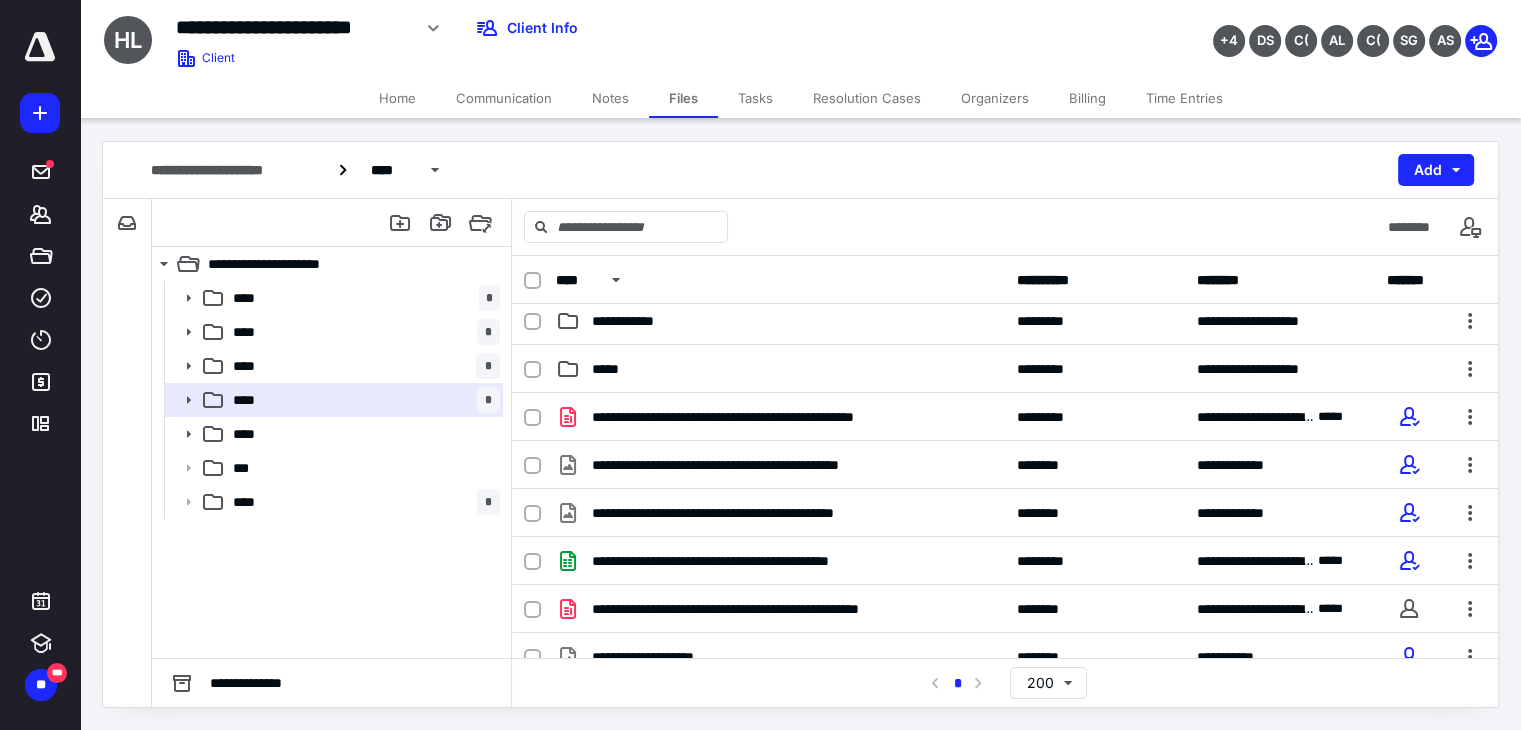scroll, scrollTop: 0, scrollLeft: 0, axis: both 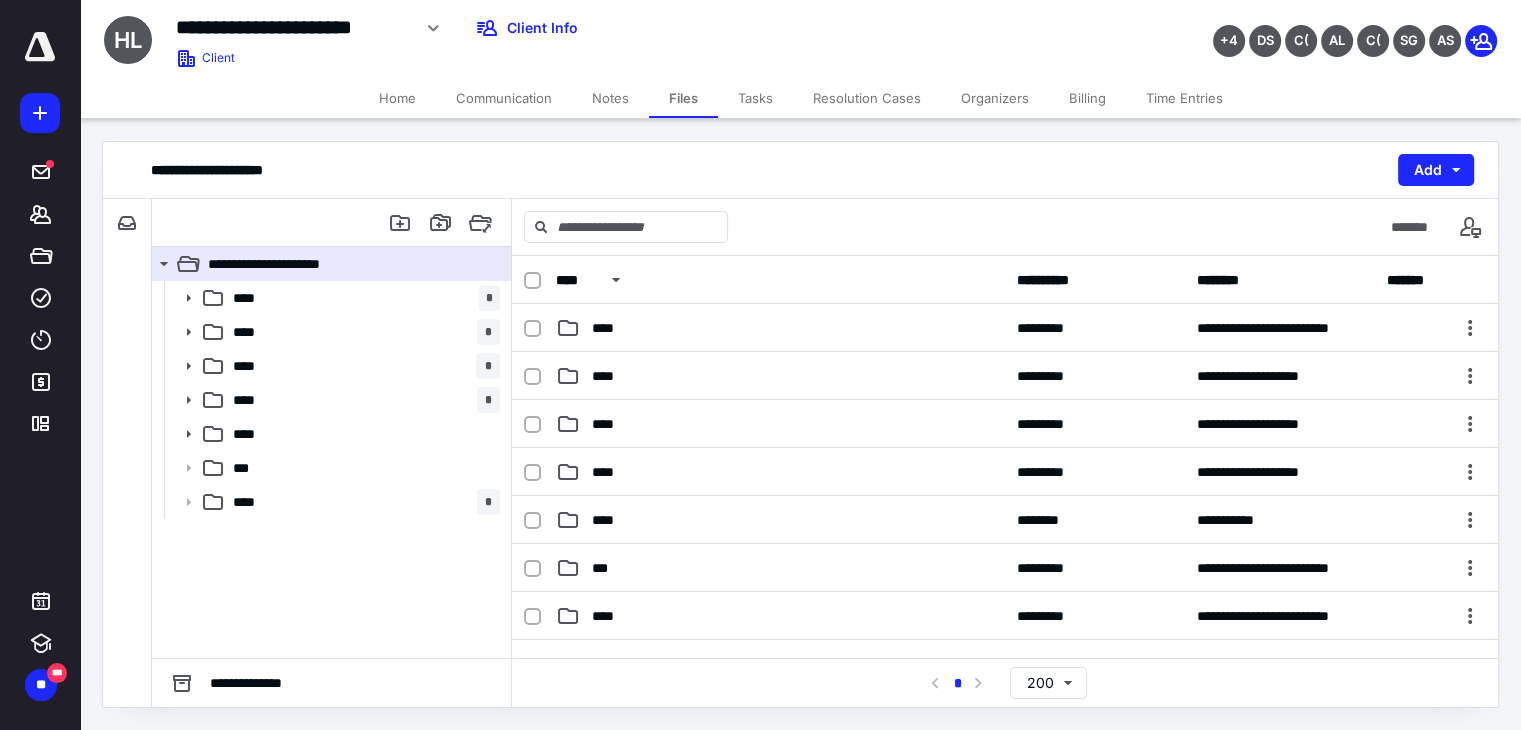click on "Home" at bounding box center [397, 98] 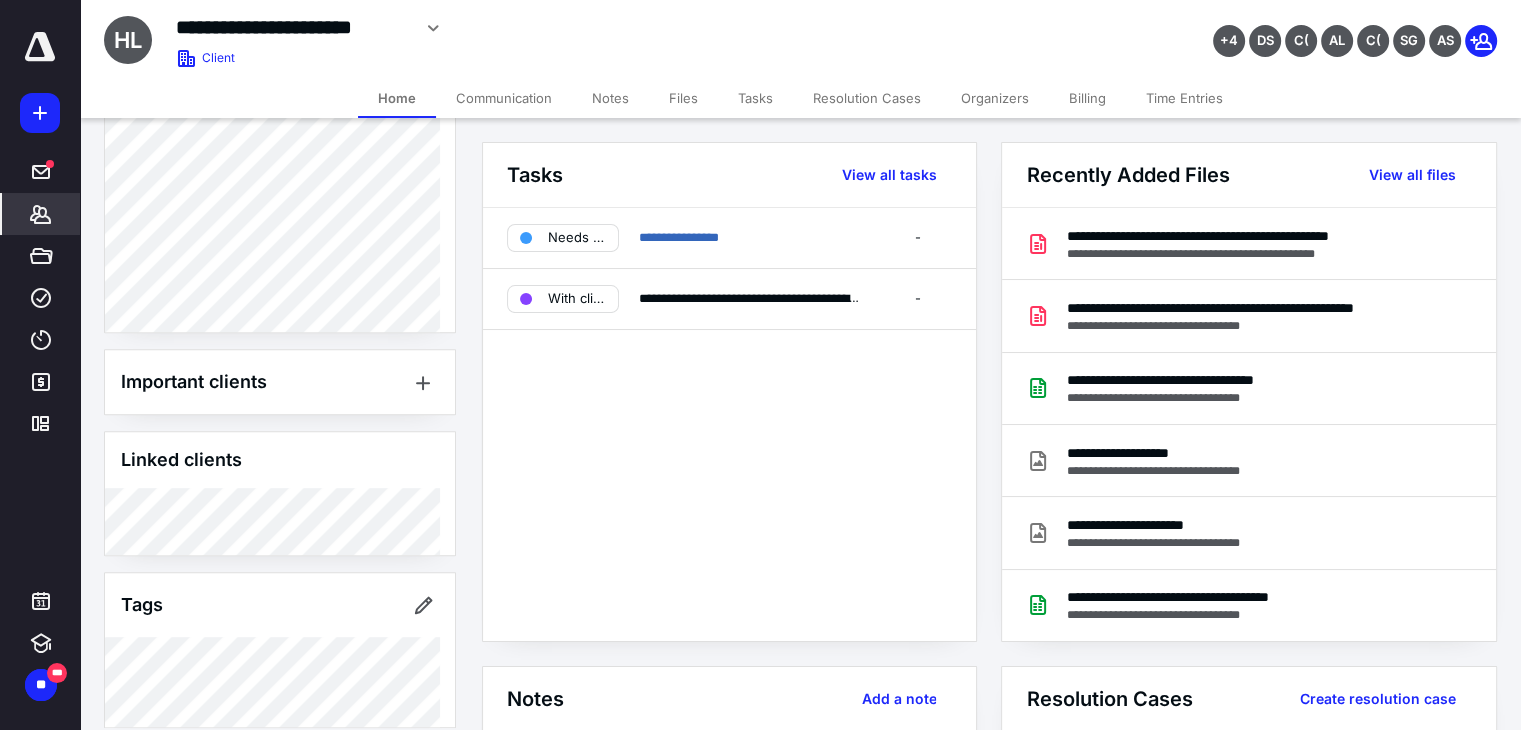 scroll, scrollTop: 1100, scrollLeft: 0, axis: vertical 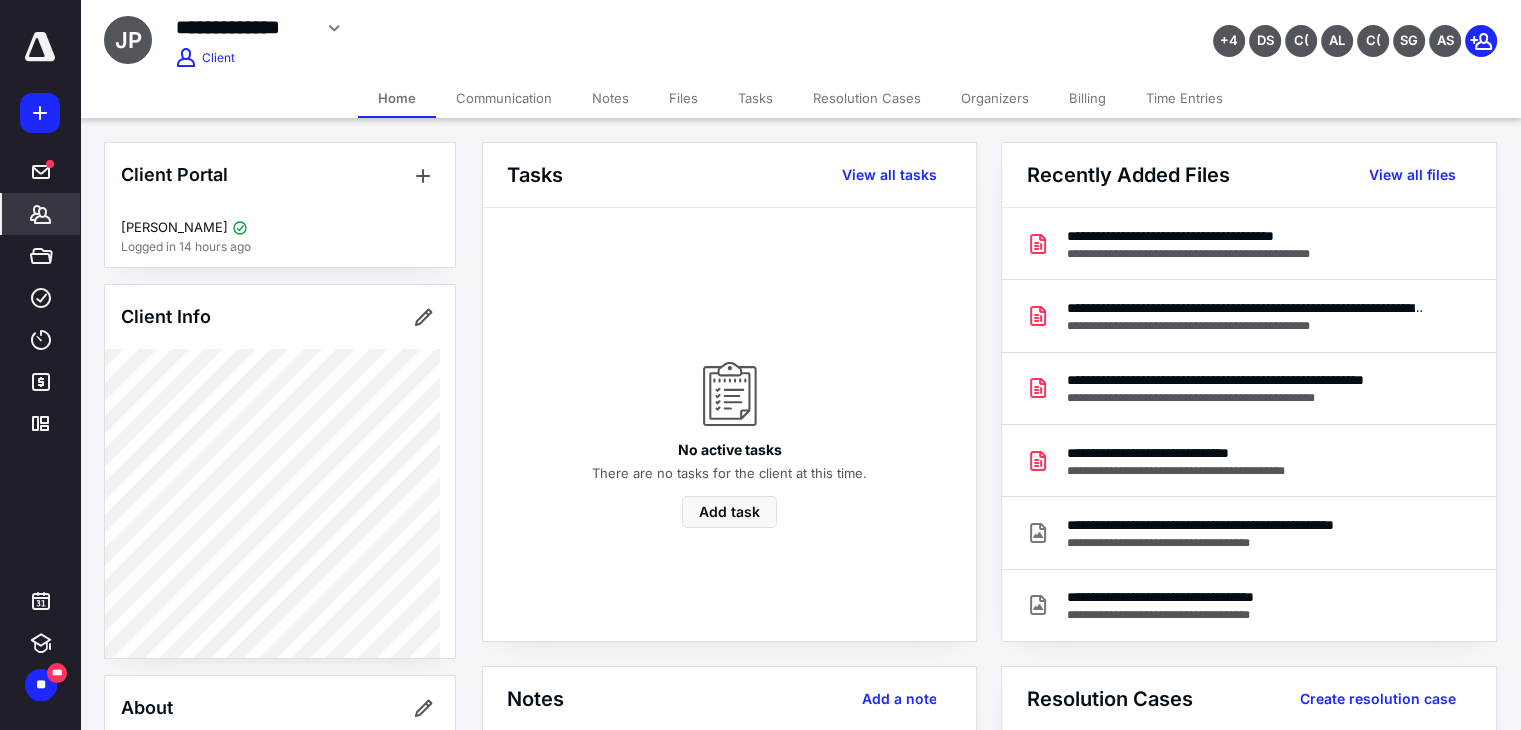 click on "Files" at bounding box center (683, 98) 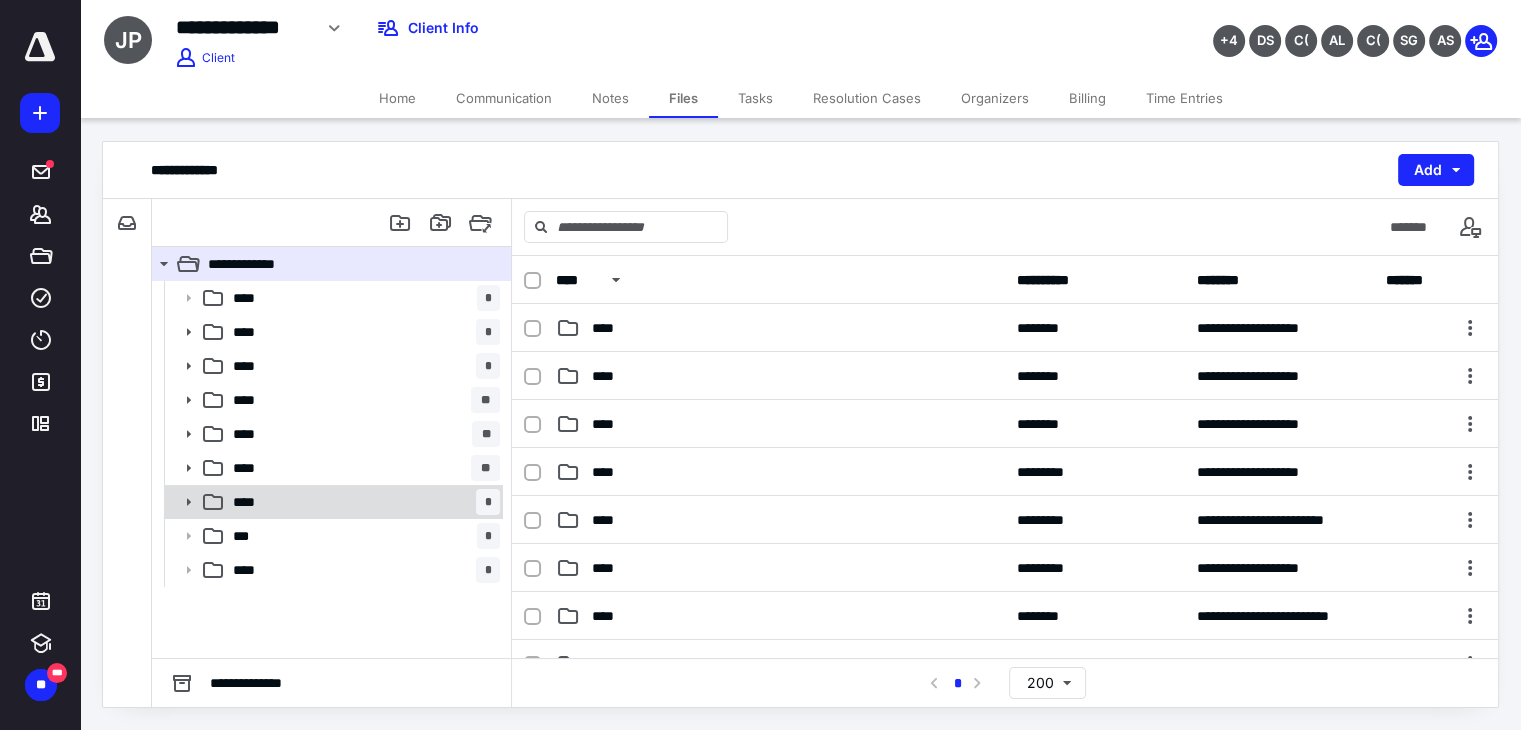 click on "**** *" at bounding box center [332, 502] 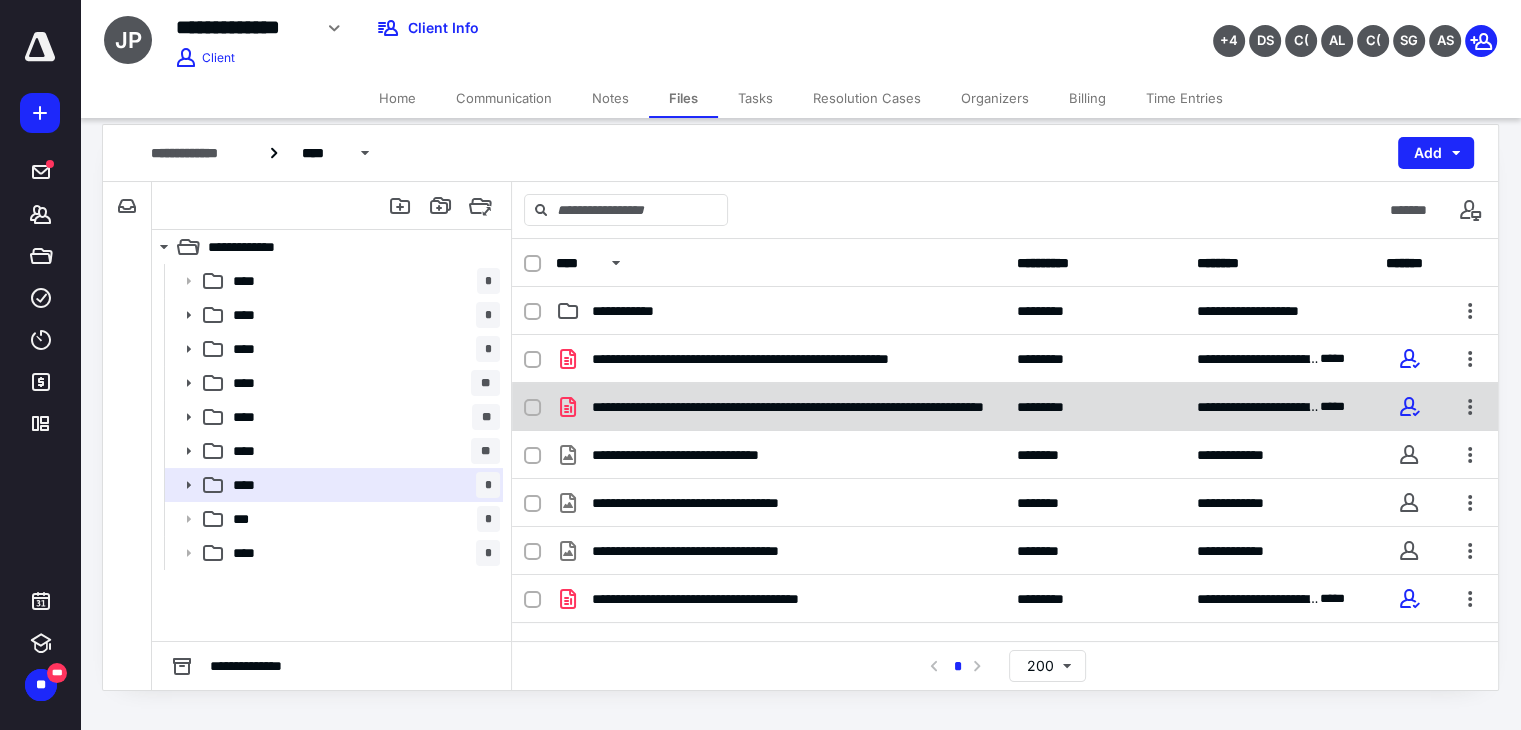scroll, scrollTop: 18, scrollLeft: 0, axis: vertical 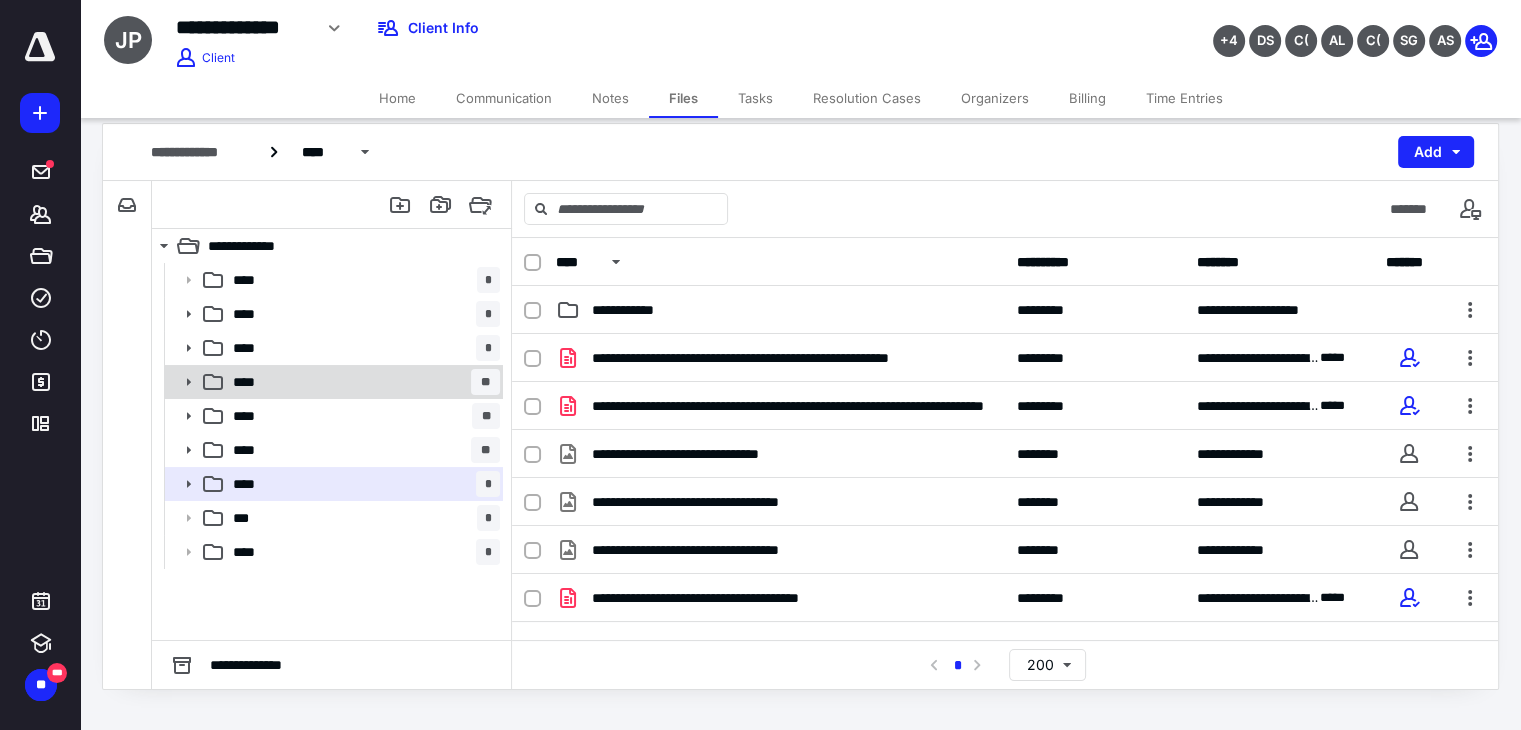 click on "**** **" at bounding box center [362, 382] 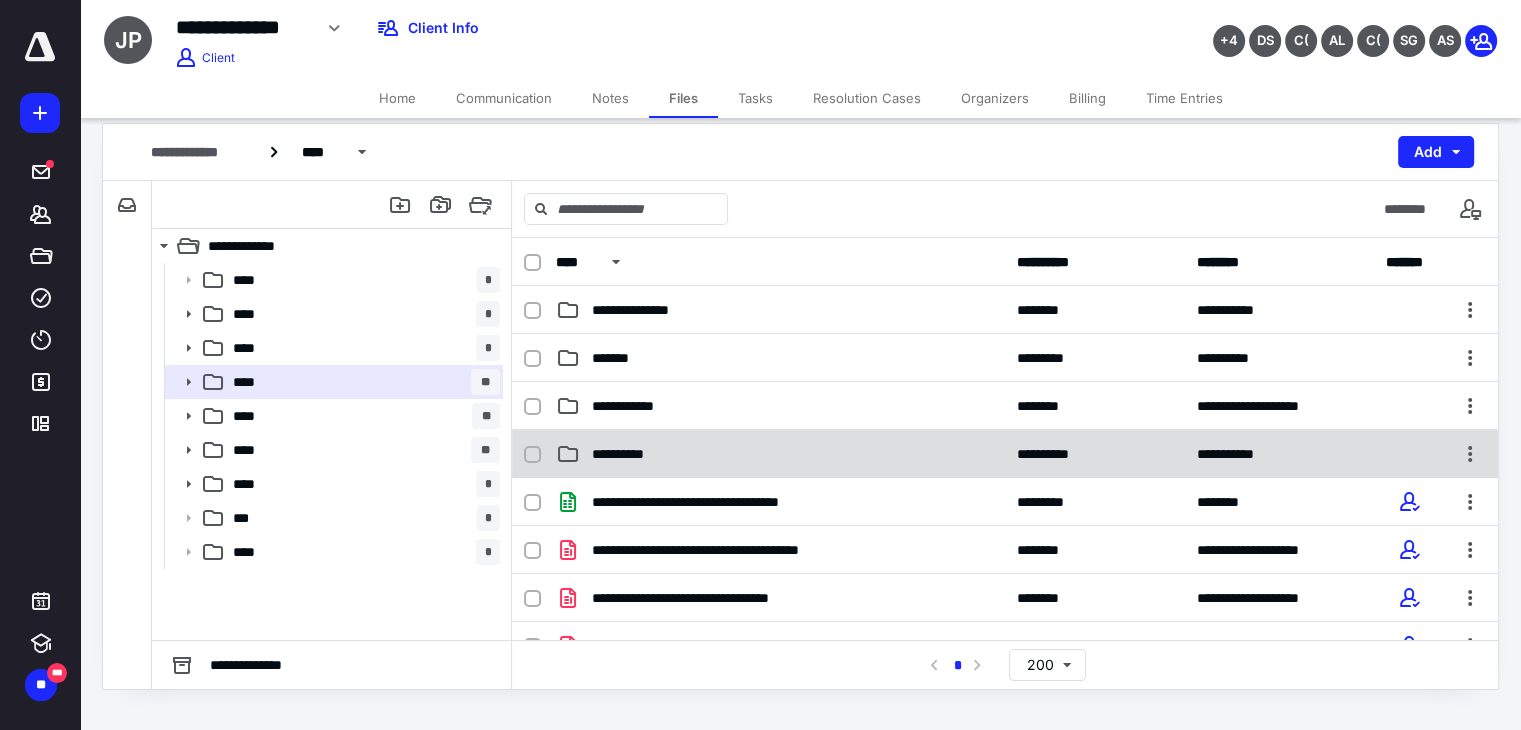click on "**********" at bounding box center [780, 454] 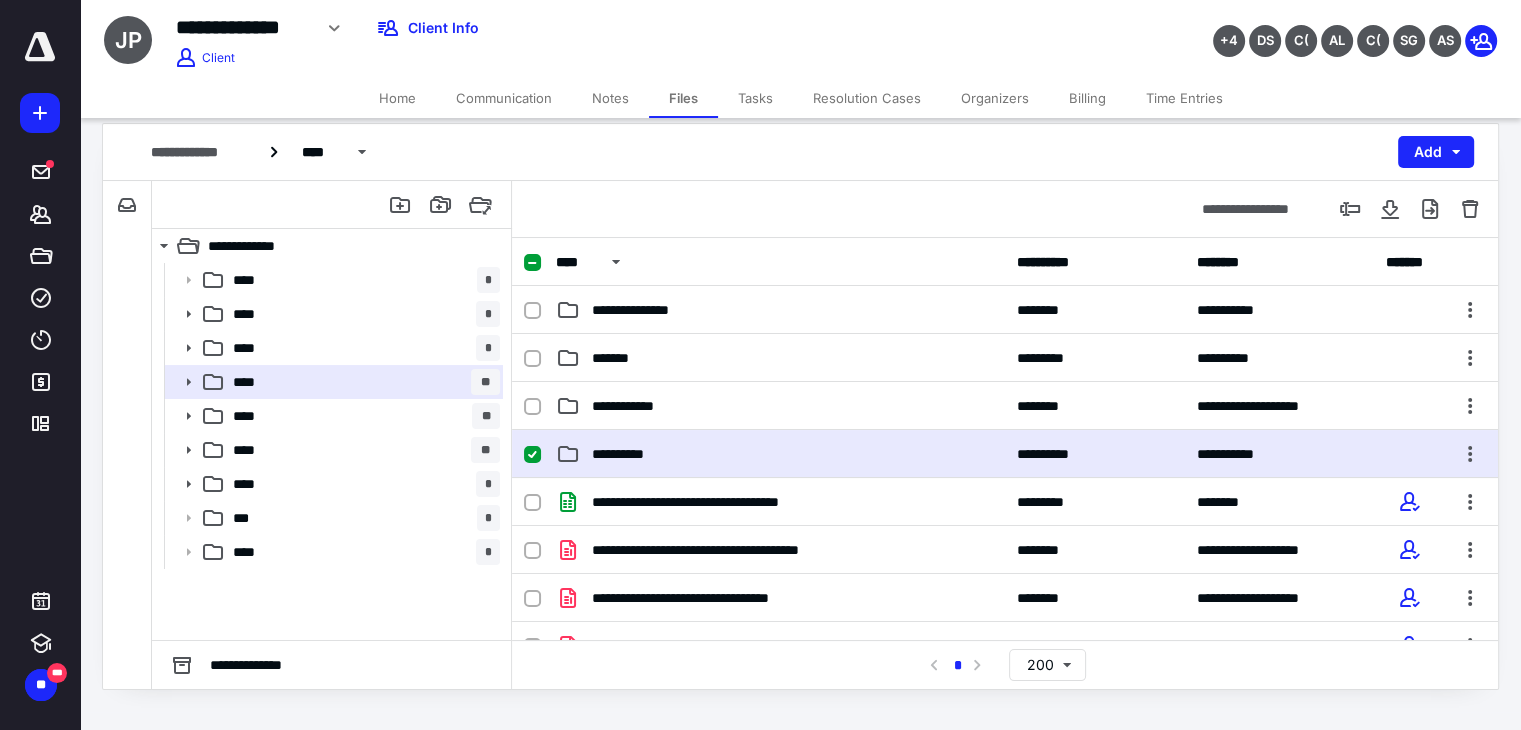 click on "**********" at bounding box center (780, 454) 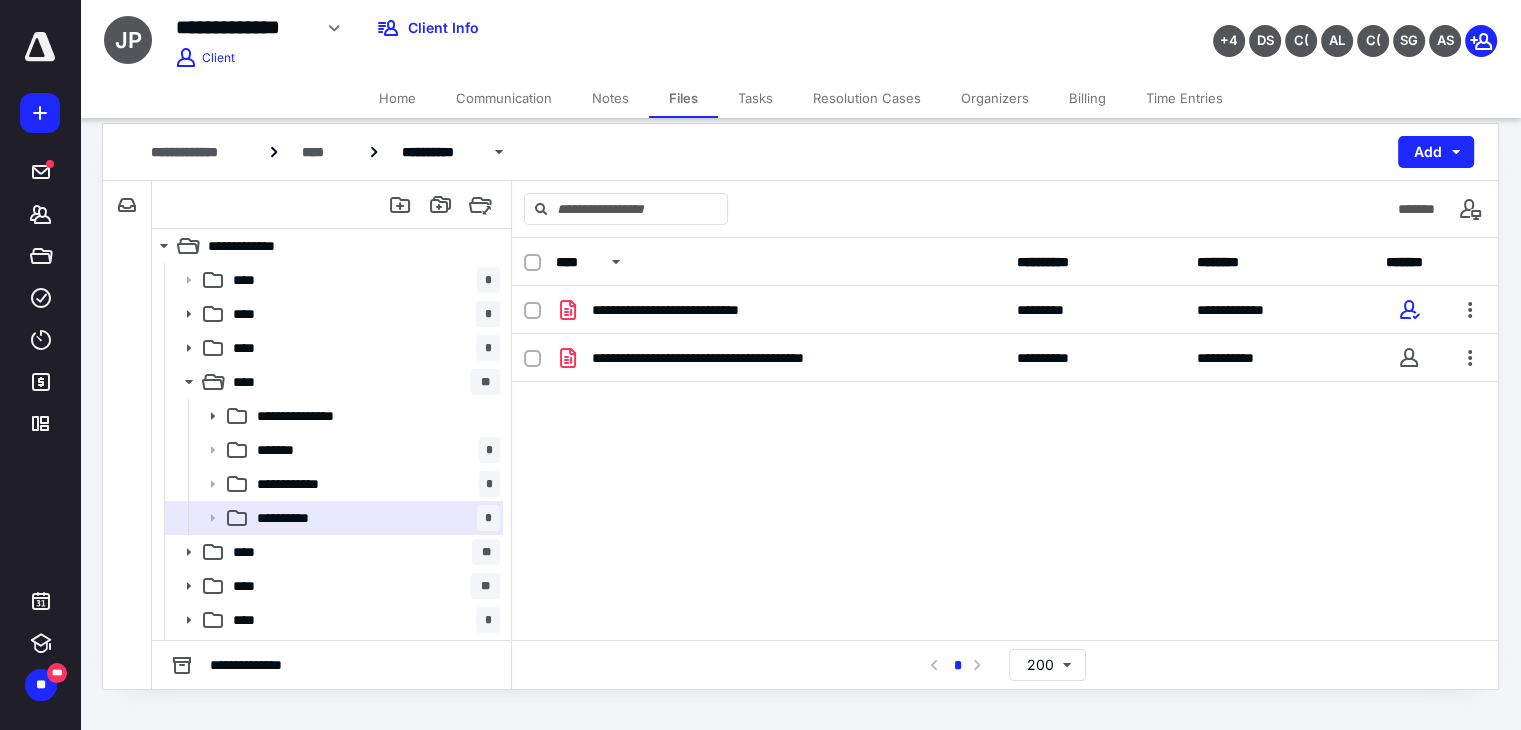 click on "Home" at bounding box center (397, 98) 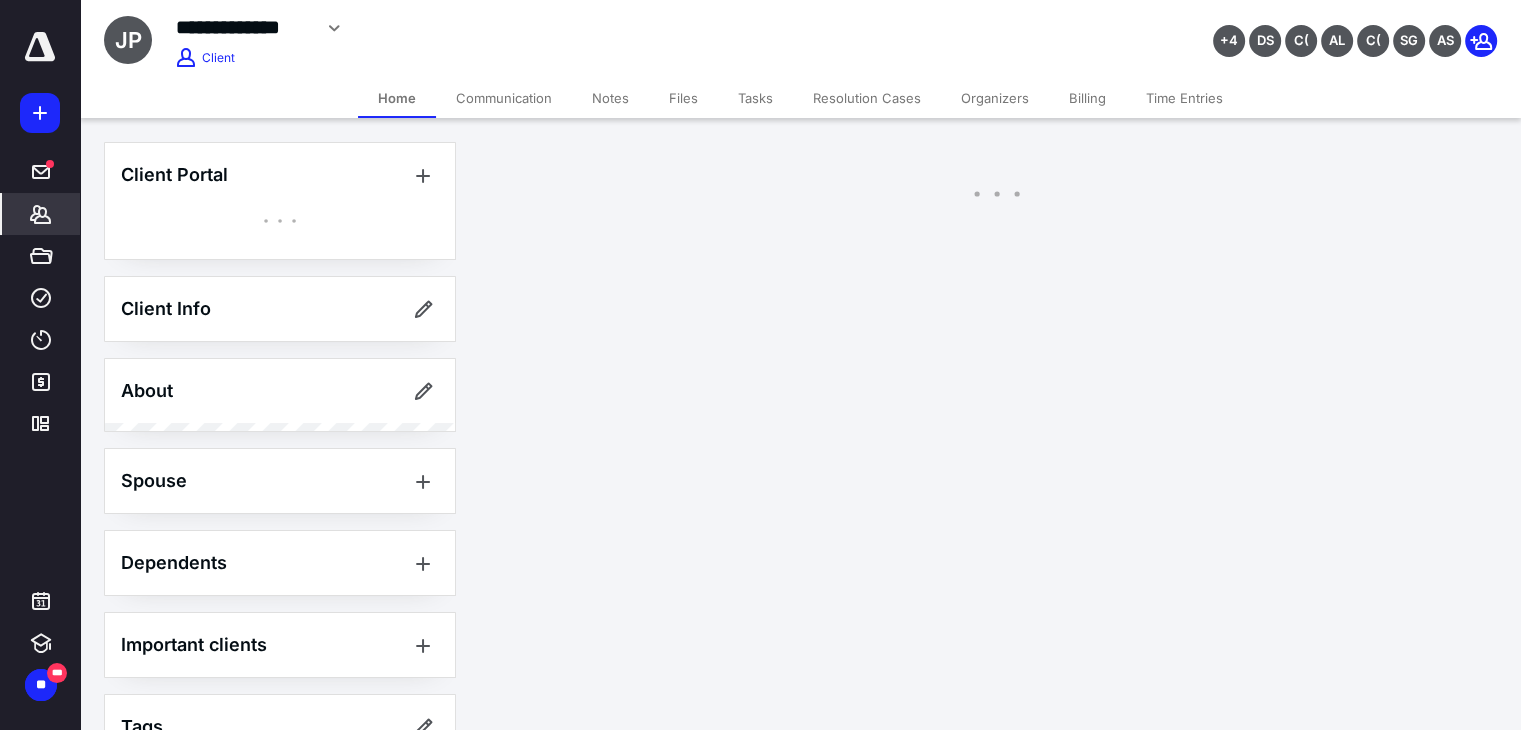 scroll, scrollTop: 0, scrollLeft: 0, axis: both 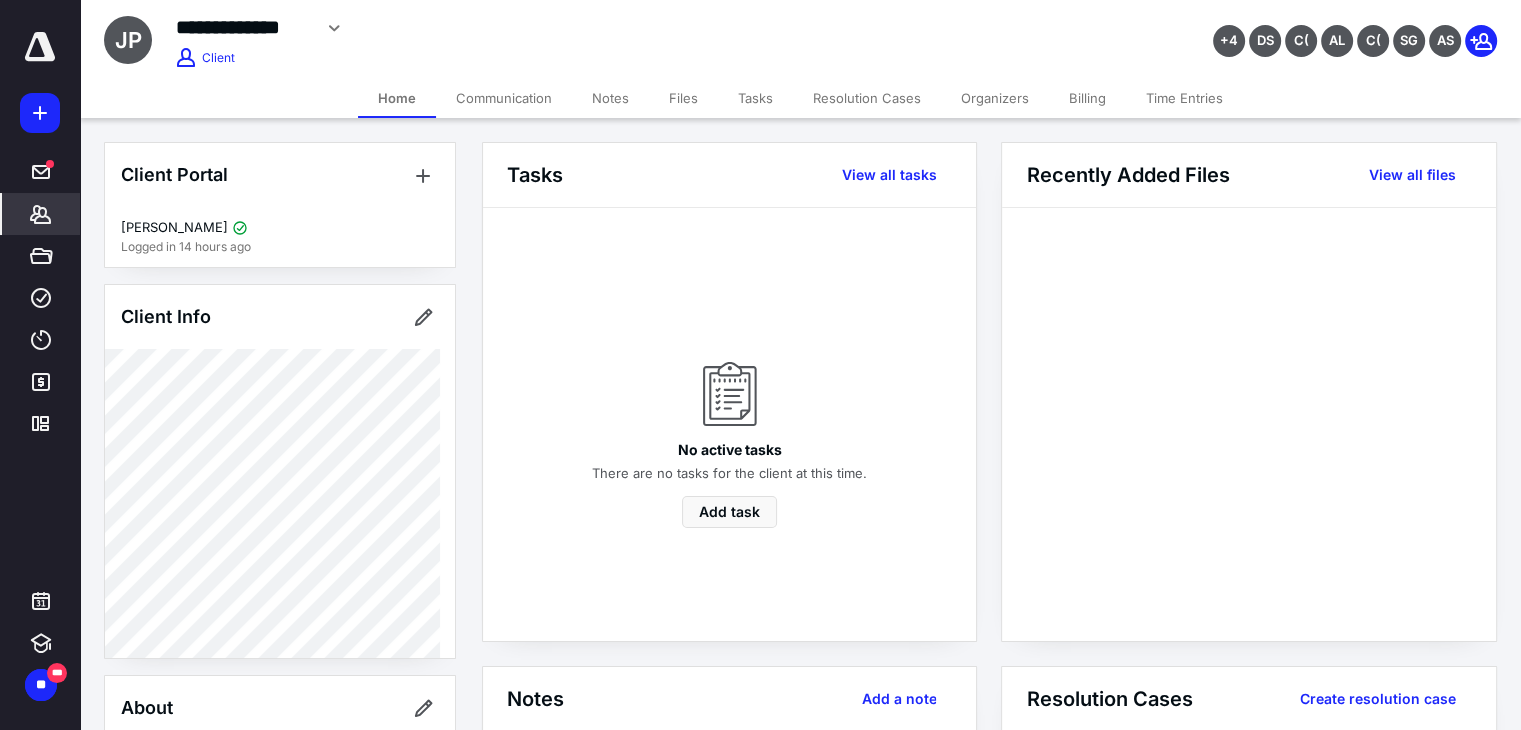 click 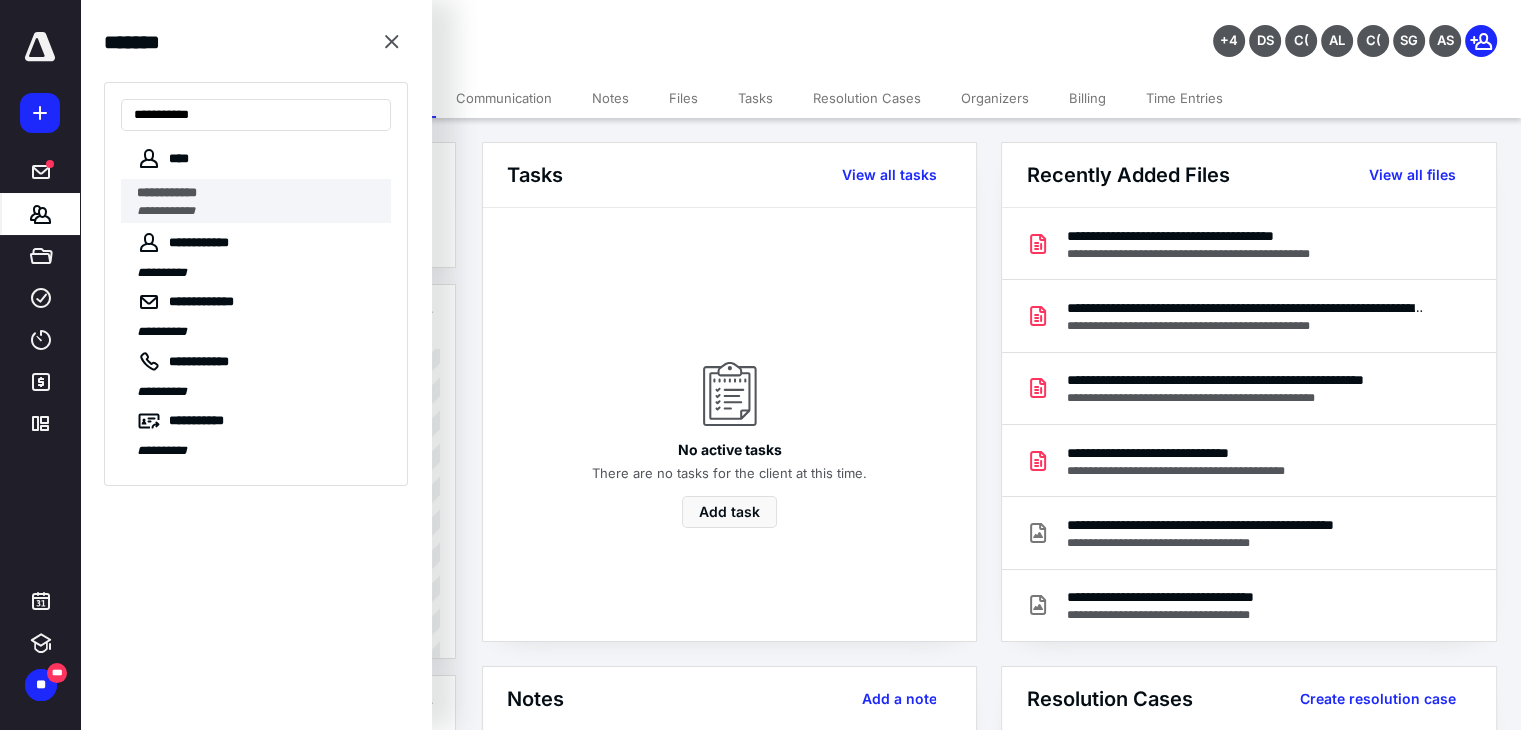 type on "**********" 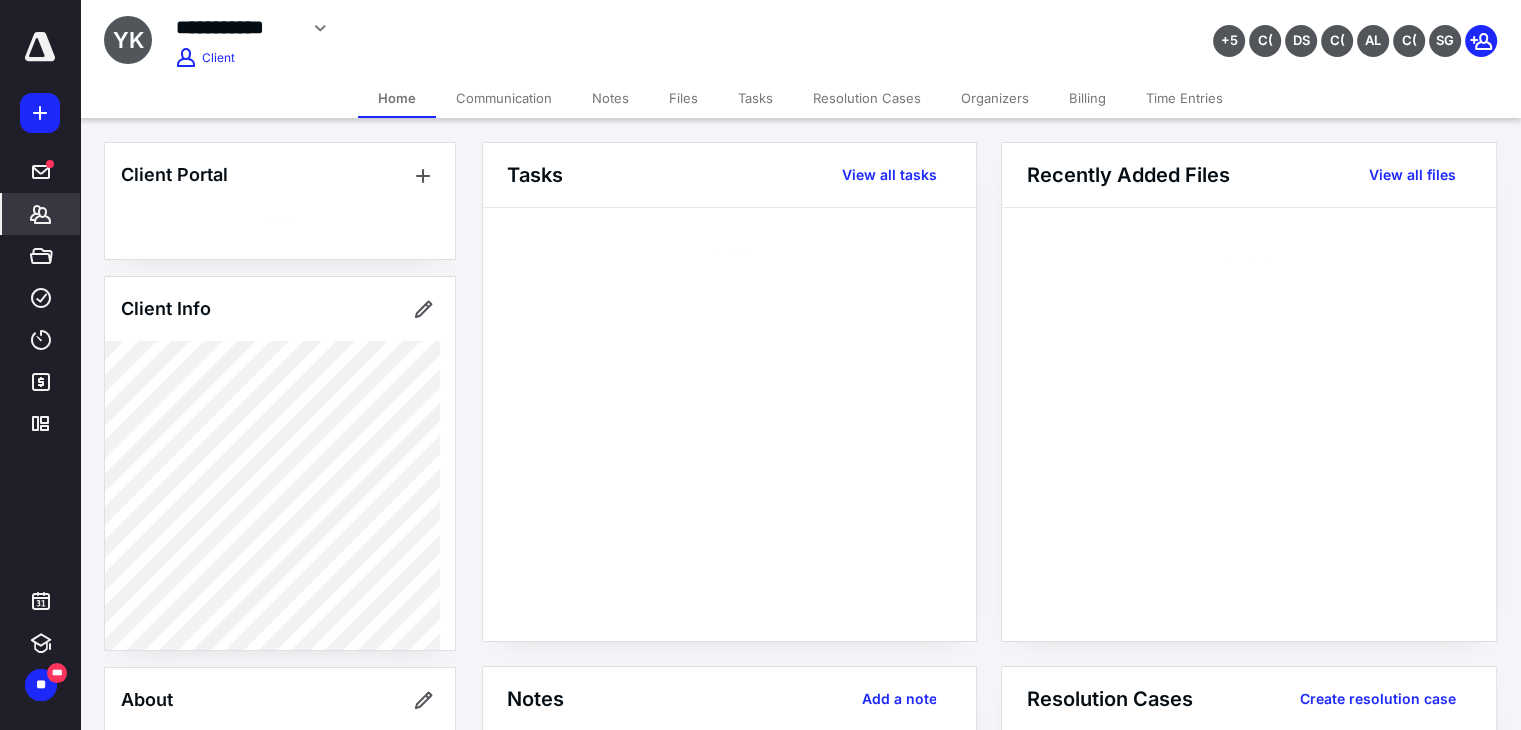 click on "Files" at bounding box center (683, 98) 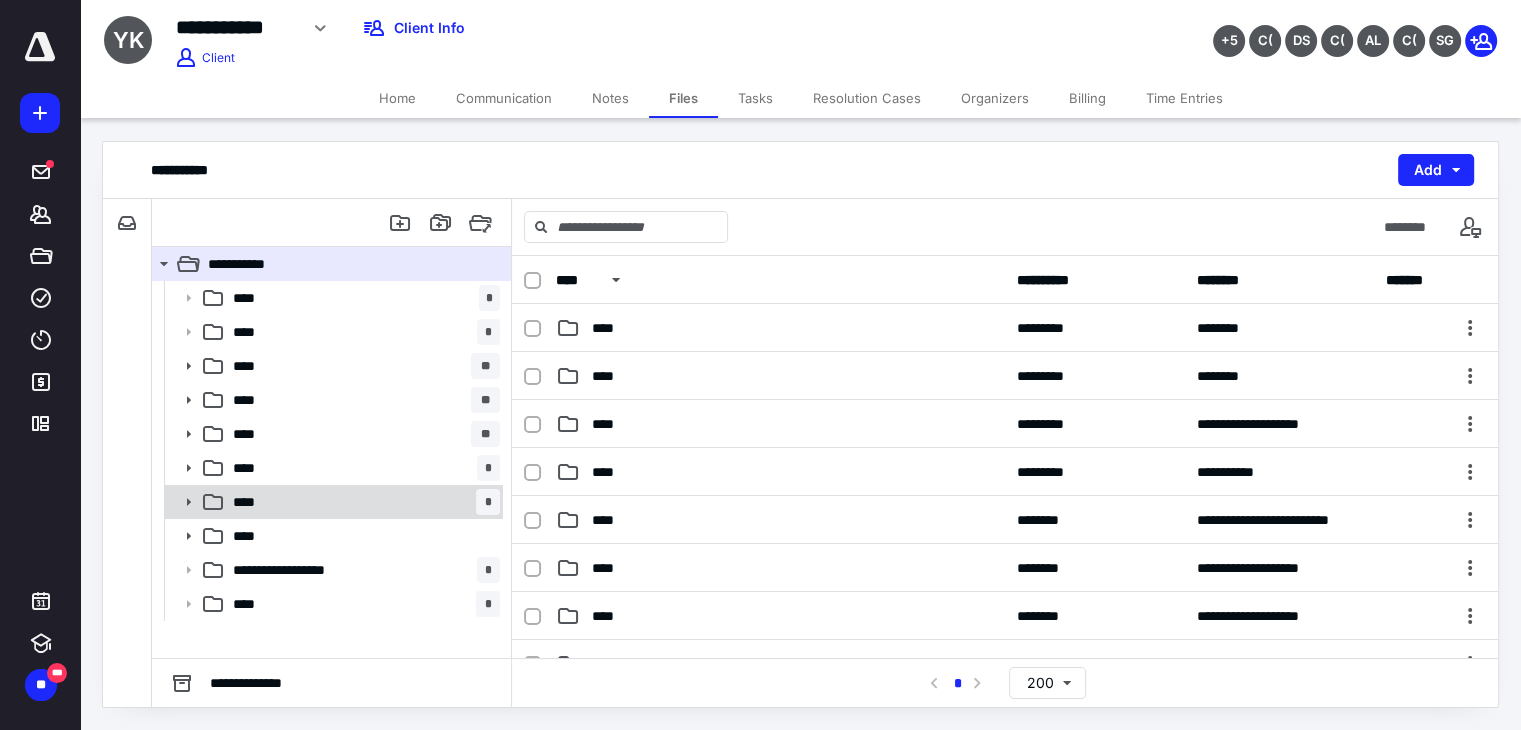 click on "**** *" at bounding box center [362, 502] 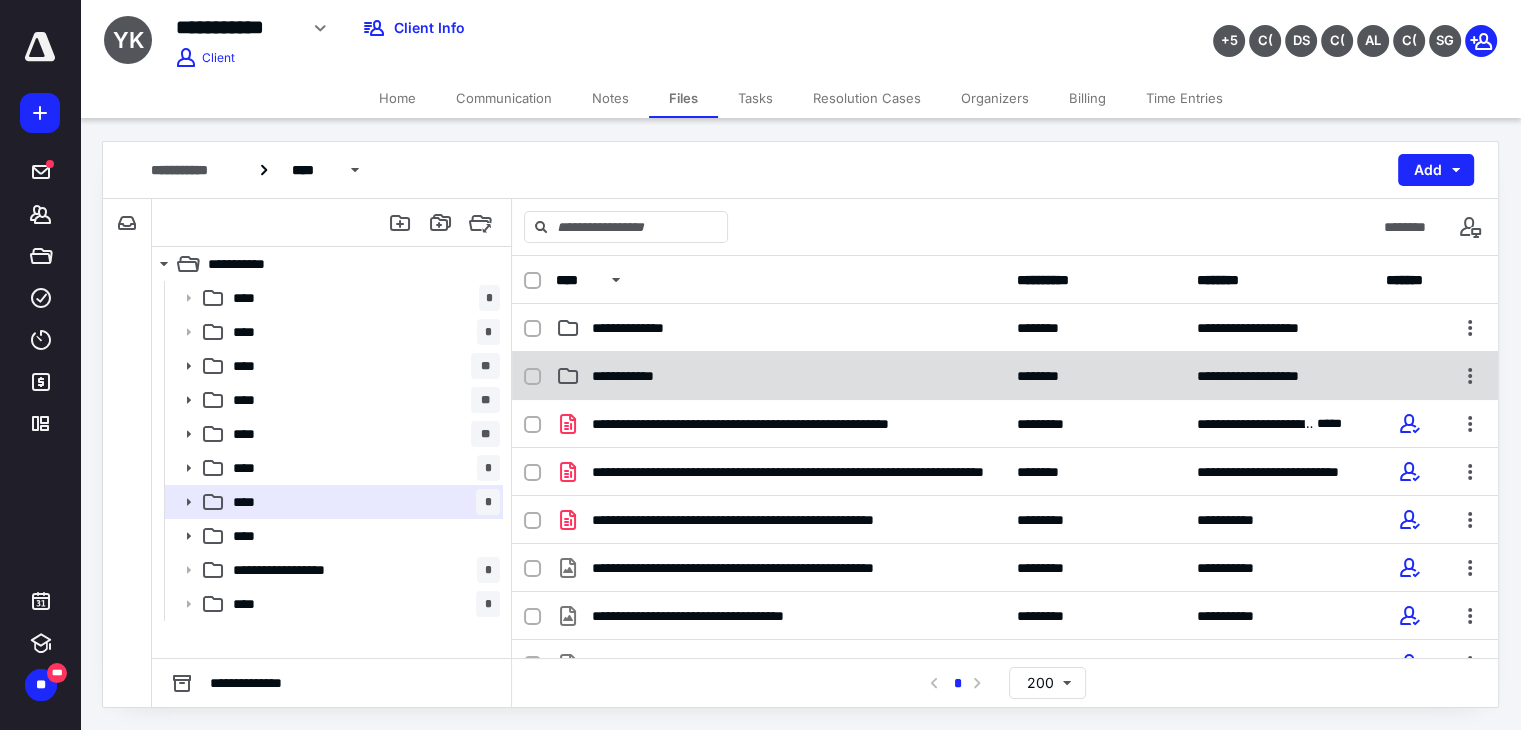 click on "**********" at bounding box center [780, 376] 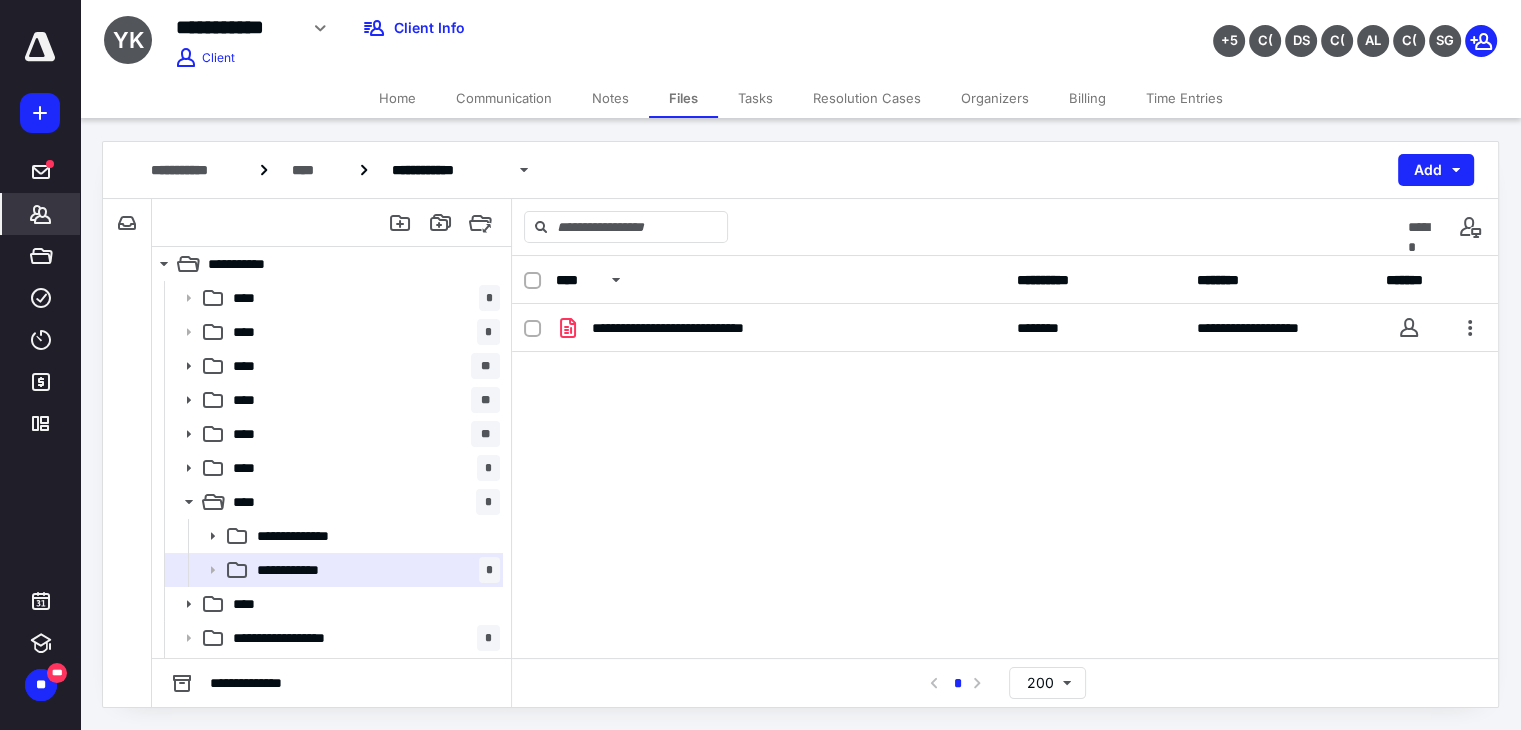 click on "*******" at bounding box center (41, 214) 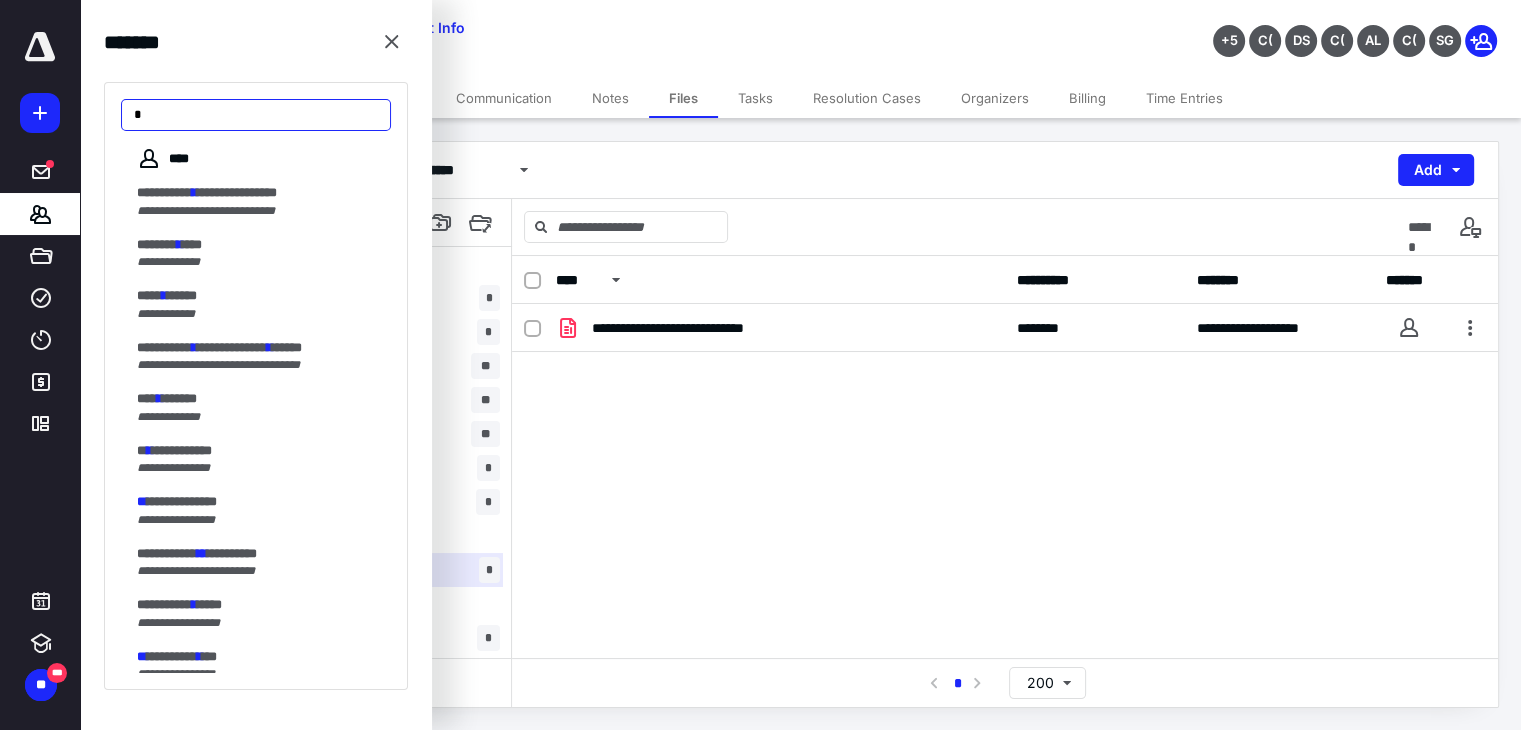 click on "*" at bounding box center (256, 115) 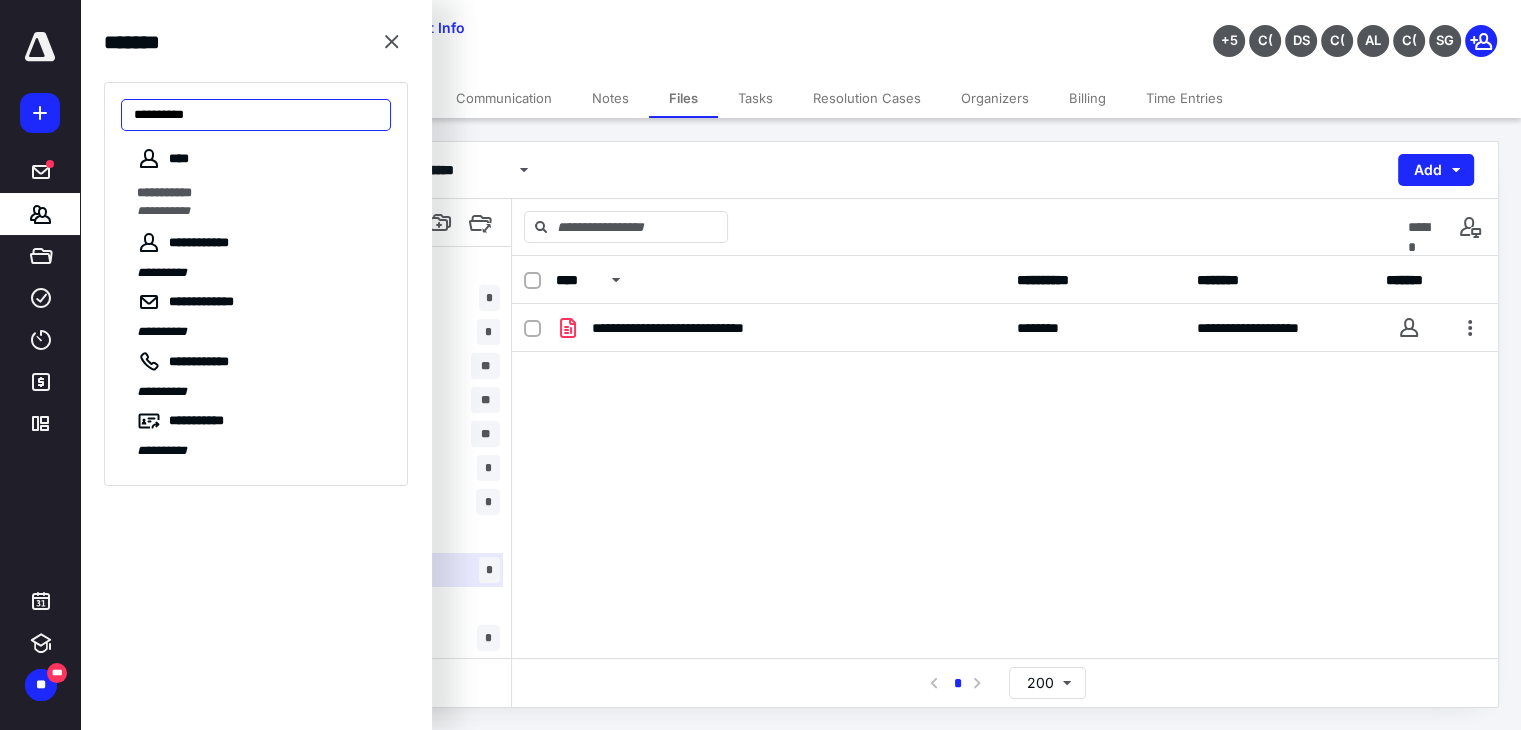 type on "**********" 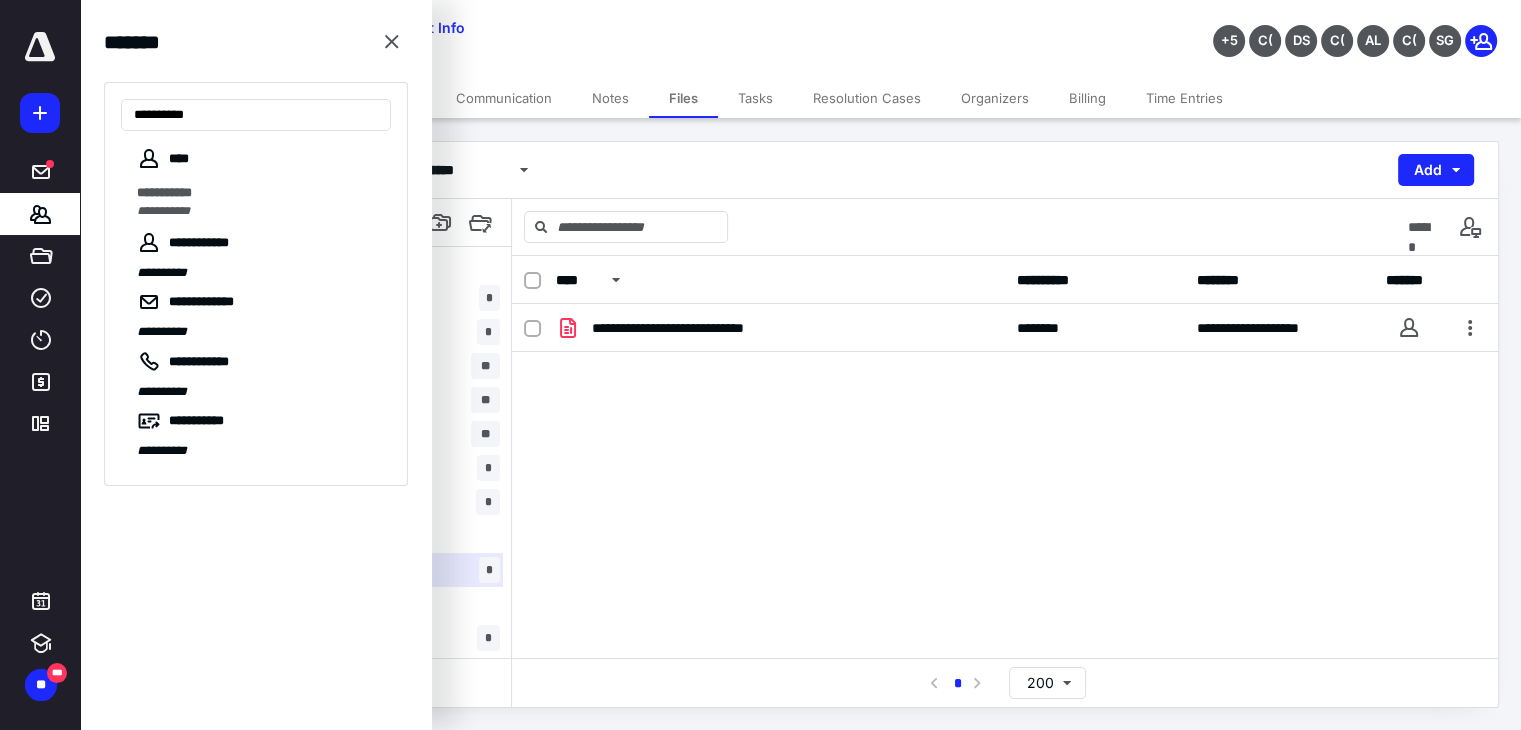 click on "**********" at bounding box center [256, 185] 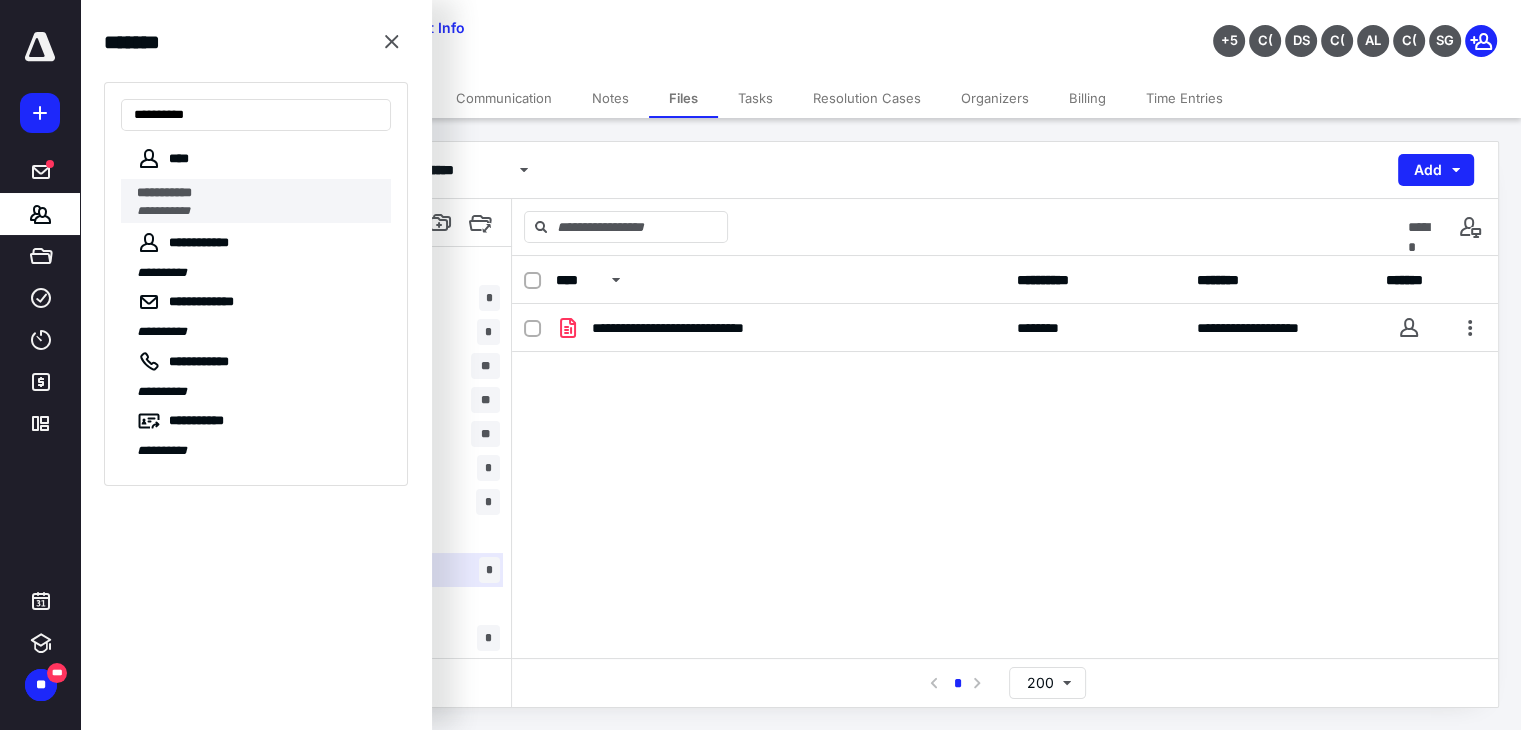 click on "**********" at bounding box center (258, 193) 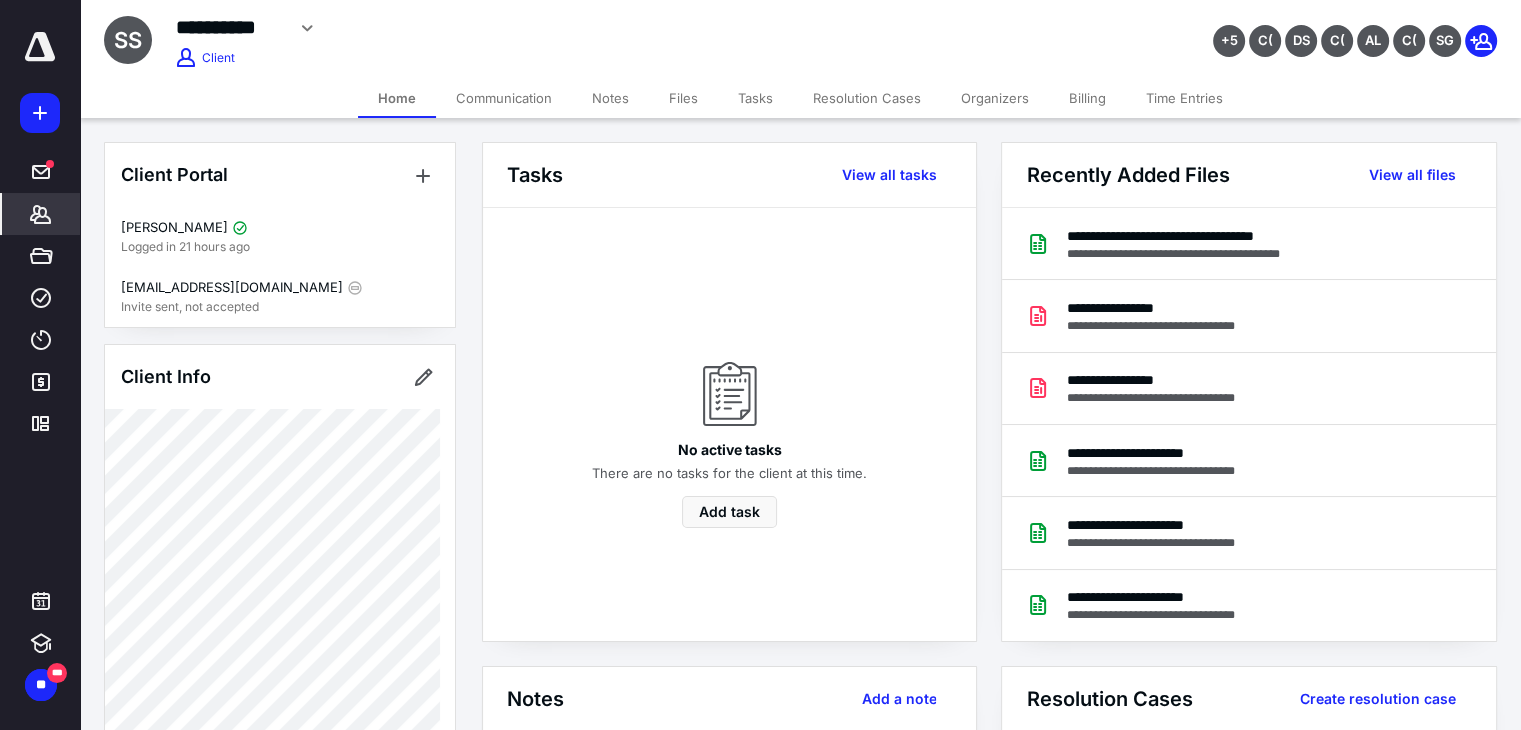 click 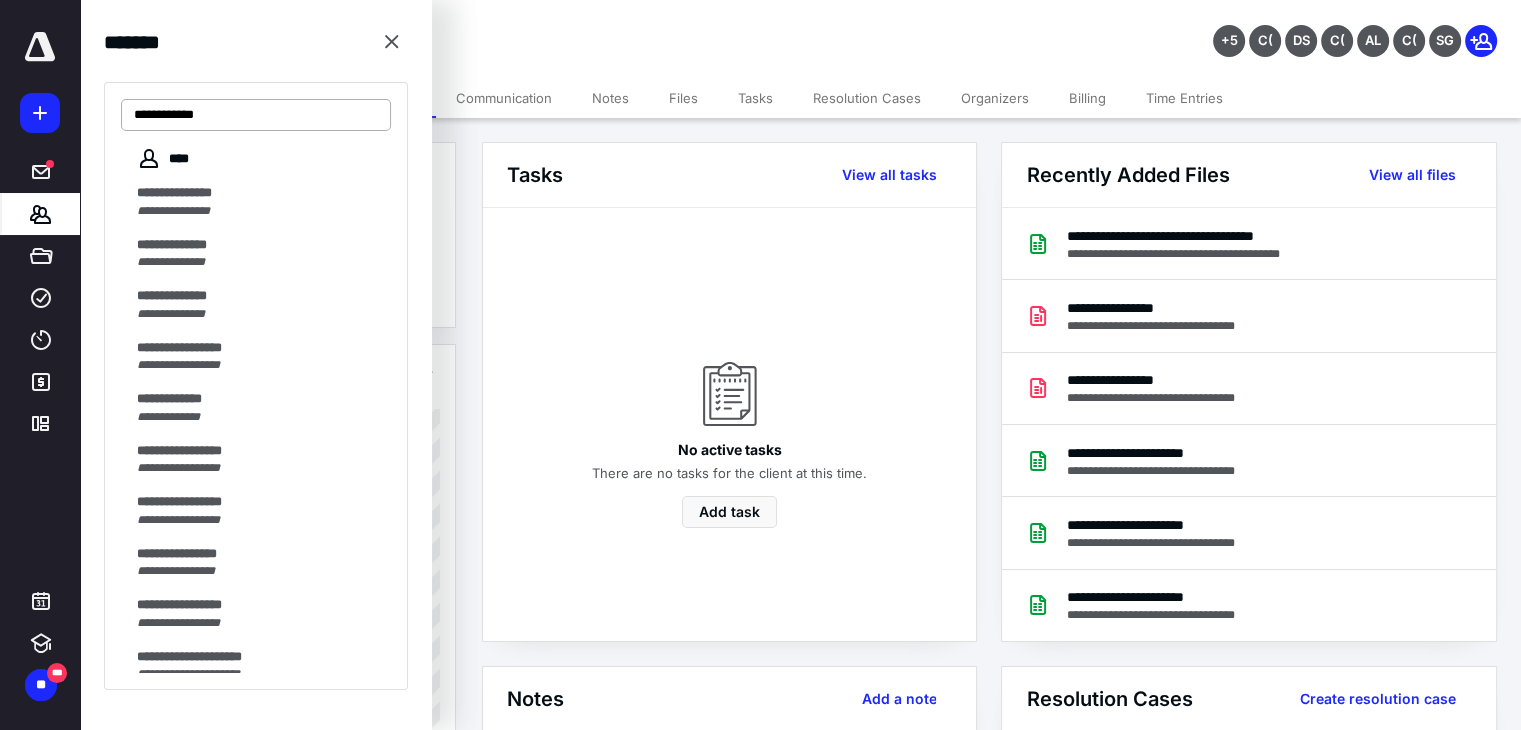 click on "**********" at bounding box center (256, 115) 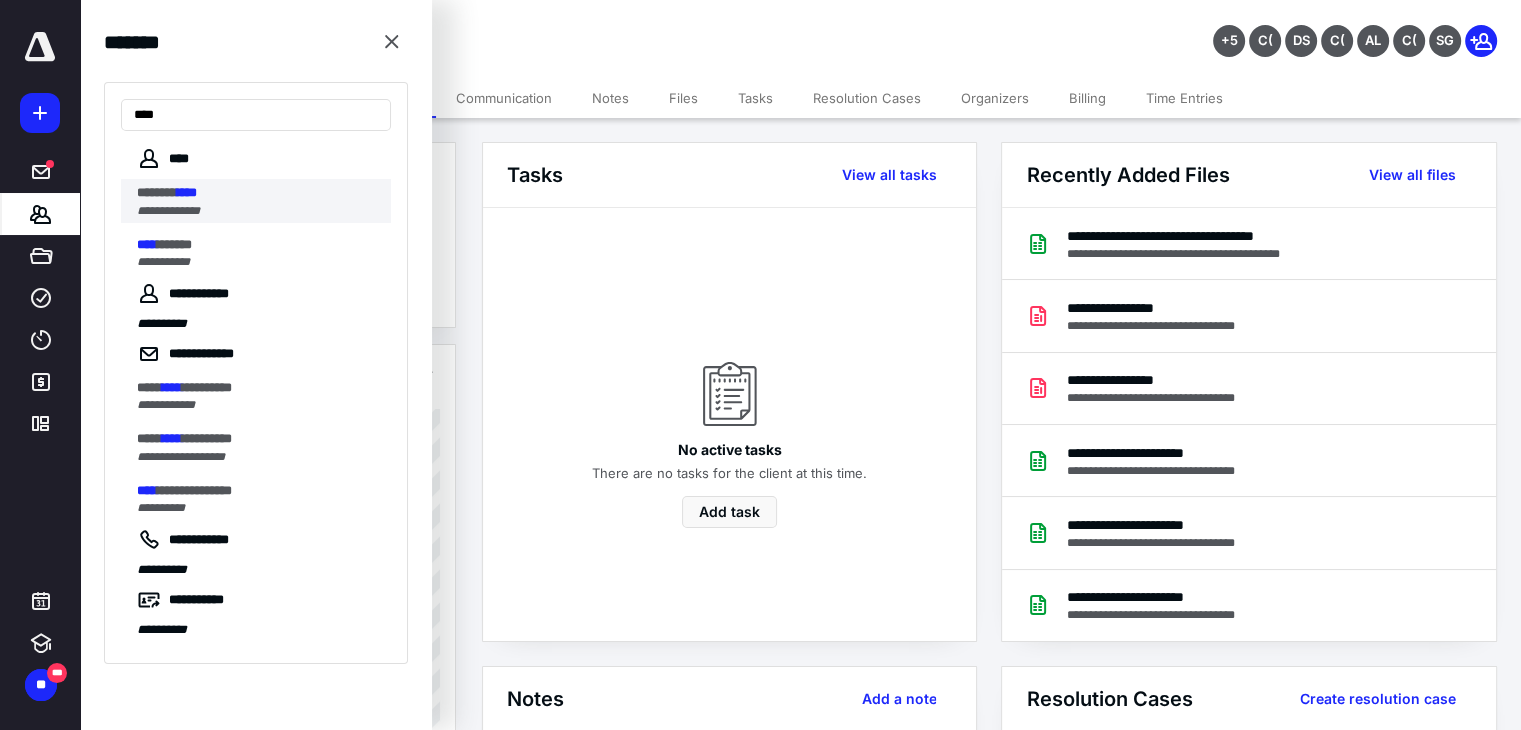 type on "****" 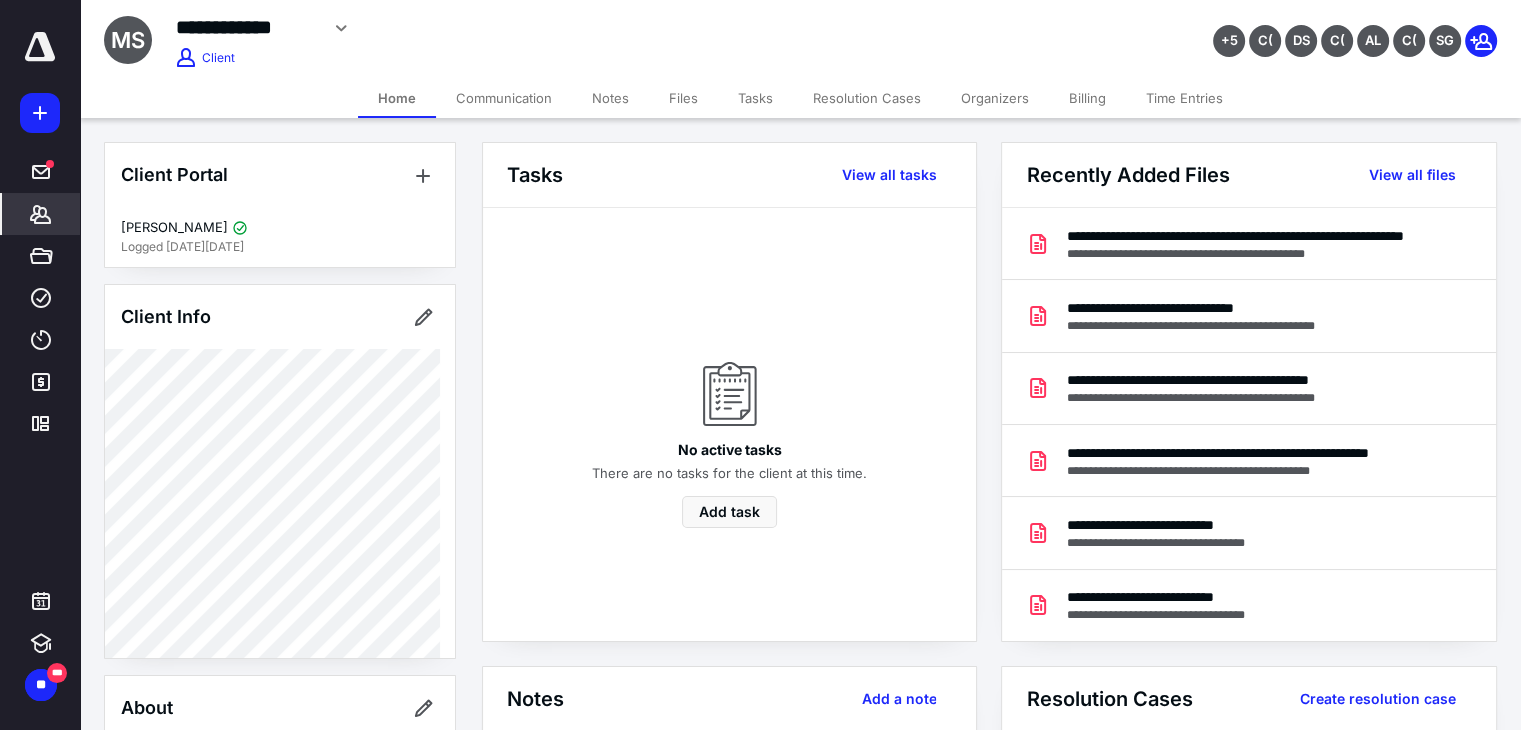 click on "Files" at bounding box center [683, 98] 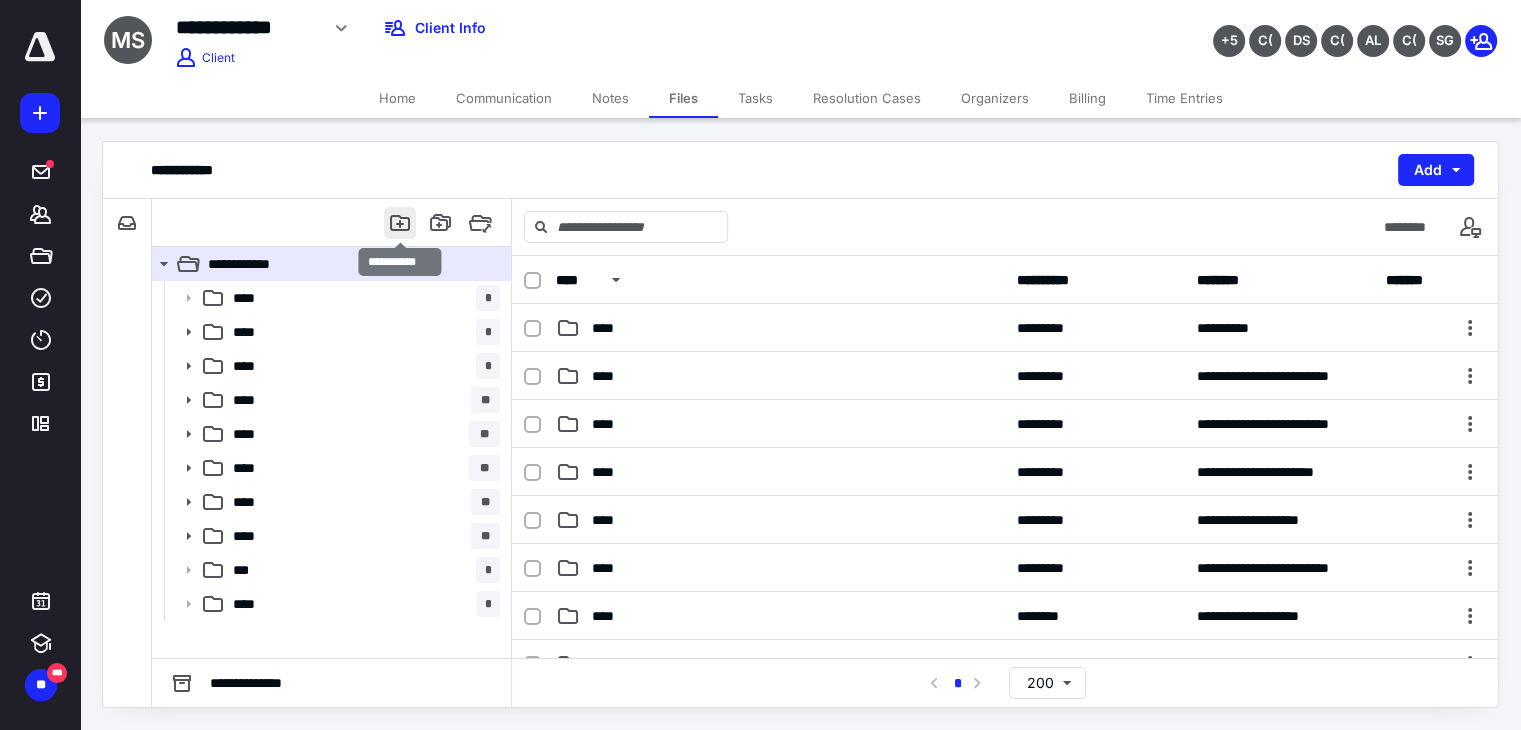click at bounding box center [400, 223] 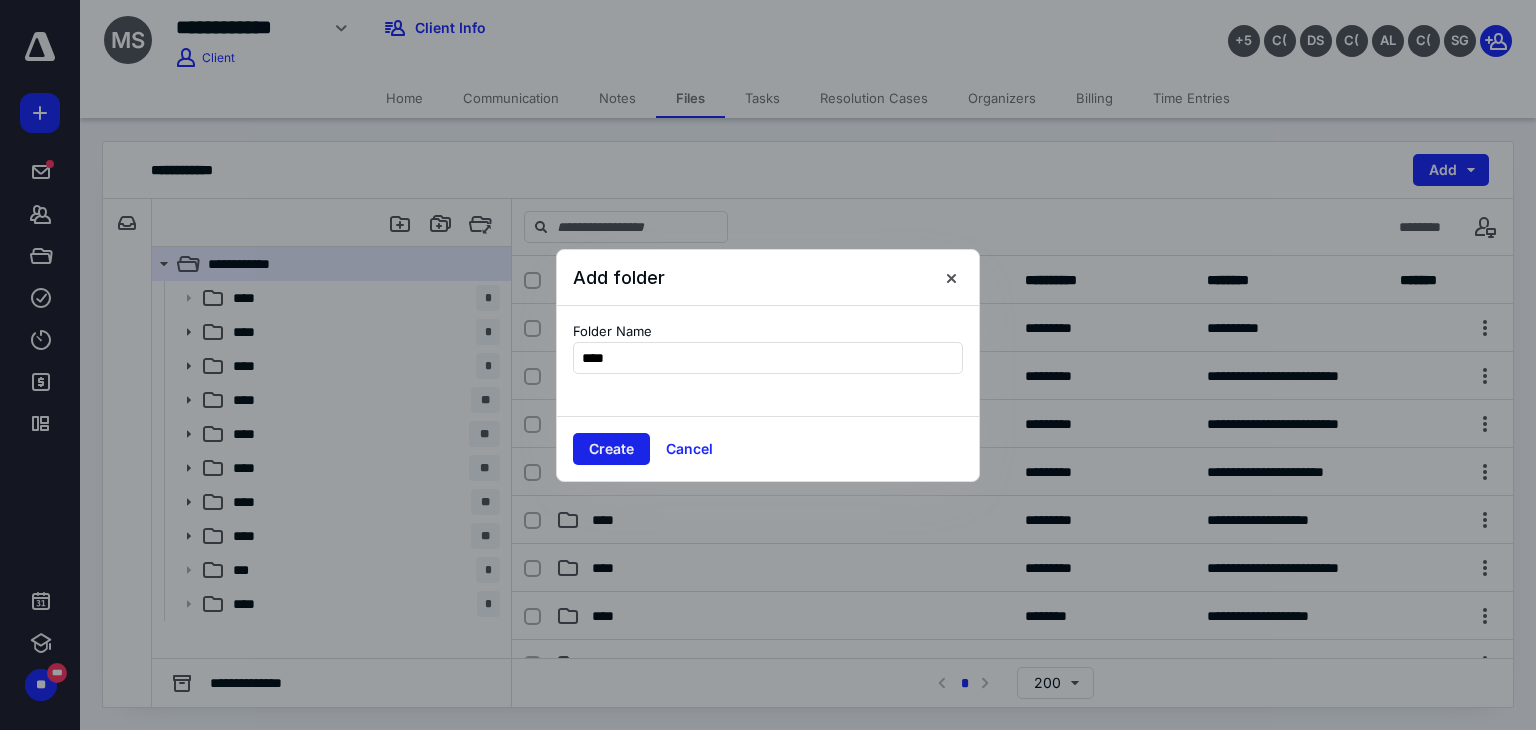 type on "****" 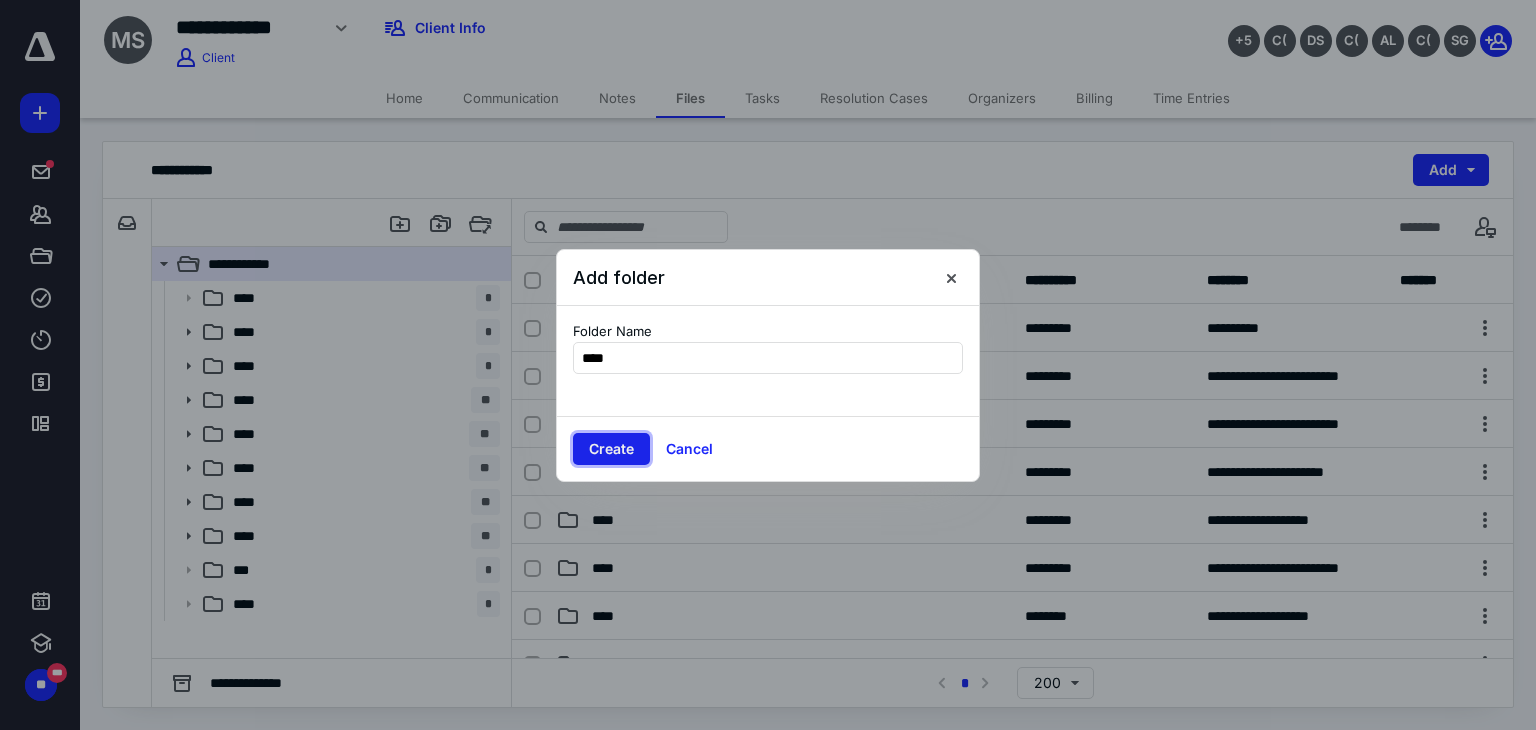 click on "Create" at bounding box center (611, 449) 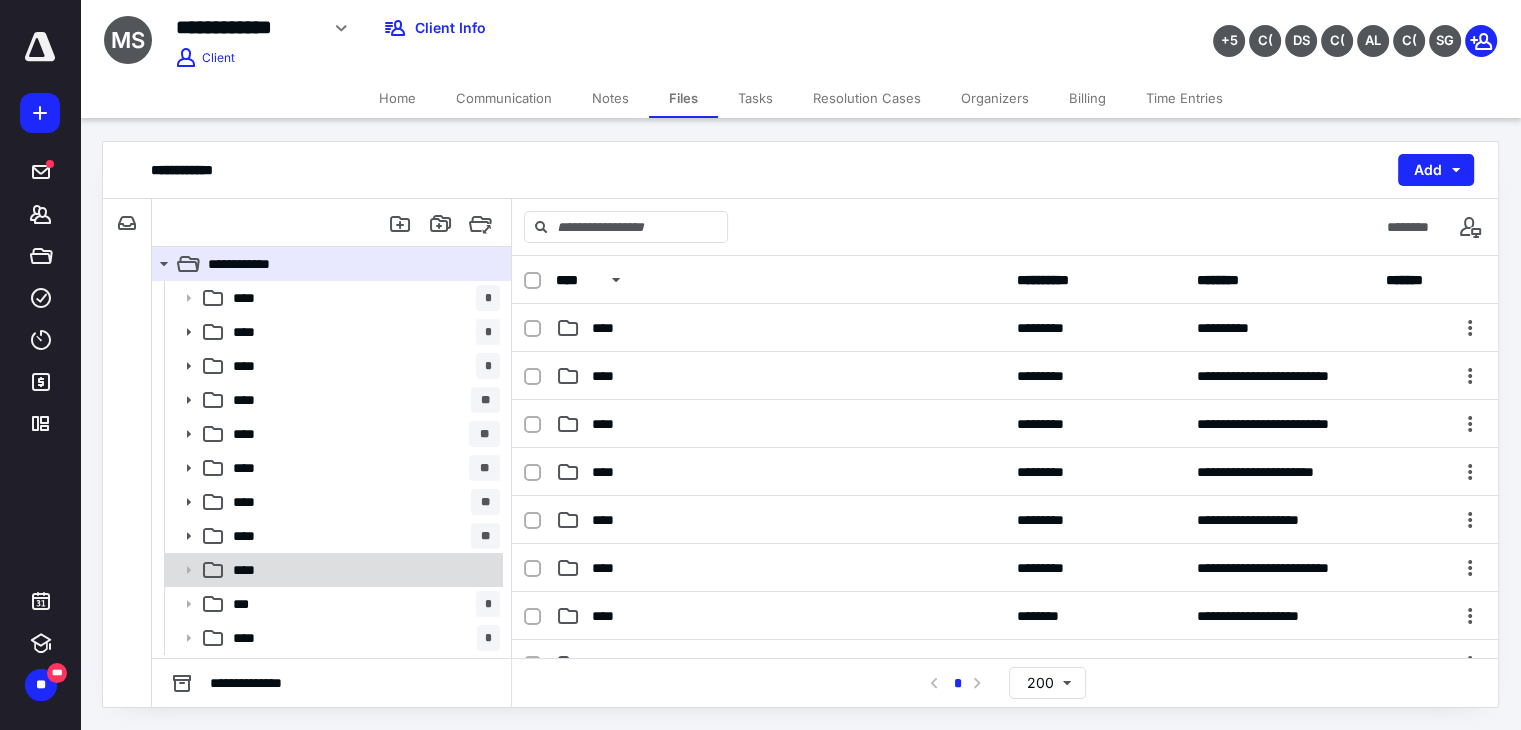 click on "****" at bounding box center [362, 570] 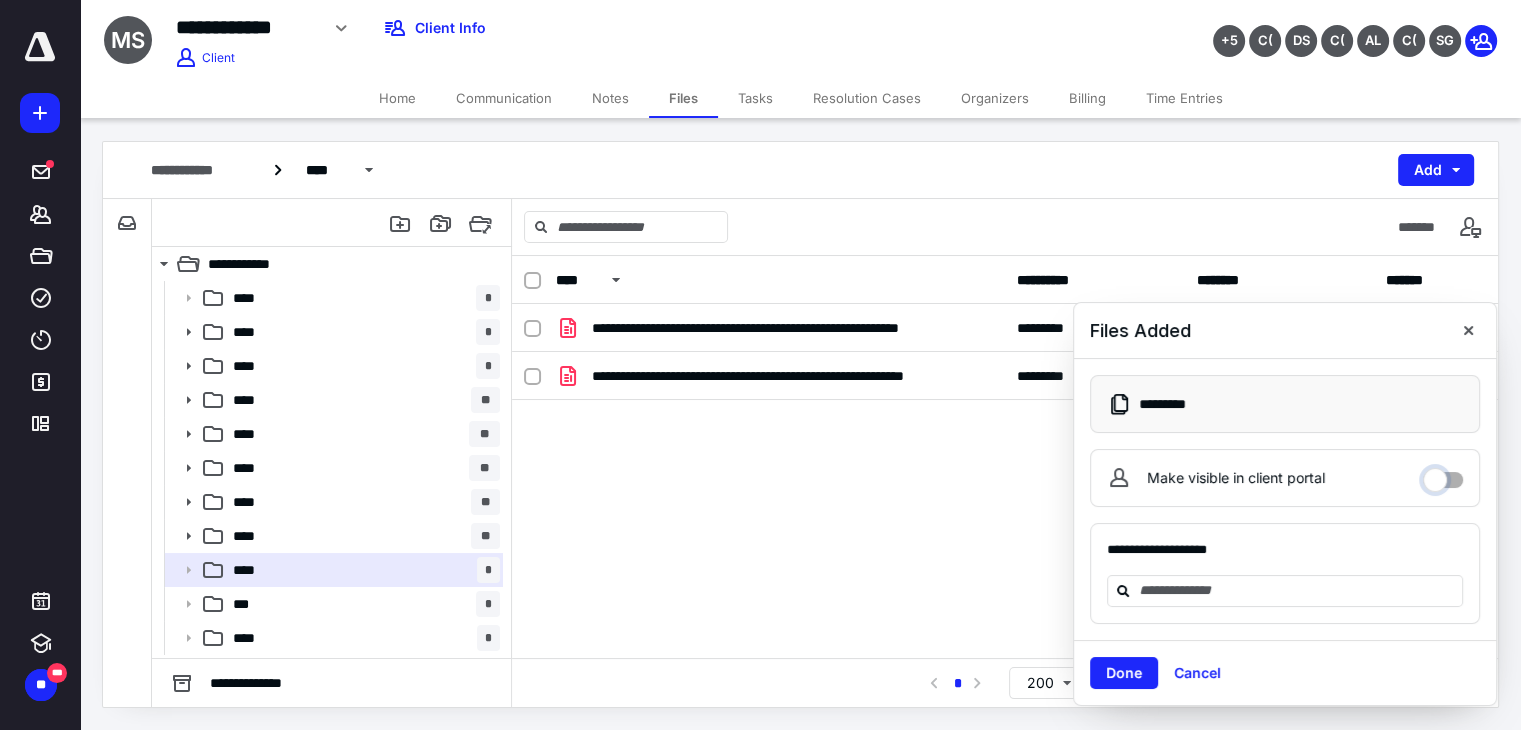 click on "Make visible in client portal" at bounding box center (1443, 475) 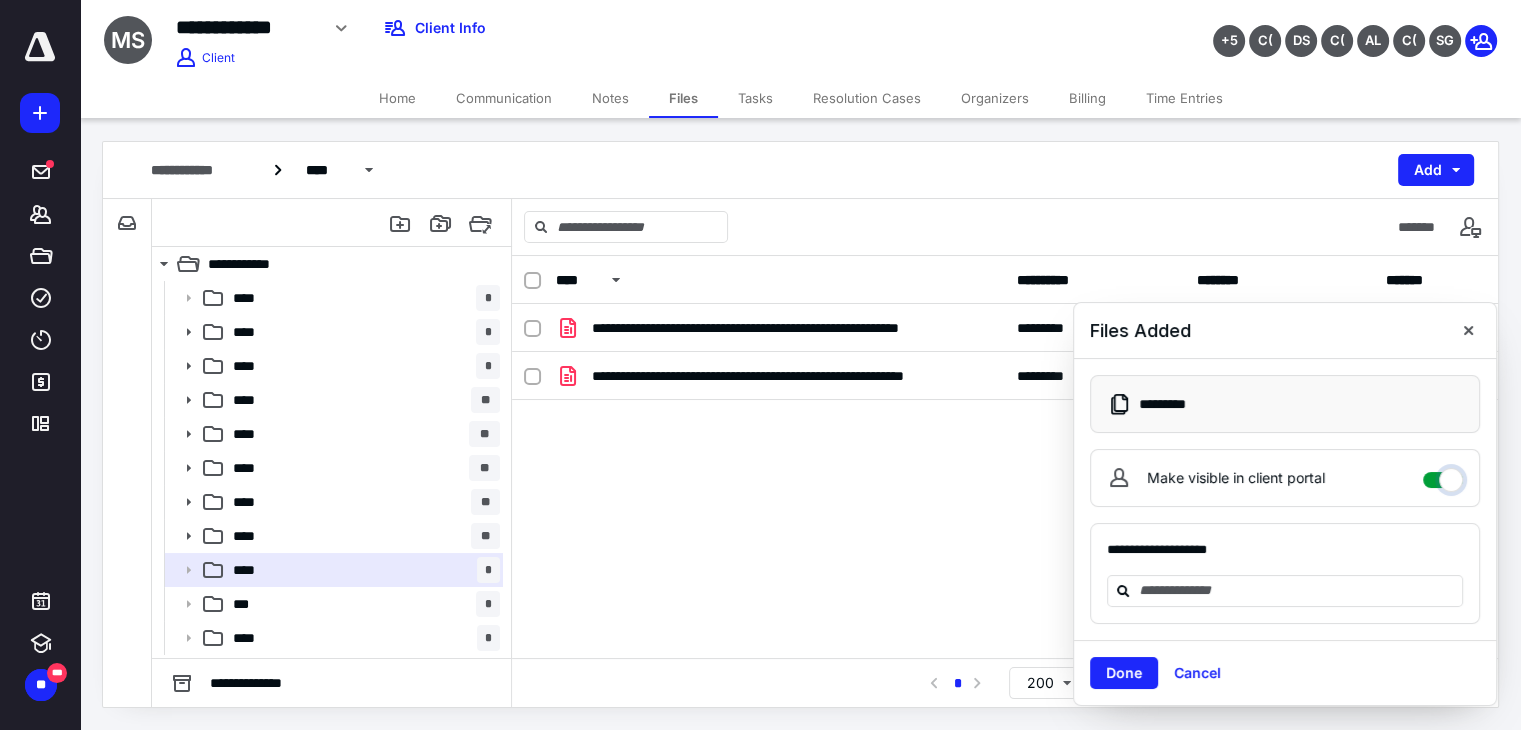 checkbox on "****" 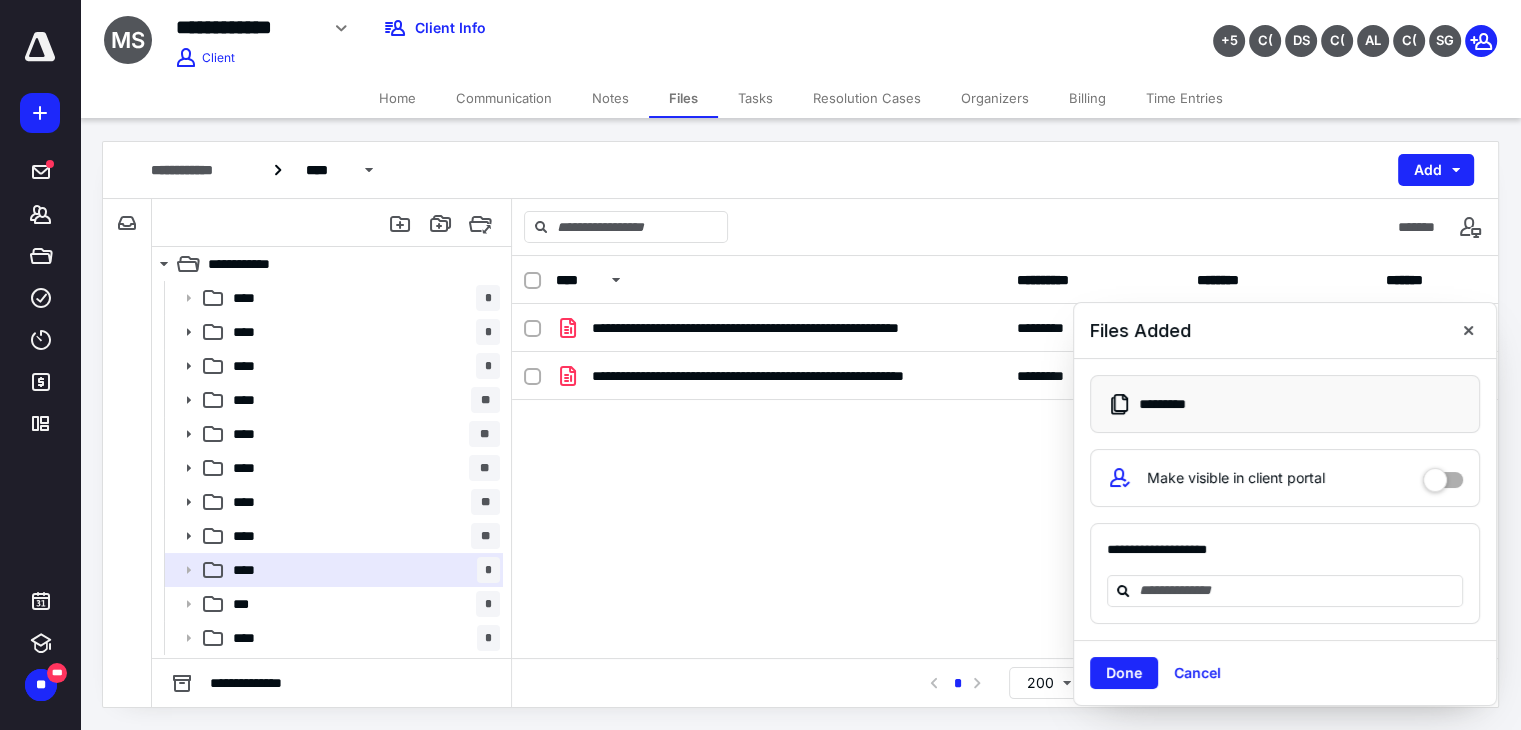 drag, startPoint x: 1100, startPoint y: 670, endPoint x: 1088, endPoint y: 662, distance: 14.422205 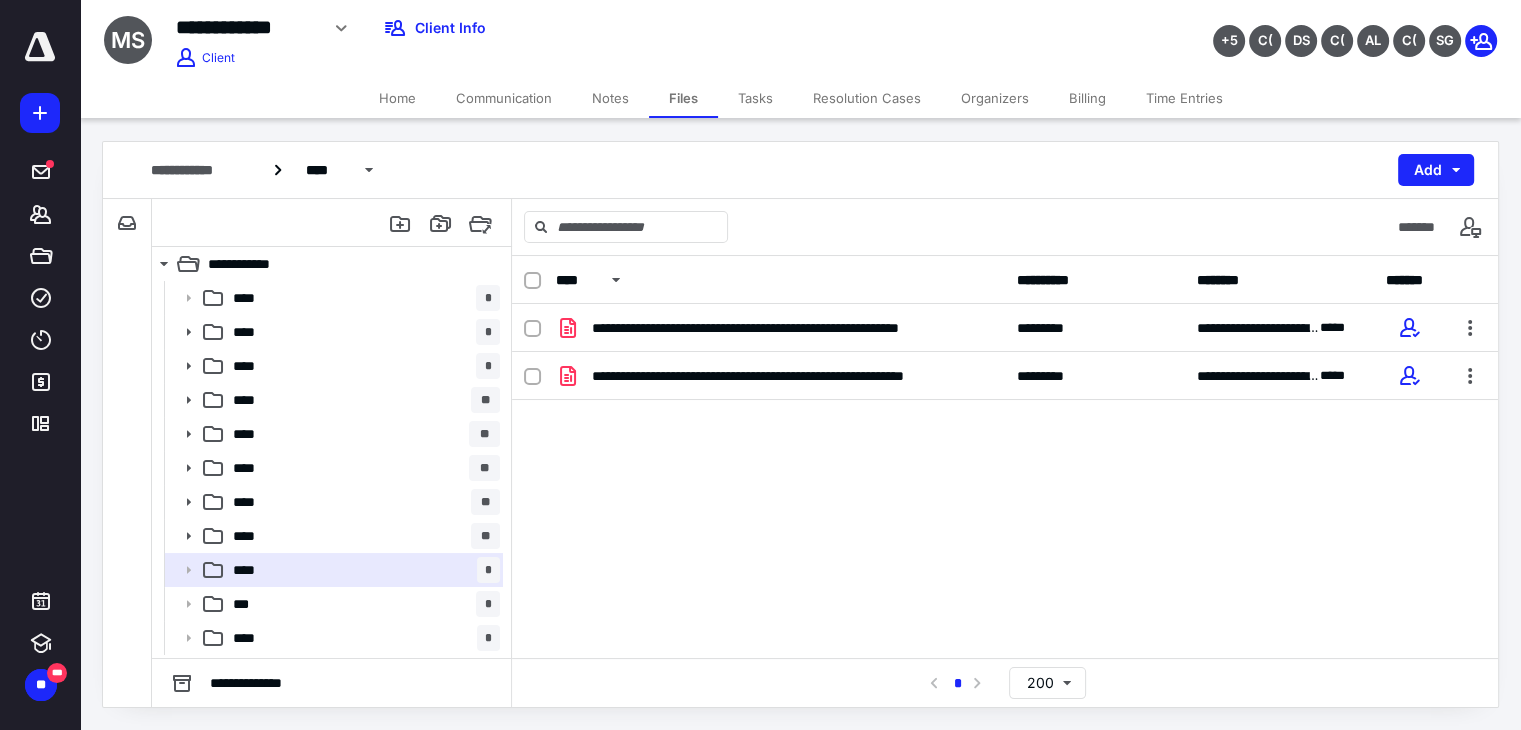 click on "***** ******* ***** **** **** ******* *********" at bounding box center [40, 238] 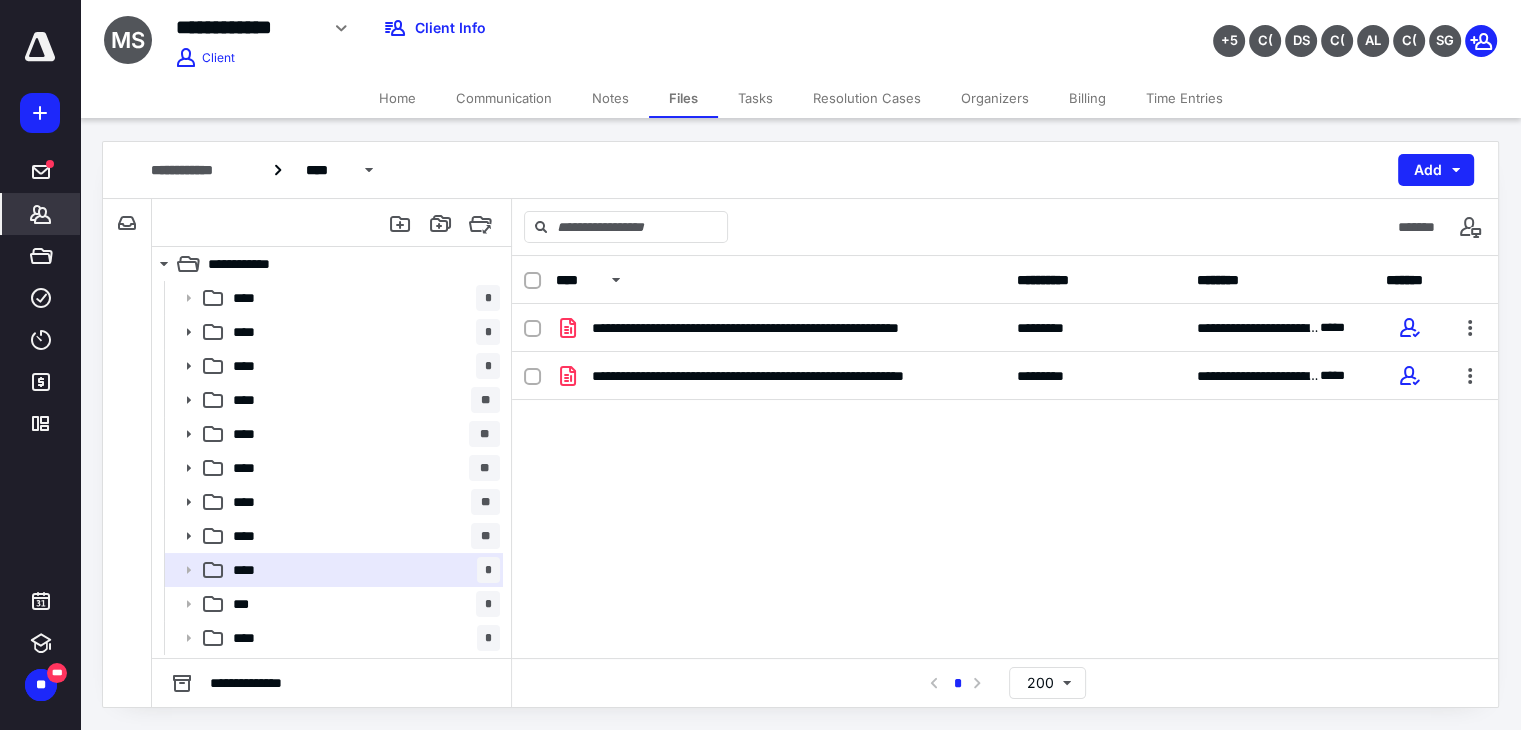 click 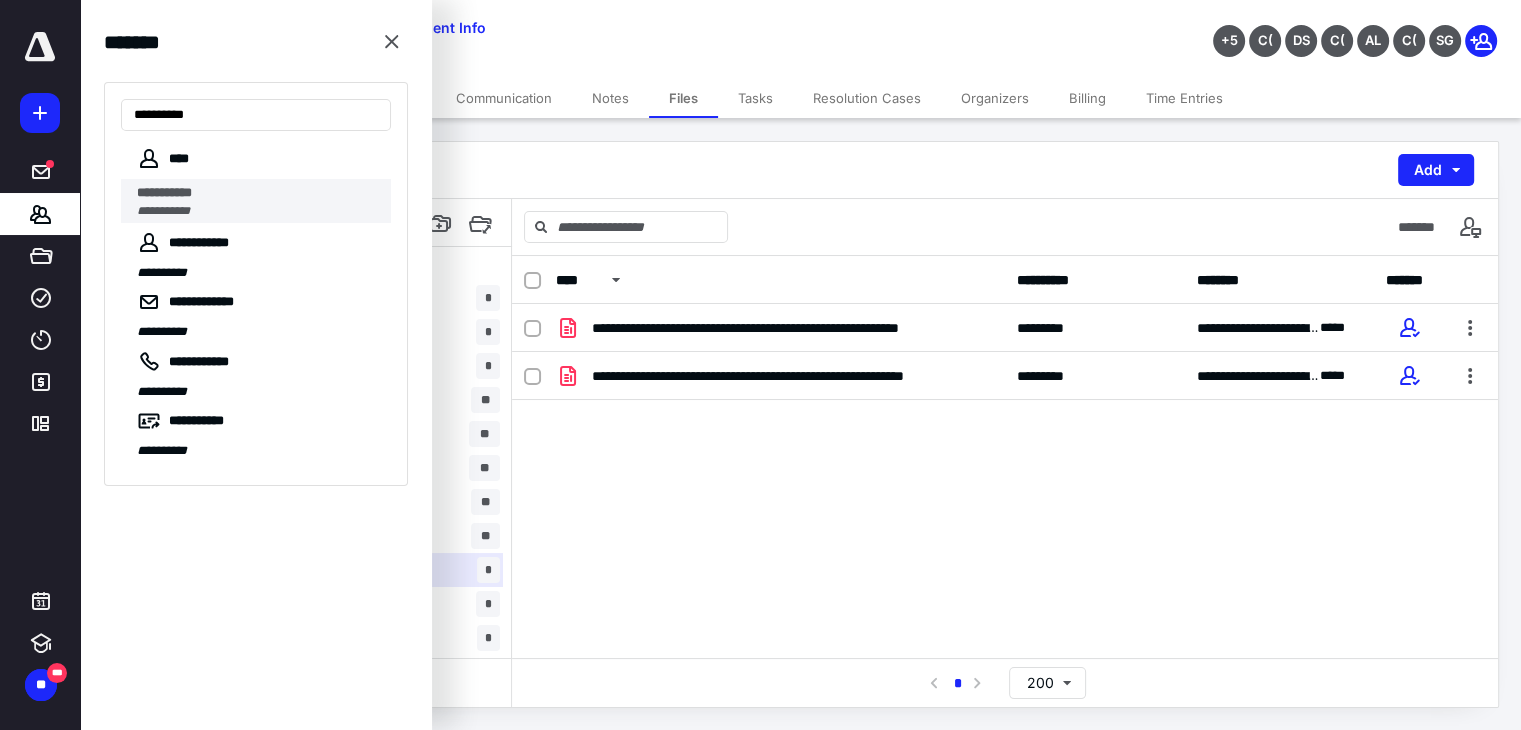 type on "**********" 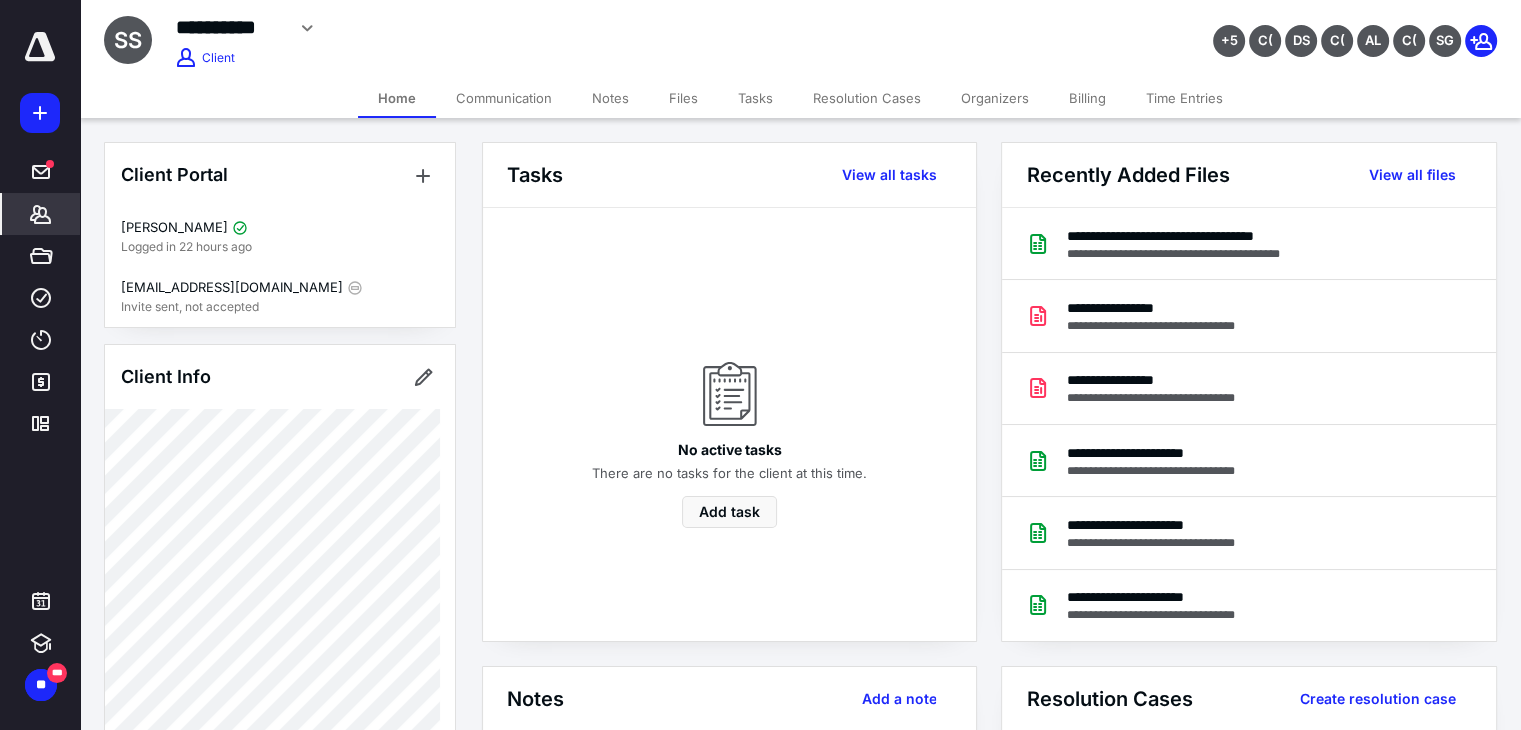 drag, startPoint x: 672, startPoint y: 89, endPoint x: 688, endPoint y: 85, distance: 16.492422 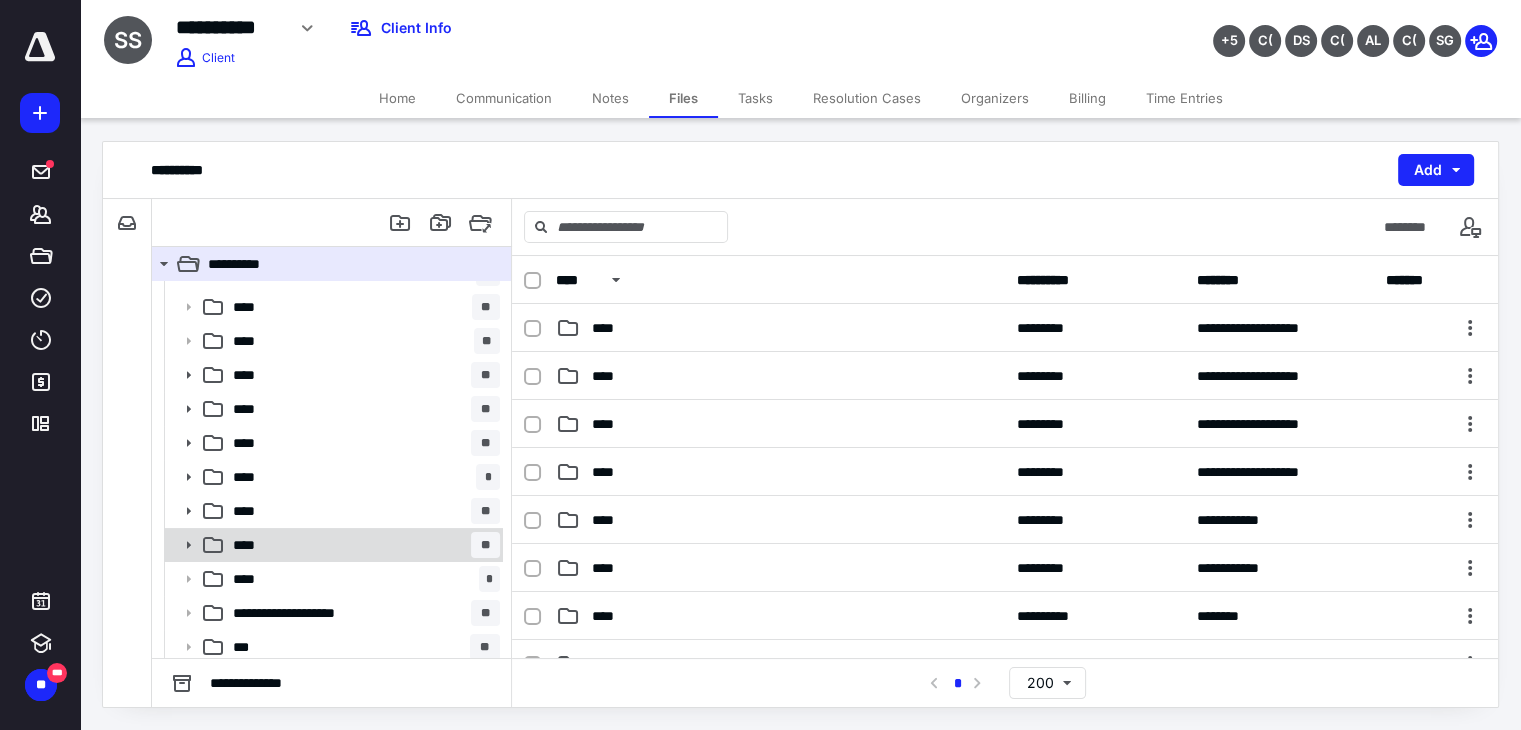 scroll, scrollTop: 100, scrollLeft: 0, axis: vertical 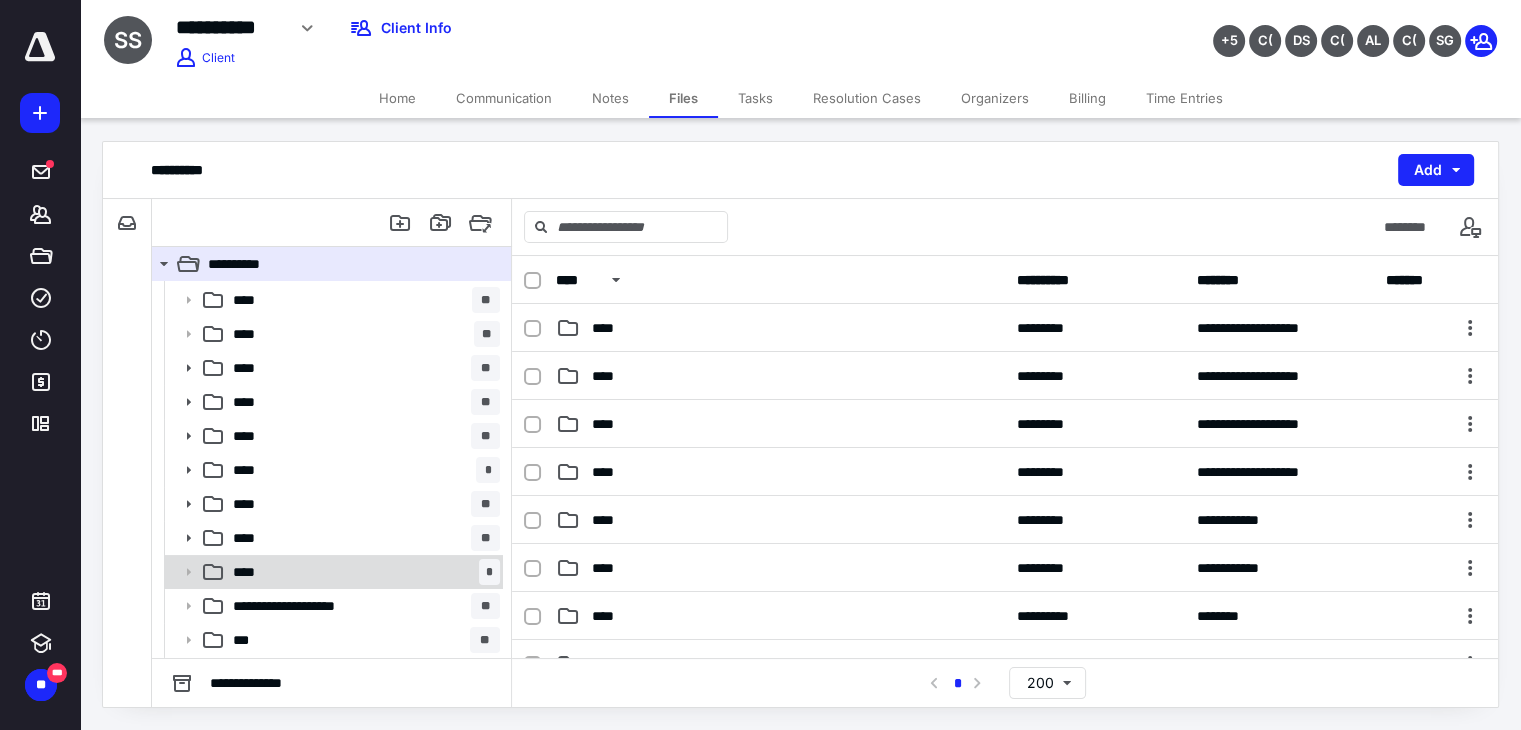 click on "**** *" at bounding box center [362, 572] 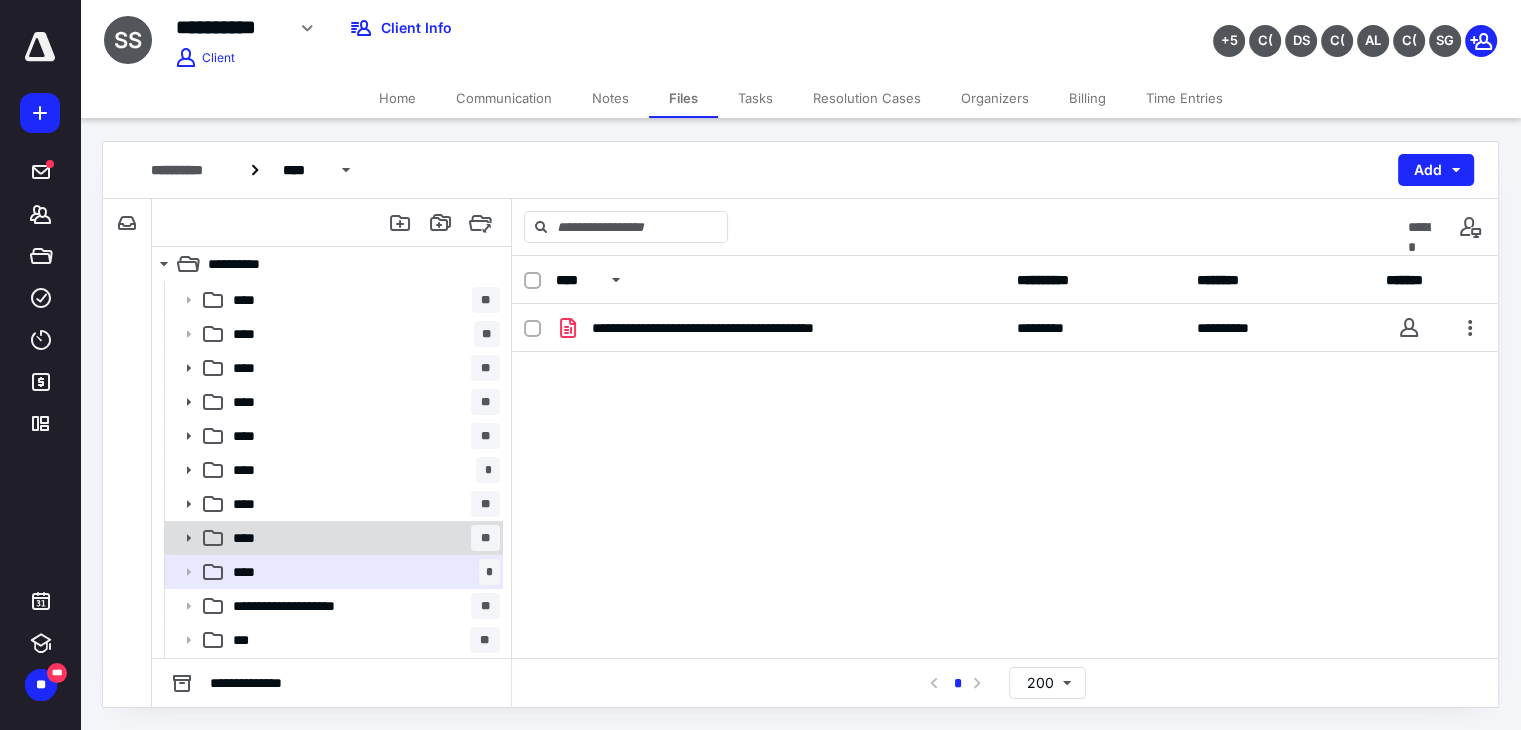 click on "**** **" at bounding box center (362, 538) 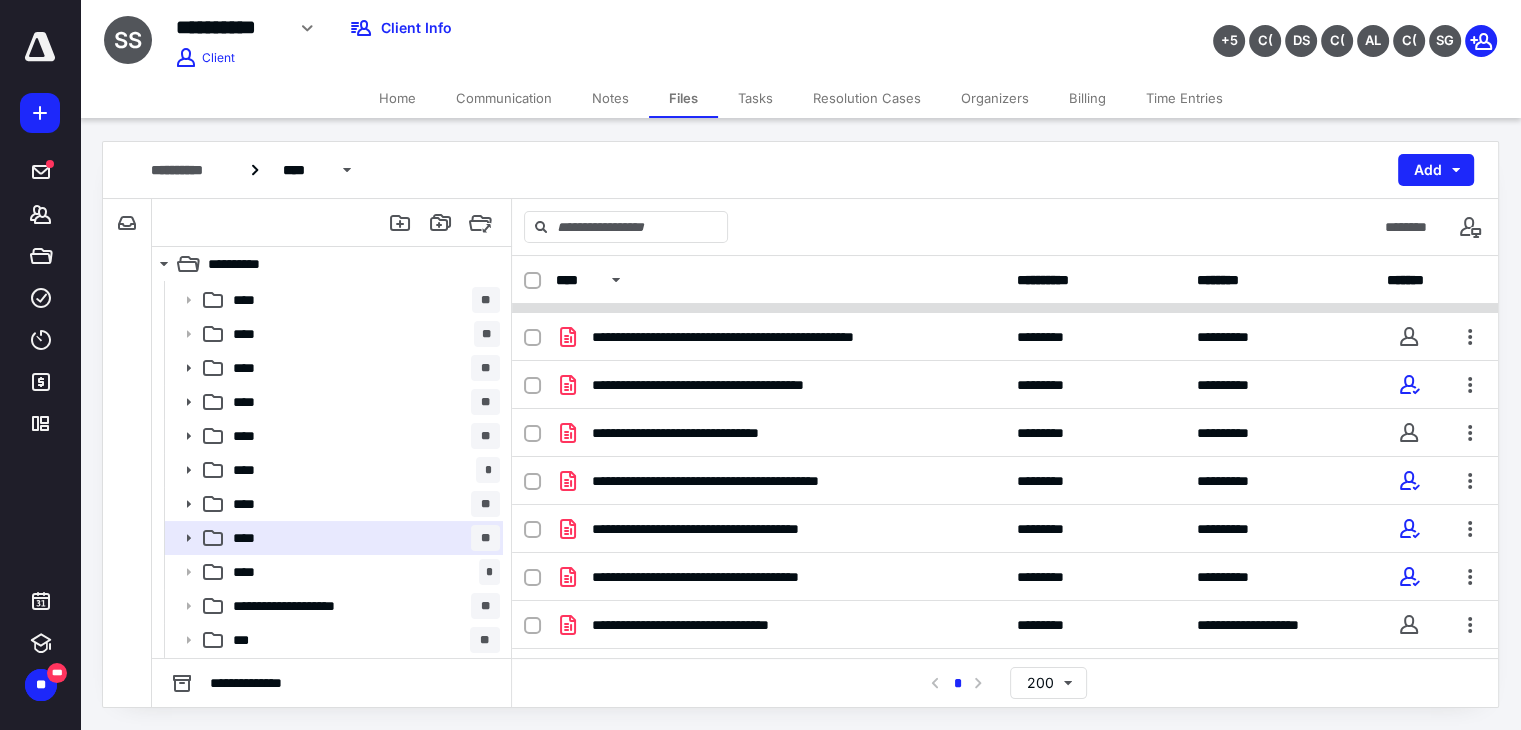scroll, scrollTop: 649, scrollLeft: 0, axis: vertical 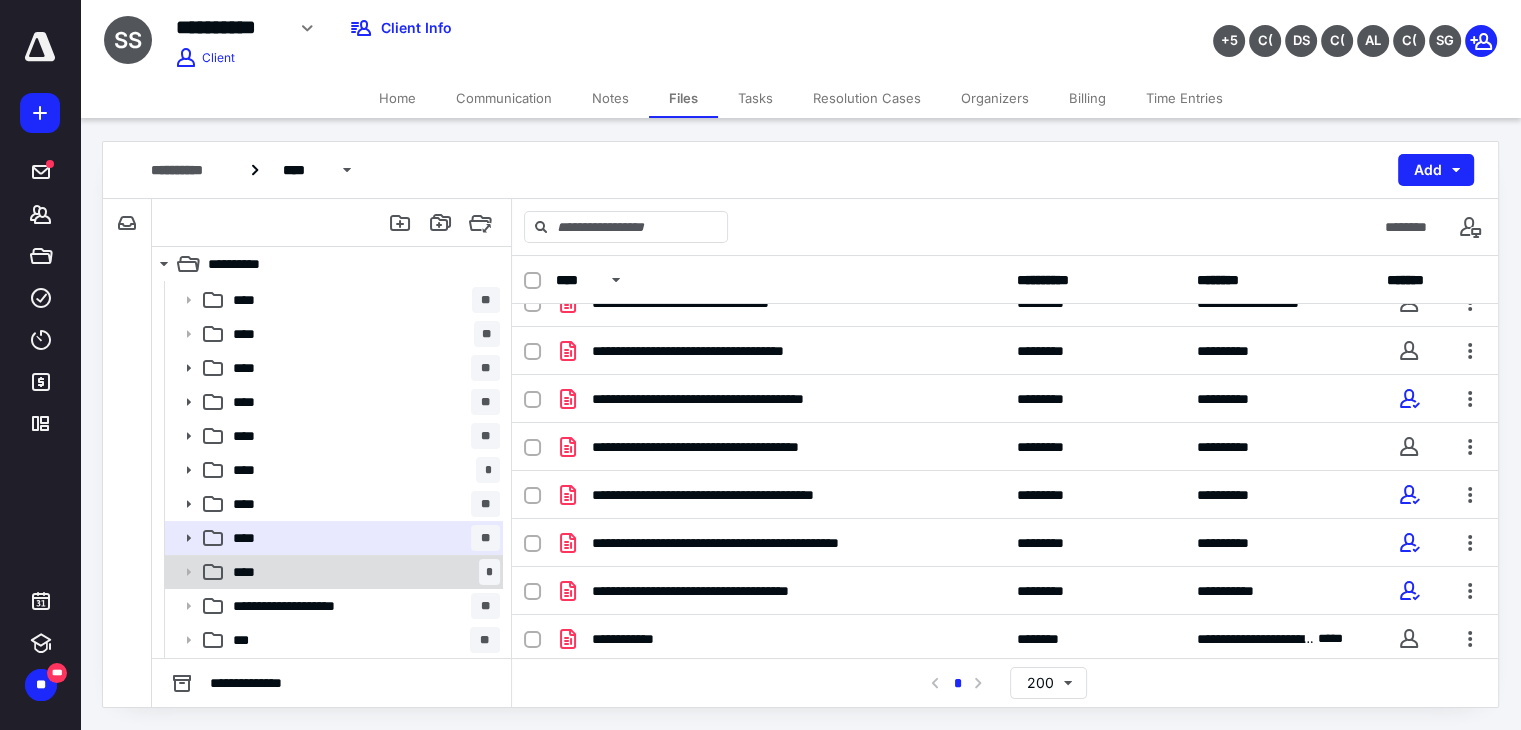 click on "**** *" at bounding box center (362, 572) 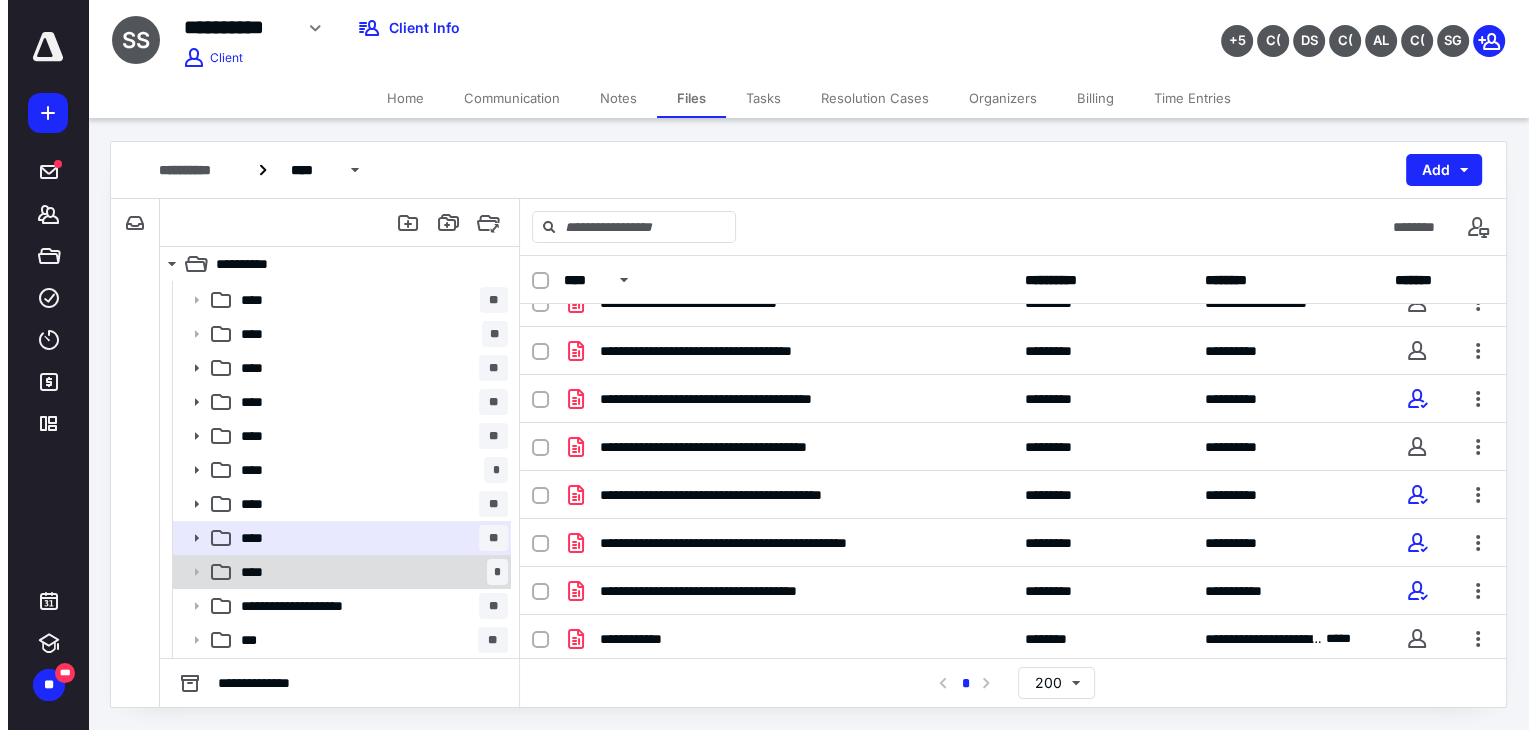 scroll, scrollTop: 0, scrollLeft: 0, axis: both 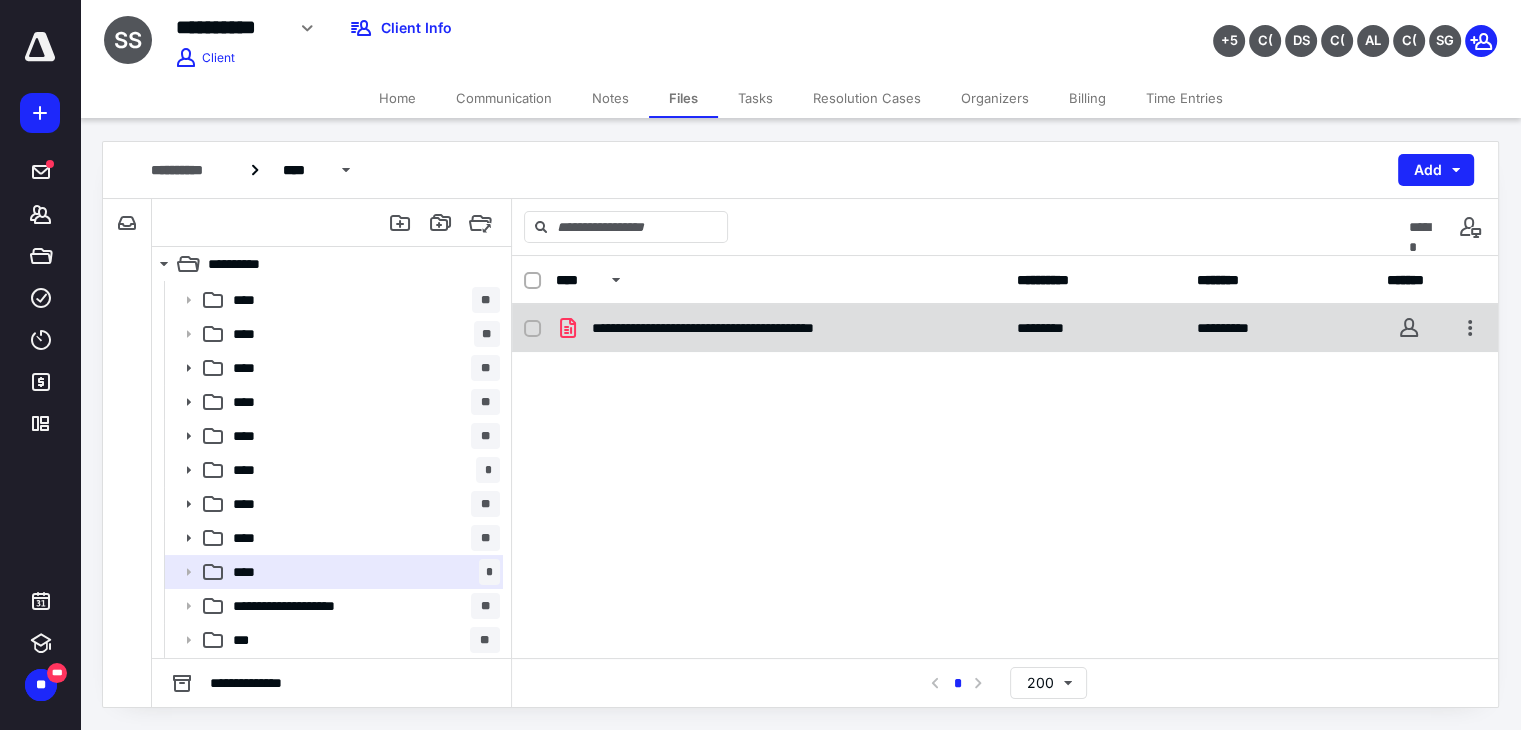 click on "**********" at bounding box center (1005, 328) 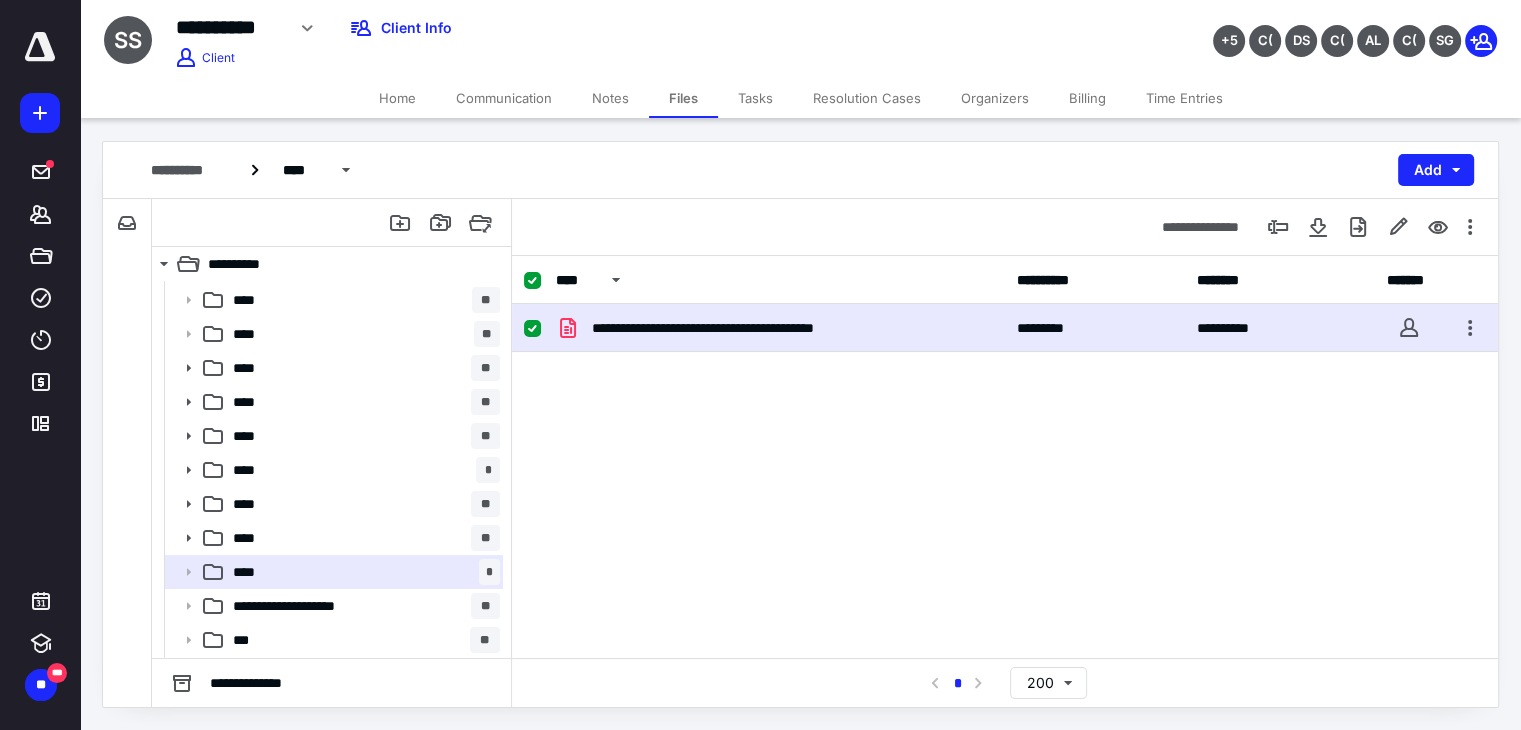 checkbox on "true" 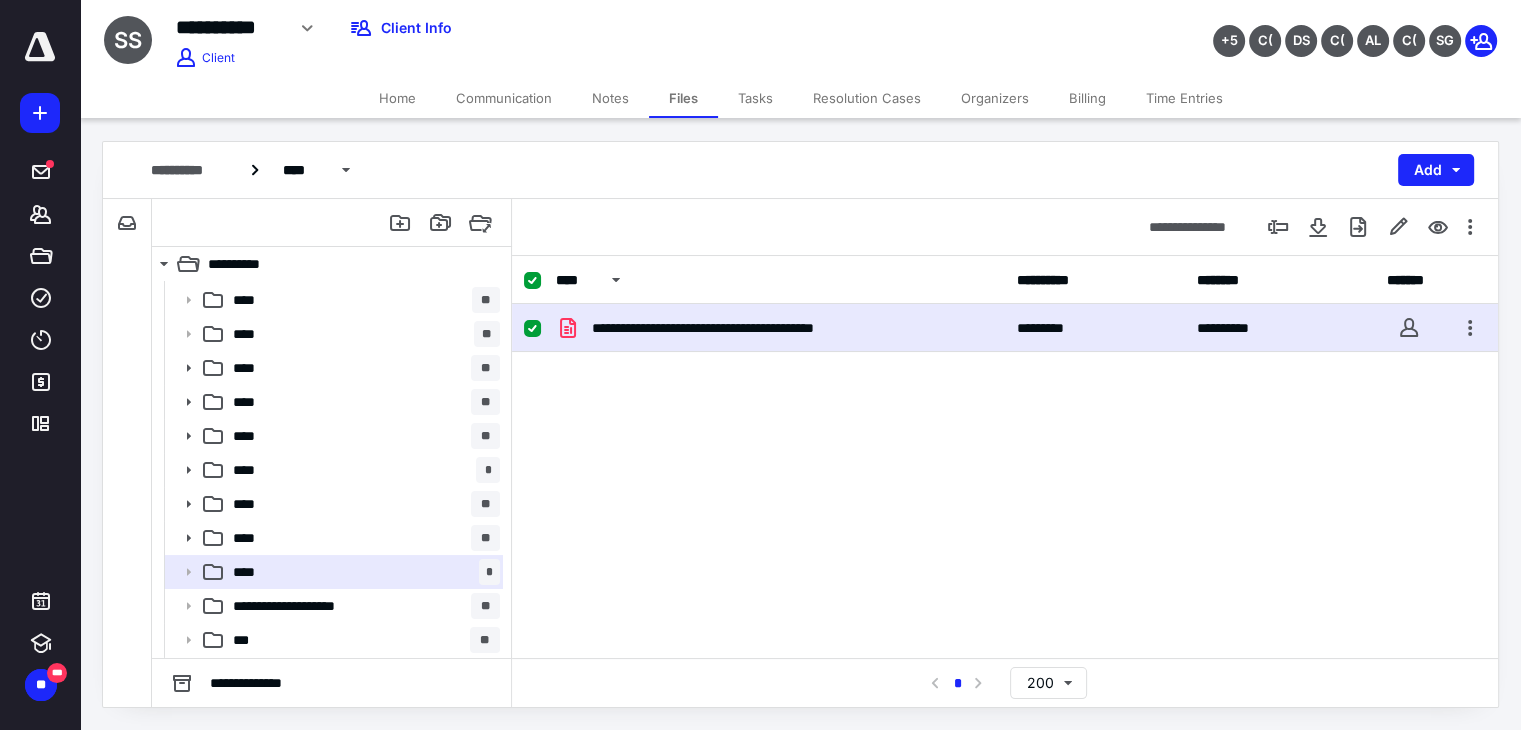 click on "**********" at bounding box center [1005, 328] 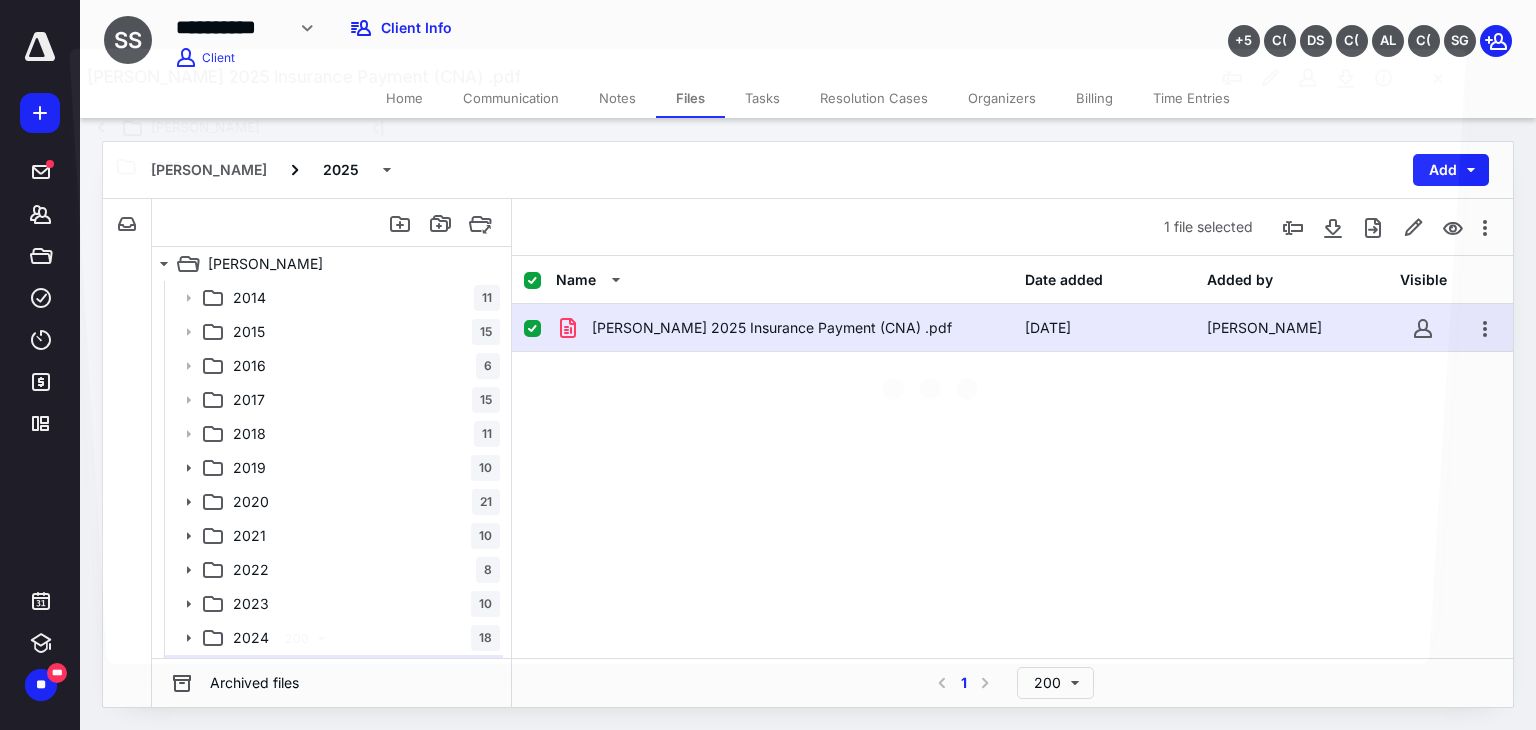 scroll, scrollTop: 100, scrollLeft: 0, axis: vertical 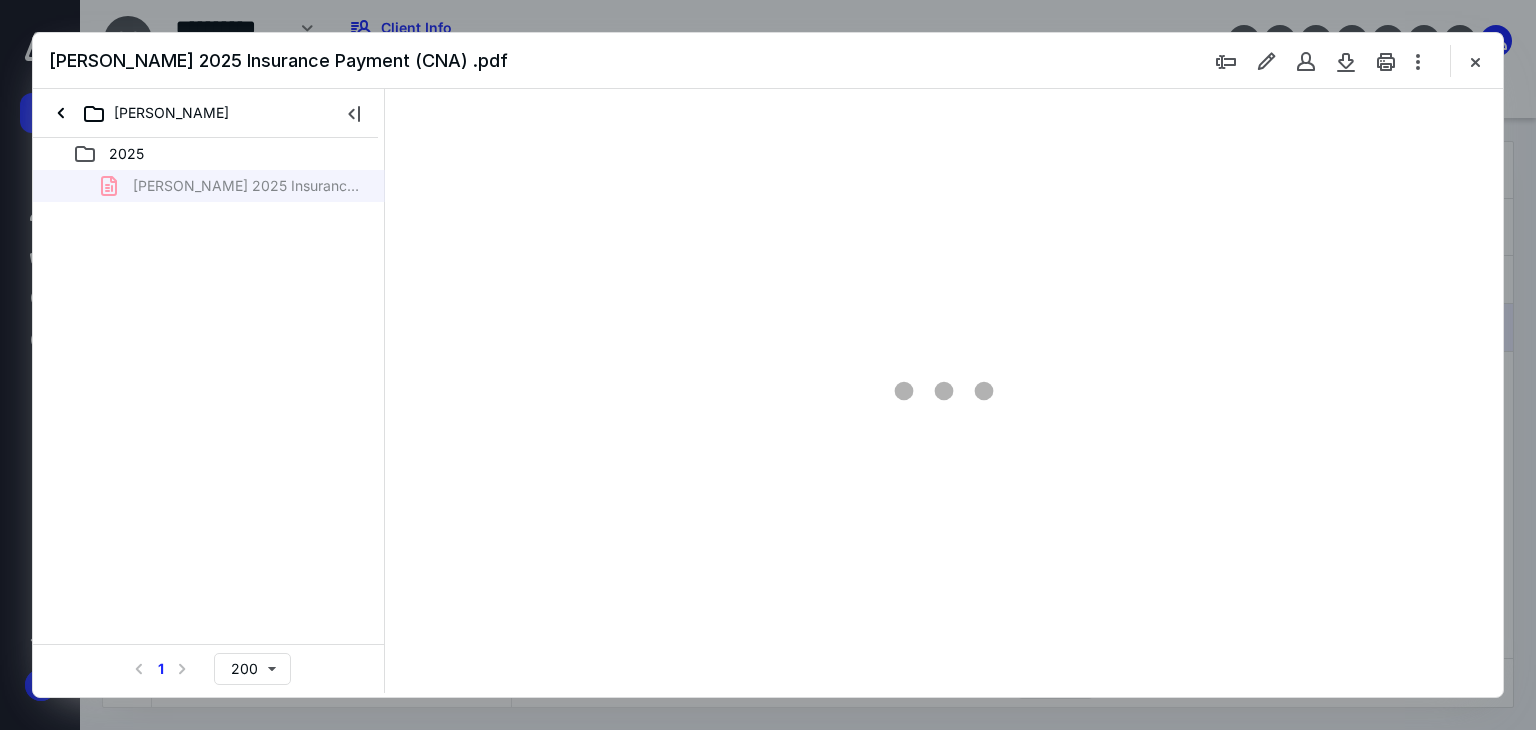 type on "179" 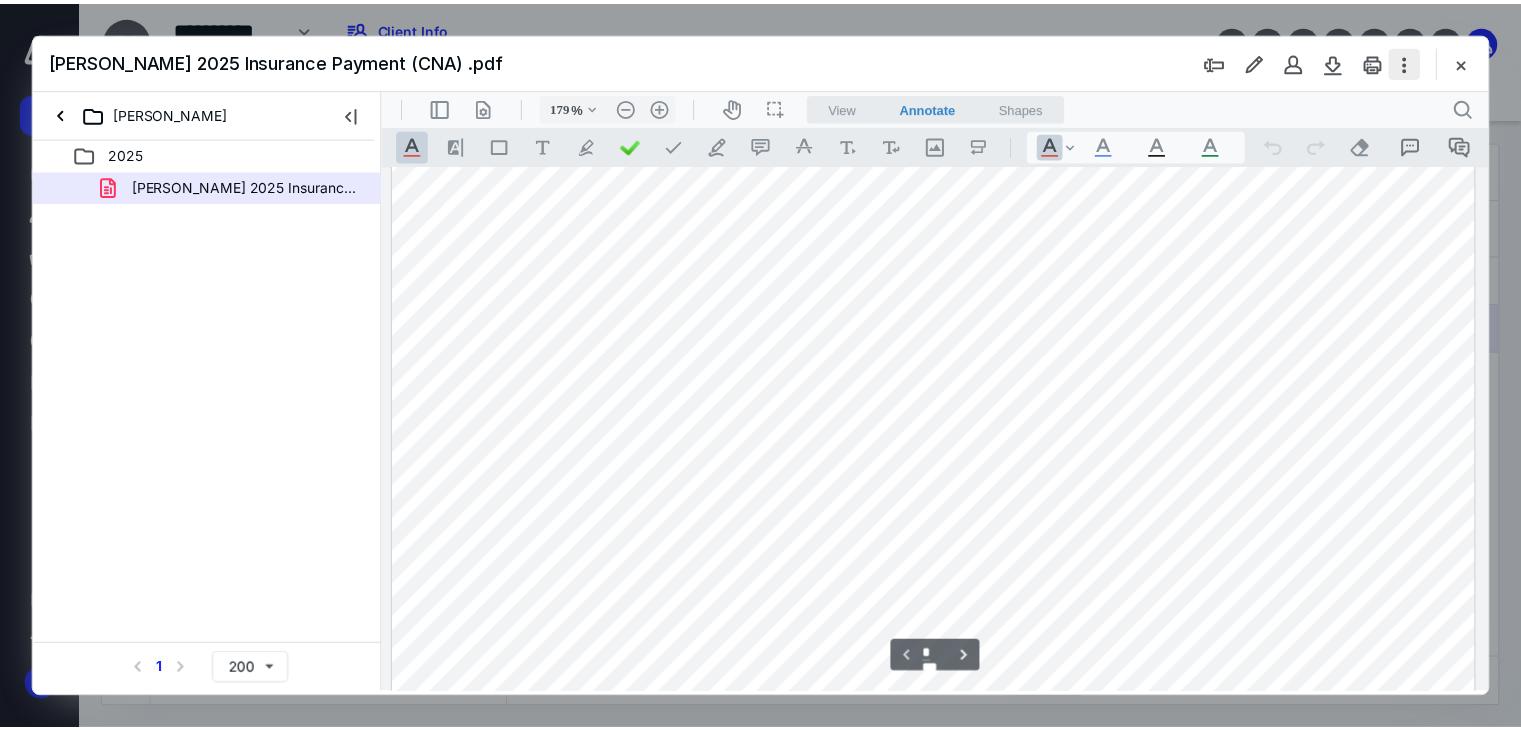 scroll, scrollTop: 100, scrollLeft: 0, axis: vertical 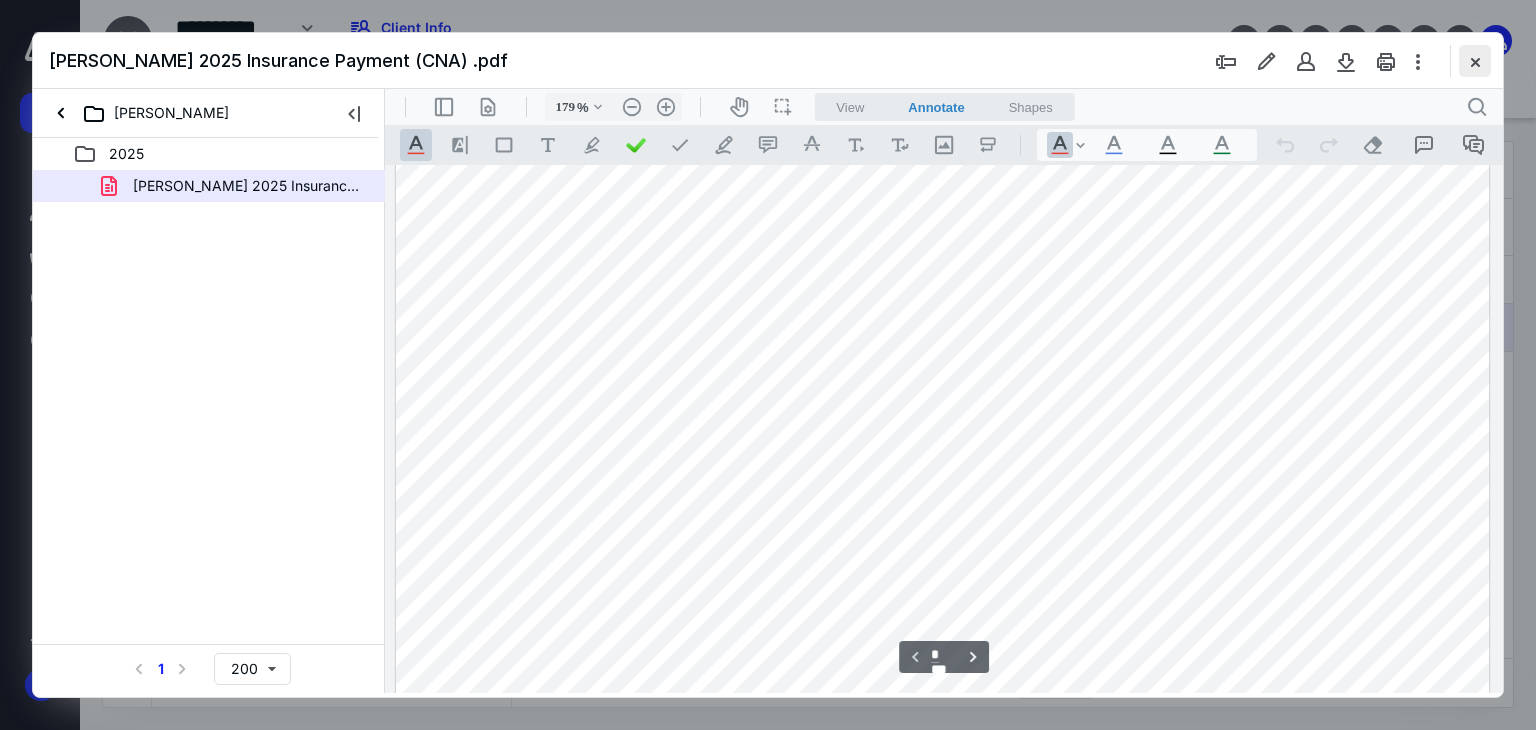 click at bounding box center [1475, 61] 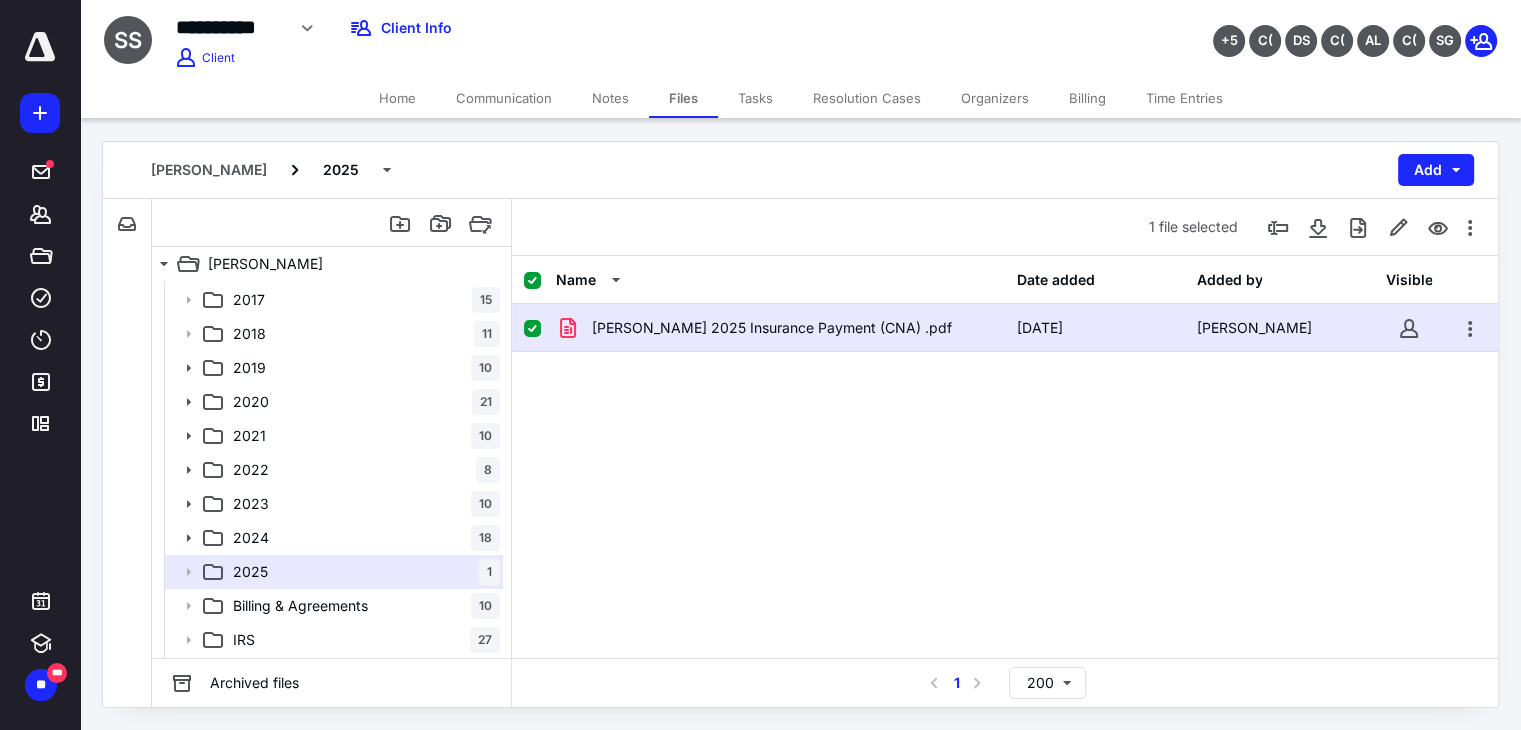 click on "Home" at bounding box center [397, 98] 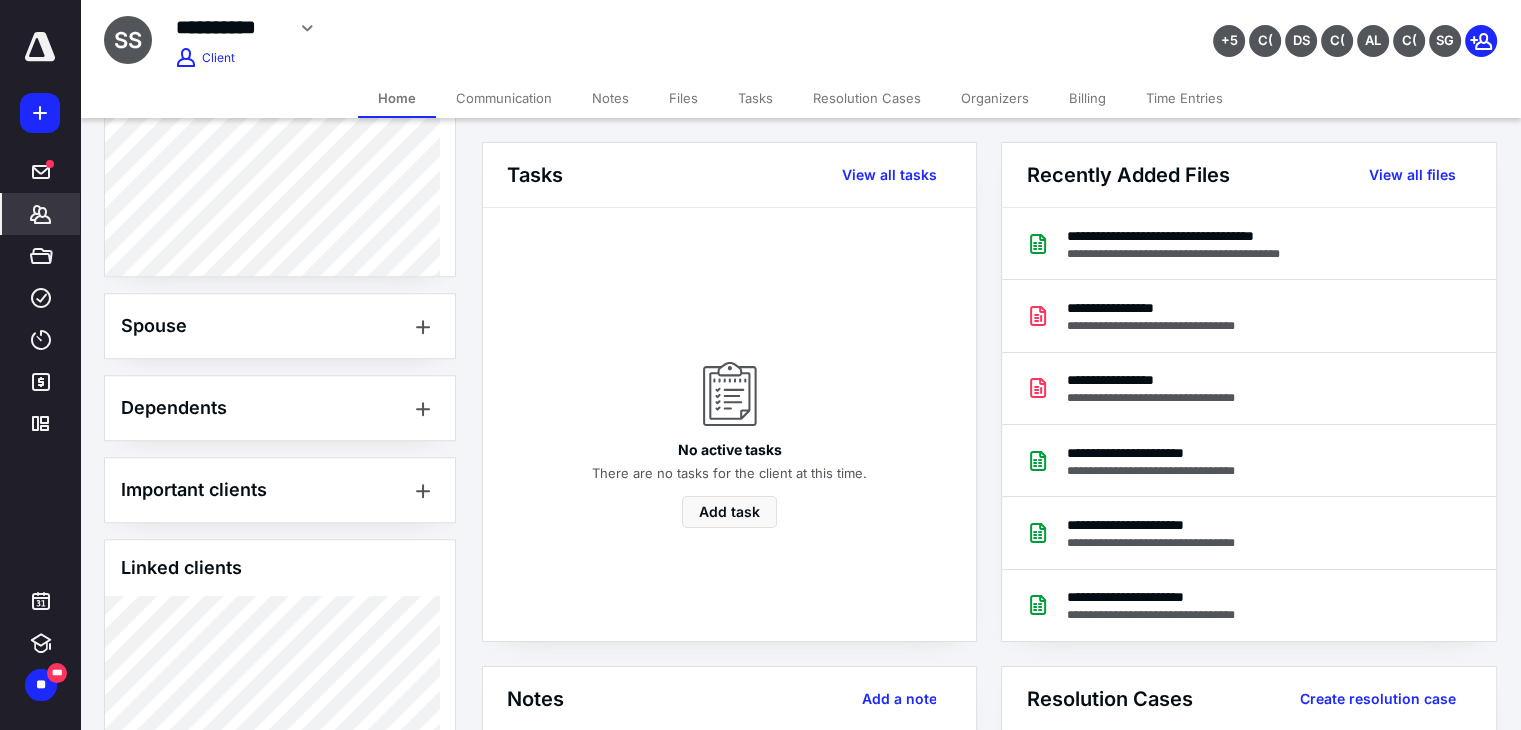 scroll, scrollTop: 1200, scrollLeft: 0, axis: vertical 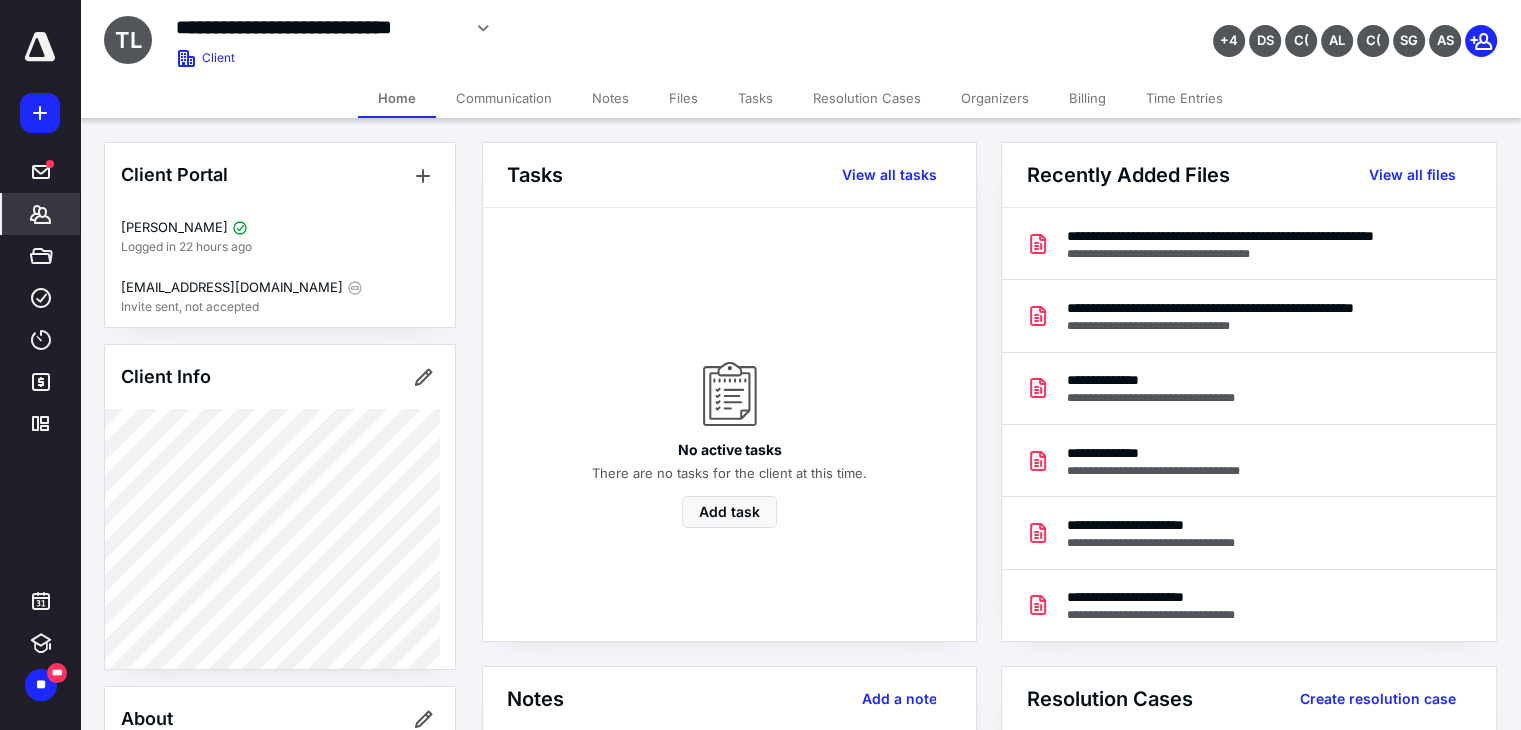 click on "Files" at bounding box center [683, 98] 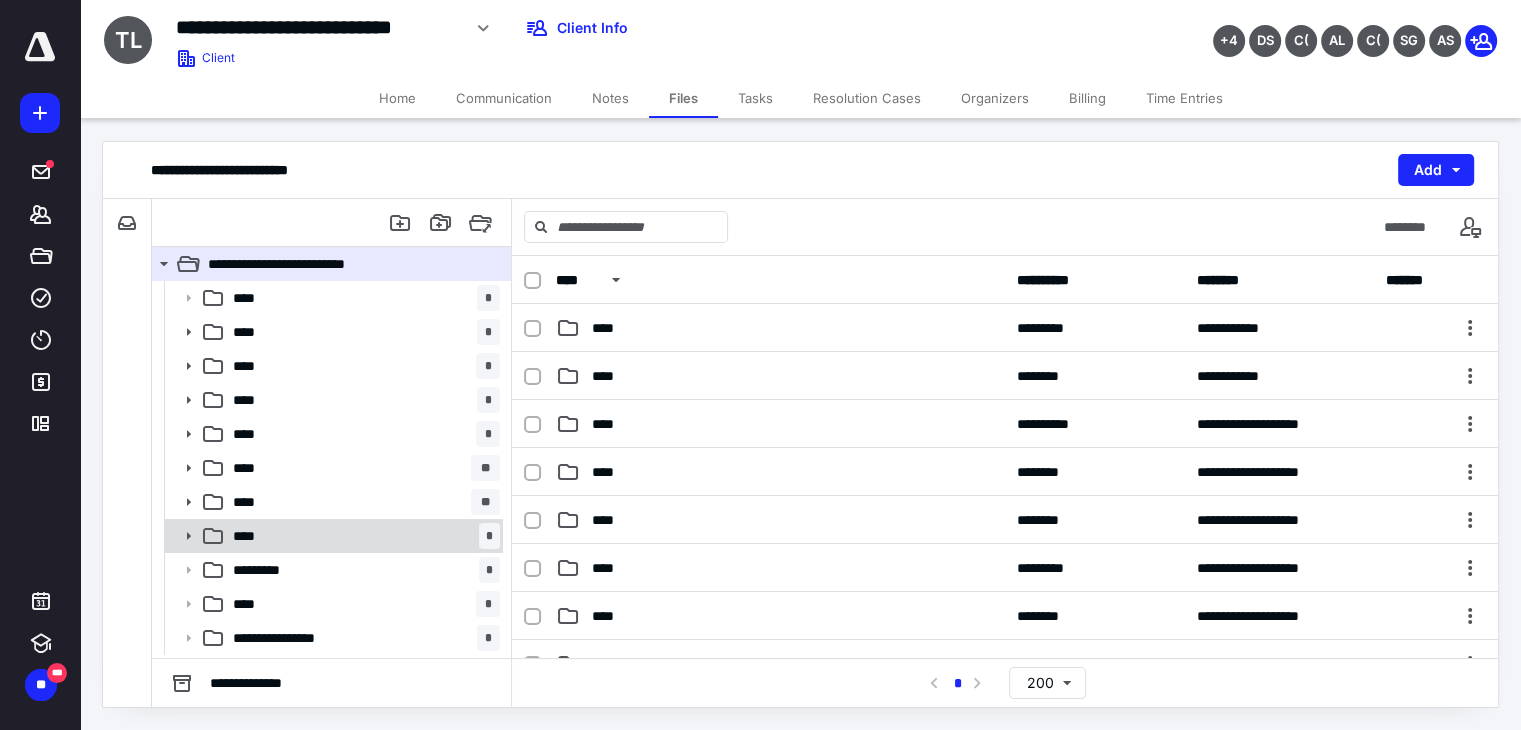click on "**** *" at bounding box center [362, 536] 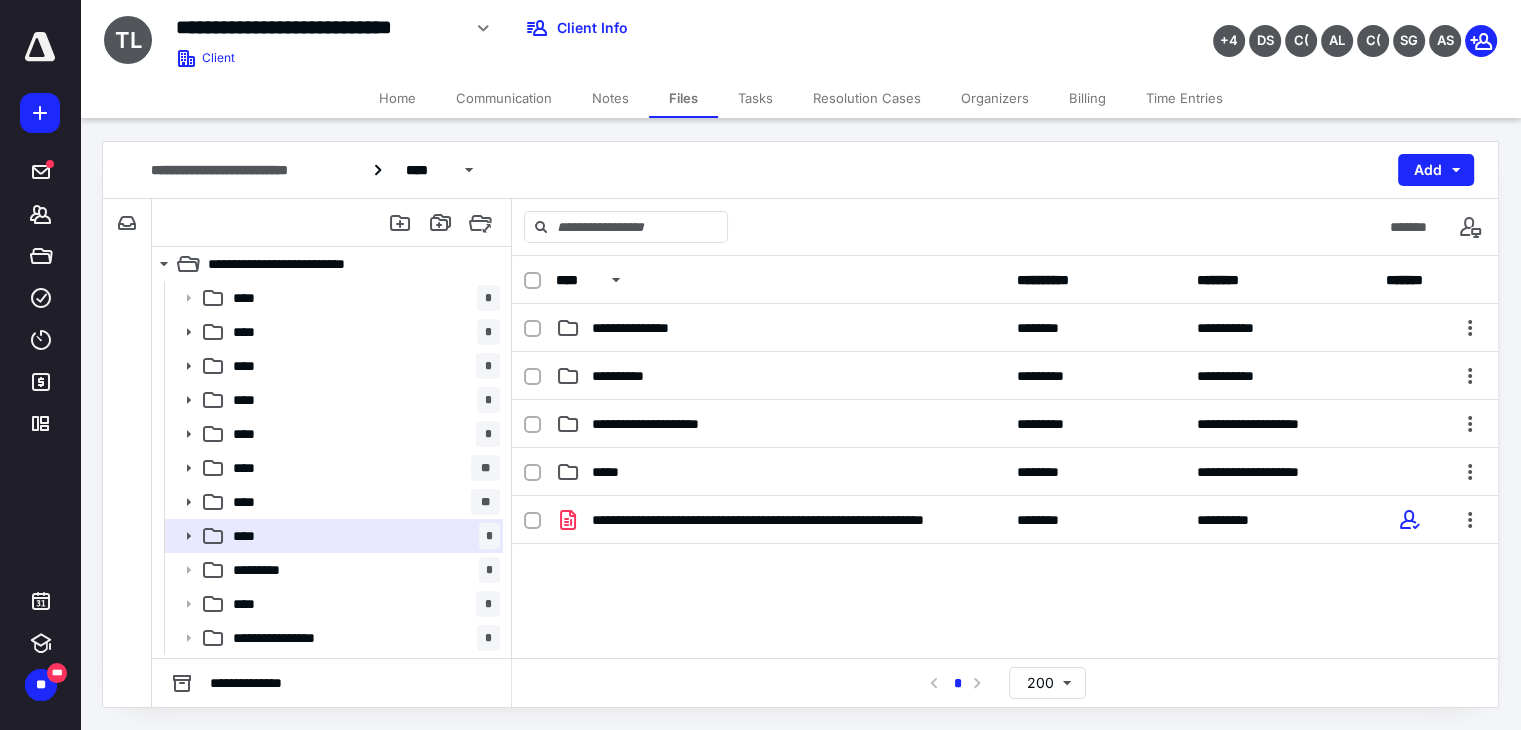 click on "Home" at bounding box center (397, 98) 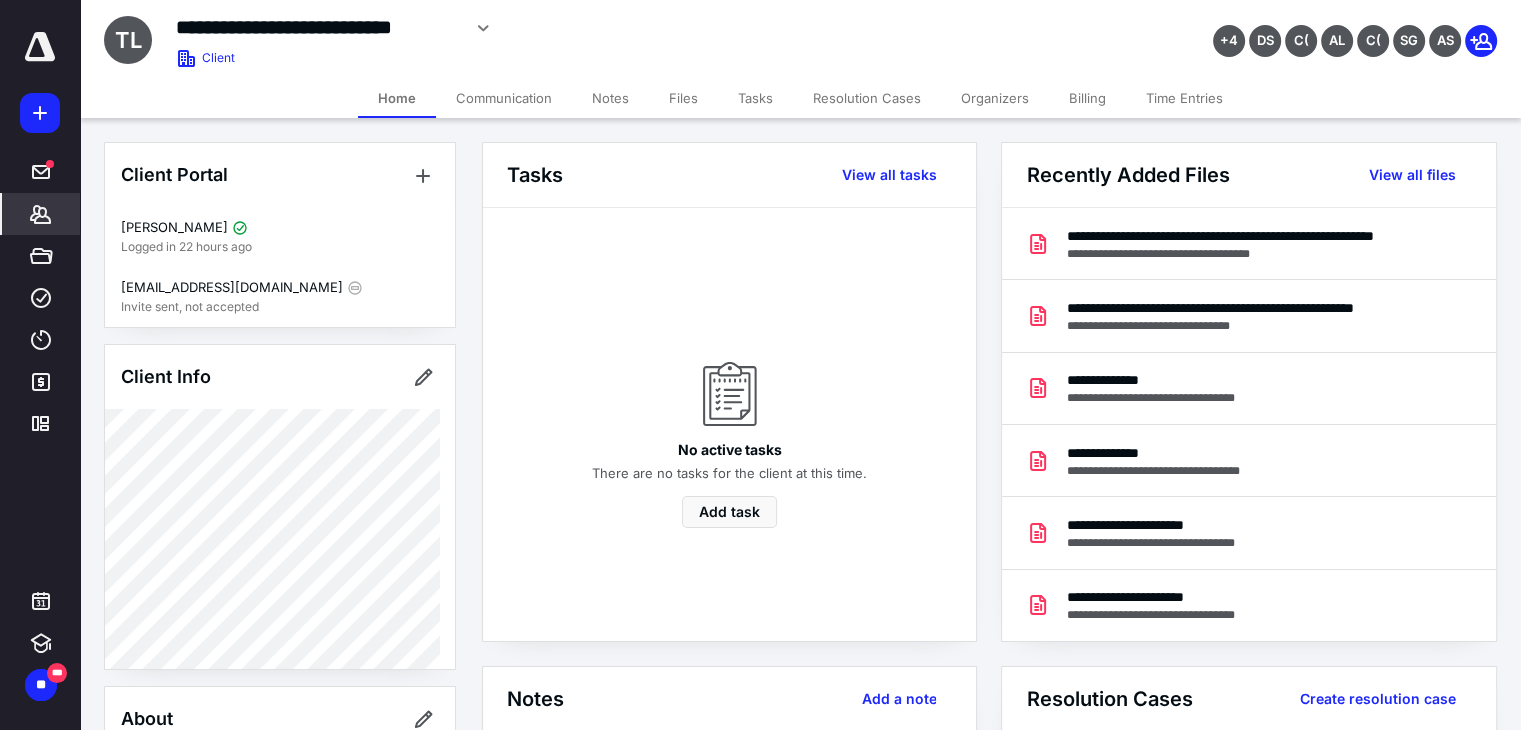 click on "*******" at bounding box center [41, 214] 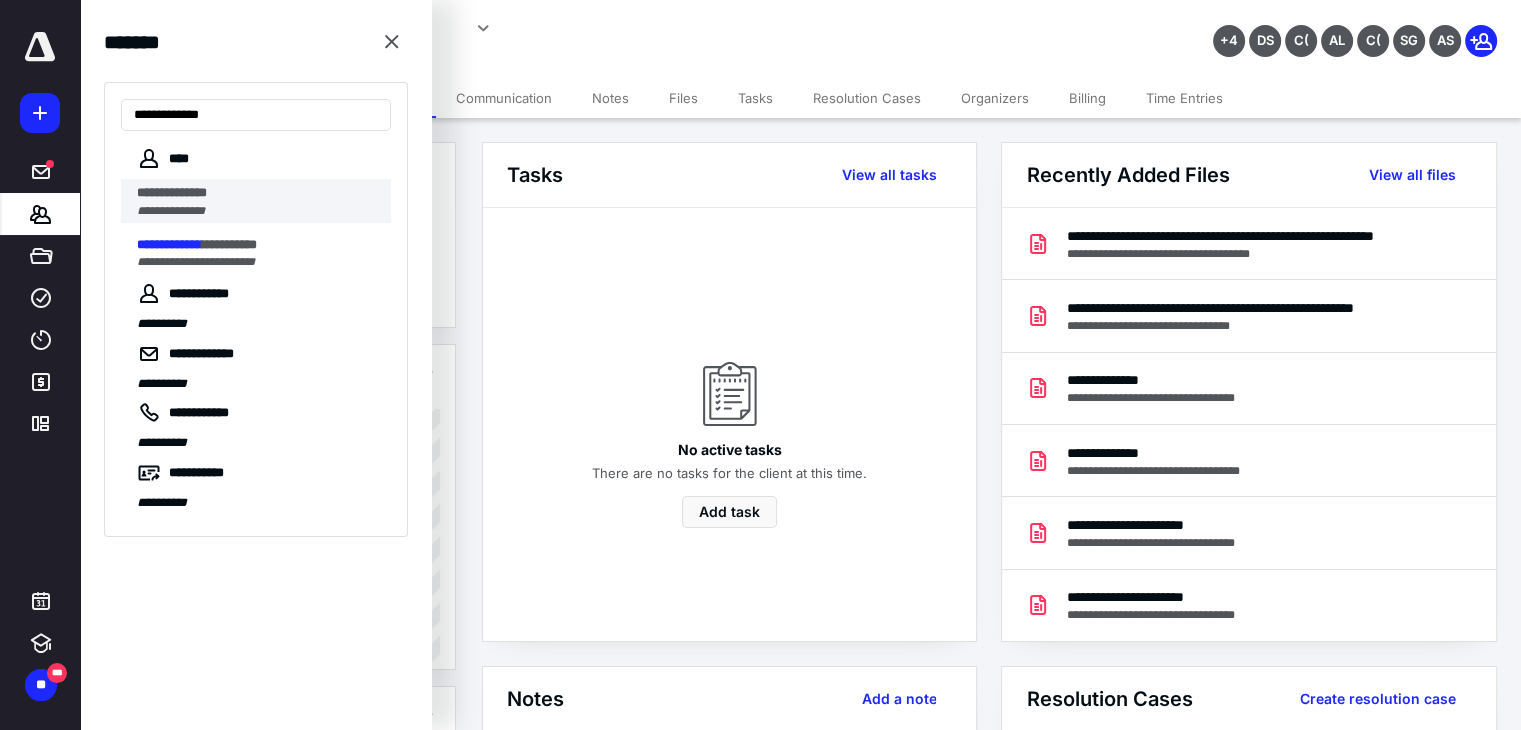 type on "**********" 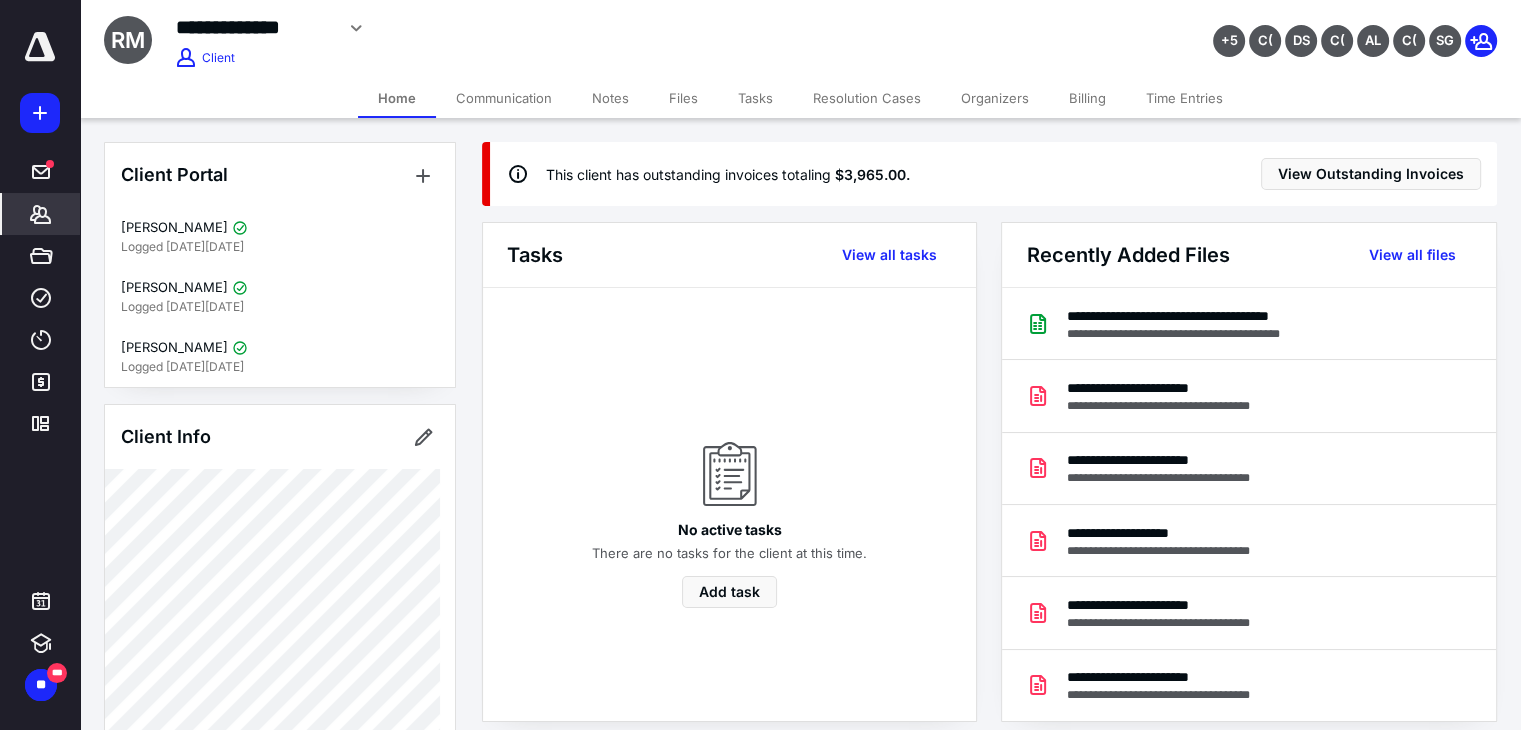 click on "Files" at bounding box center (683, 98) 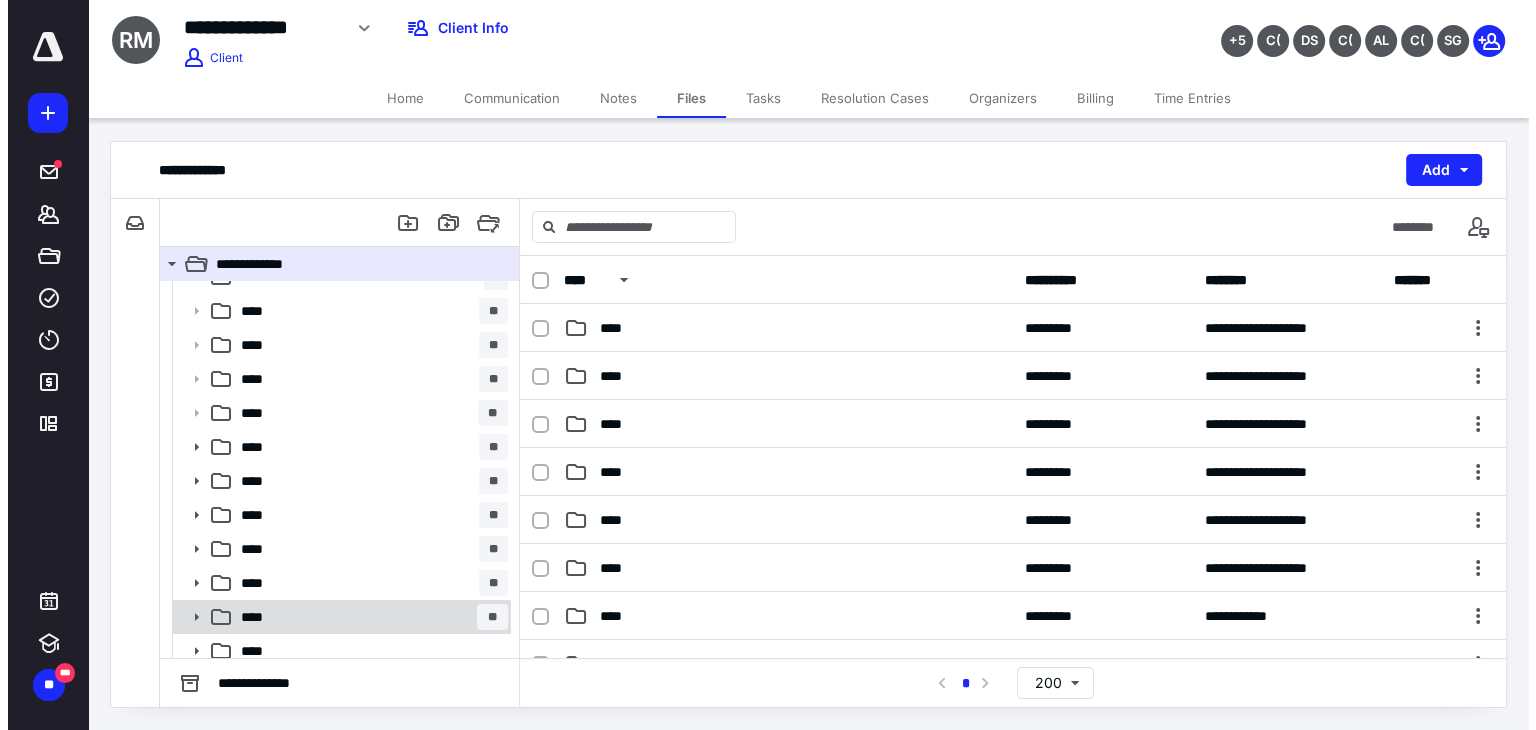 scroll, scrollTop: 200, scrollLeft: 0, axis: vertical 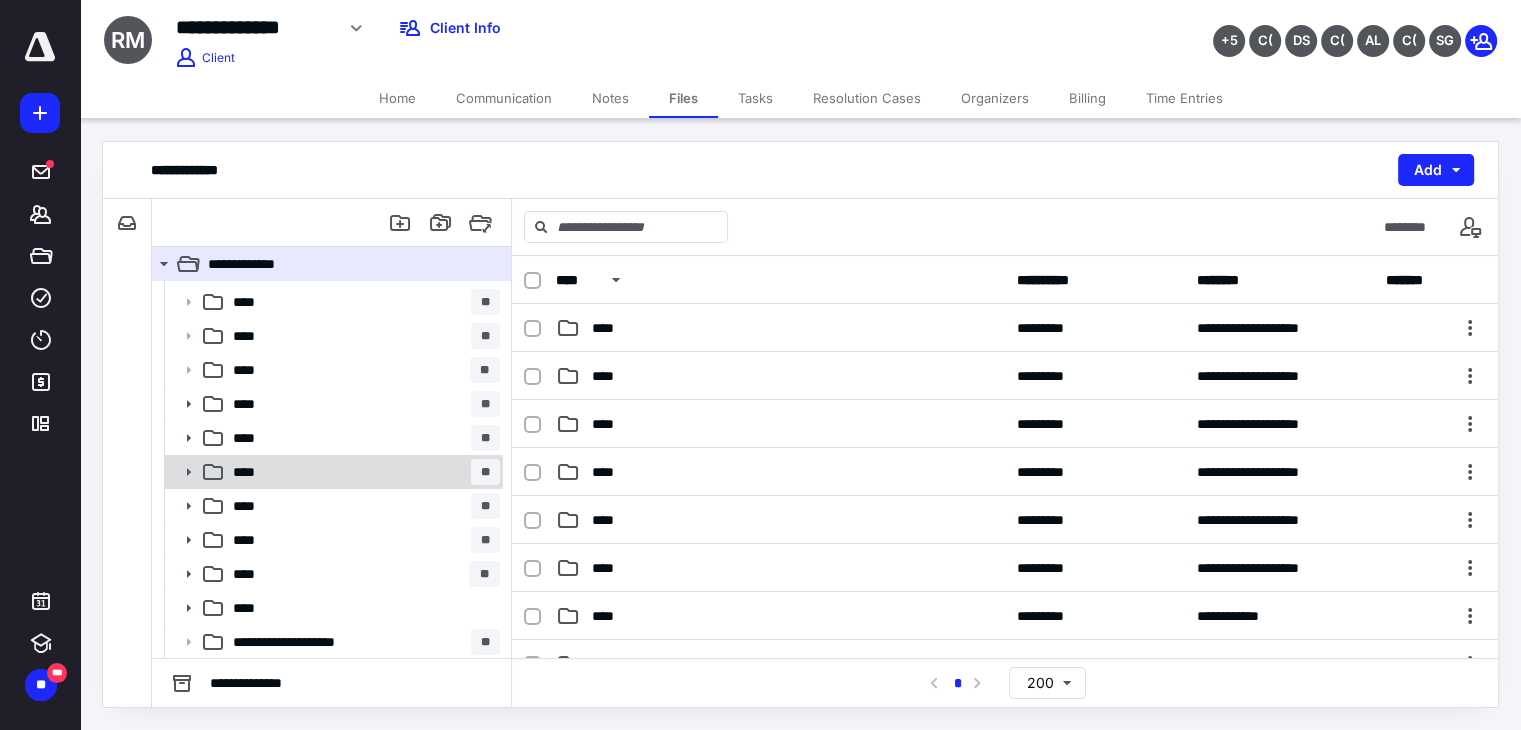 click on "**** **" at bounding box center [362, 472] 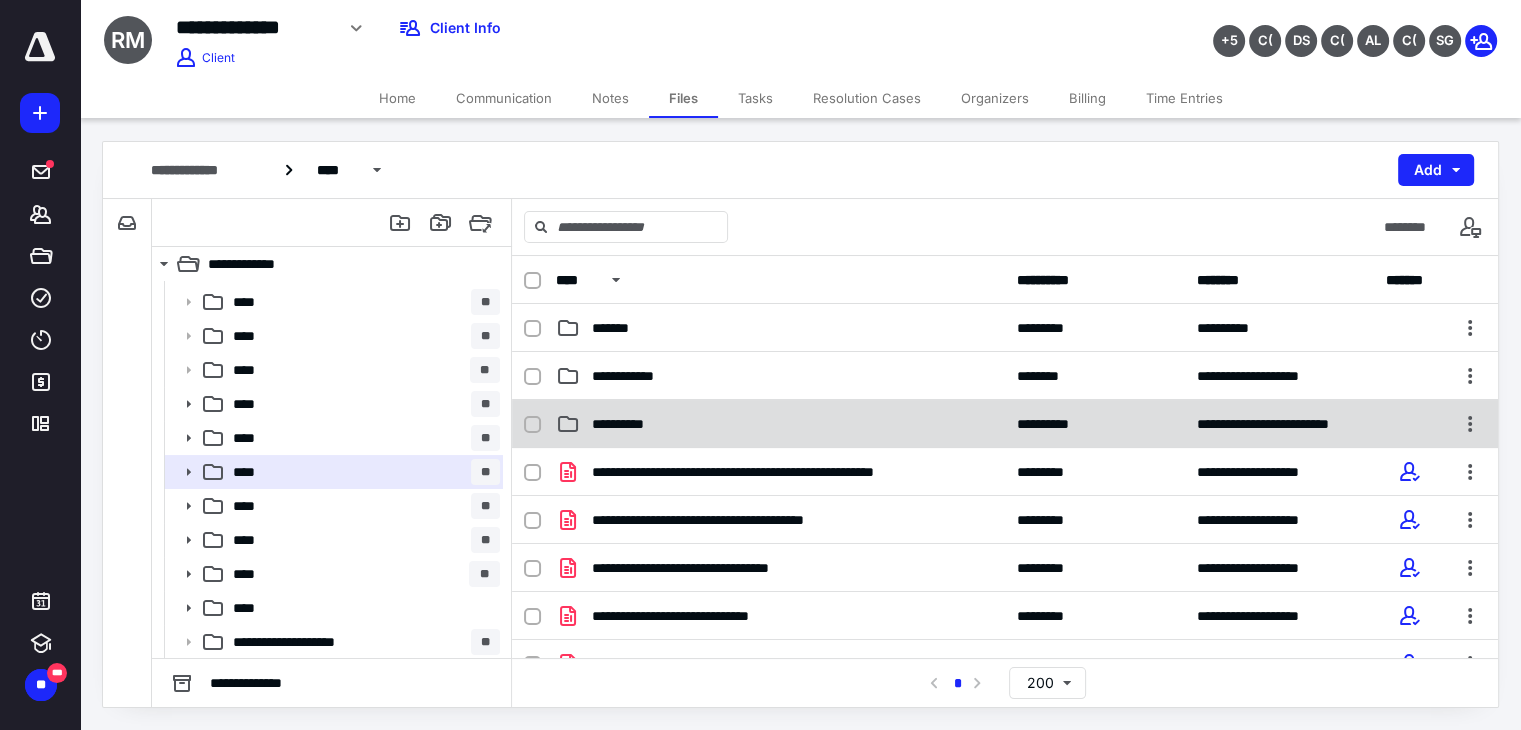 click on "**********" at bounding box center (780, 424) 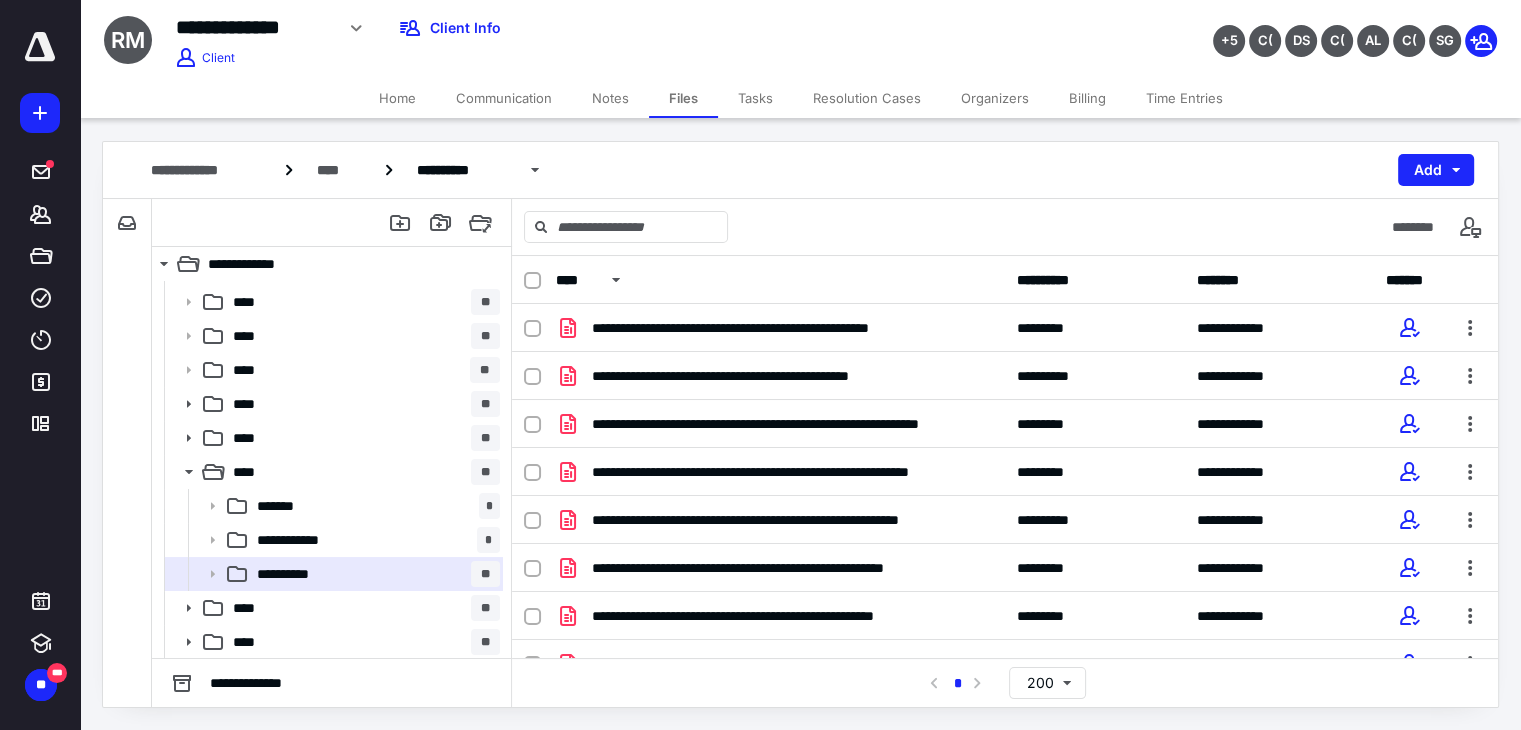 click on "**********" at bounding box center (772, 376) 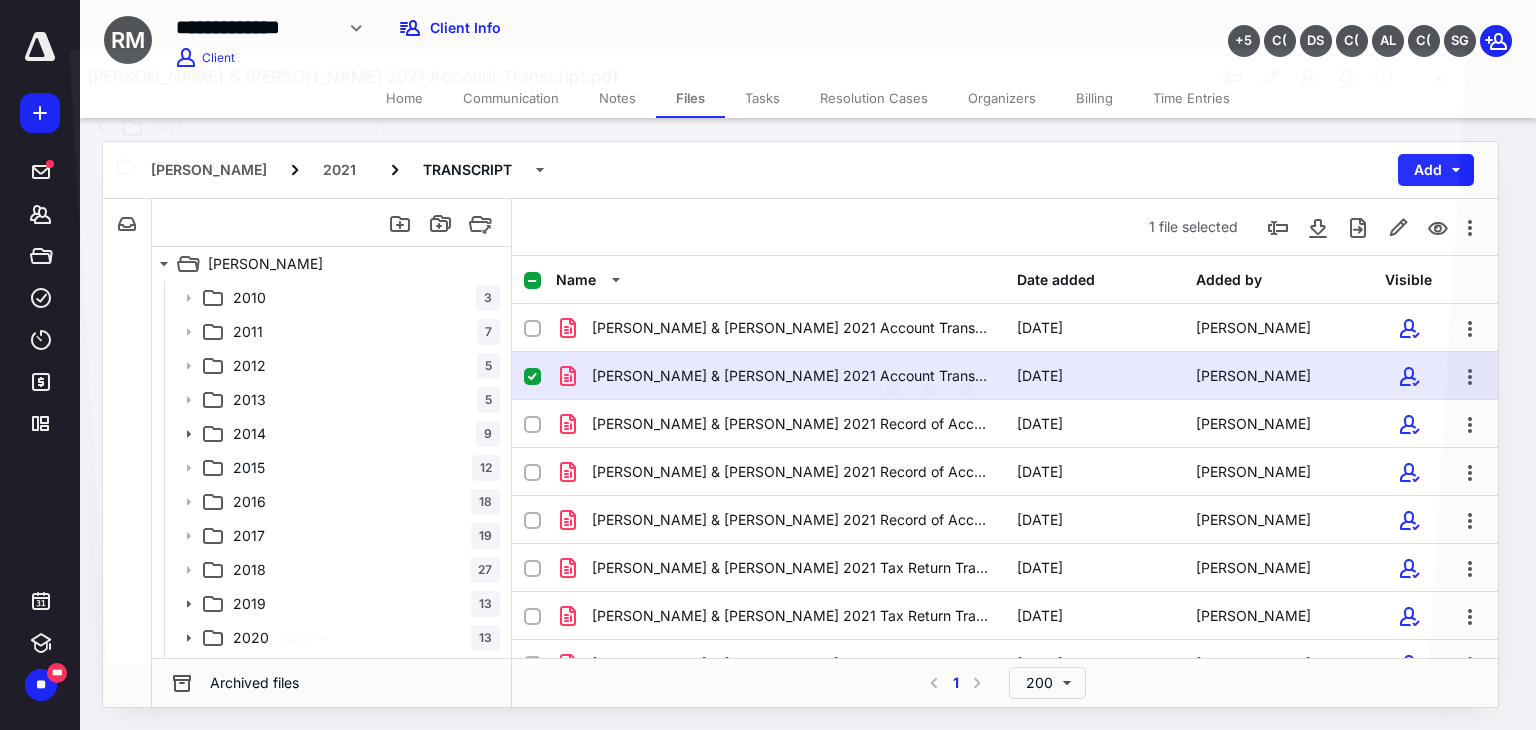 scroll, scrollTop: 200, scrollLeft: 0, axis: vertical 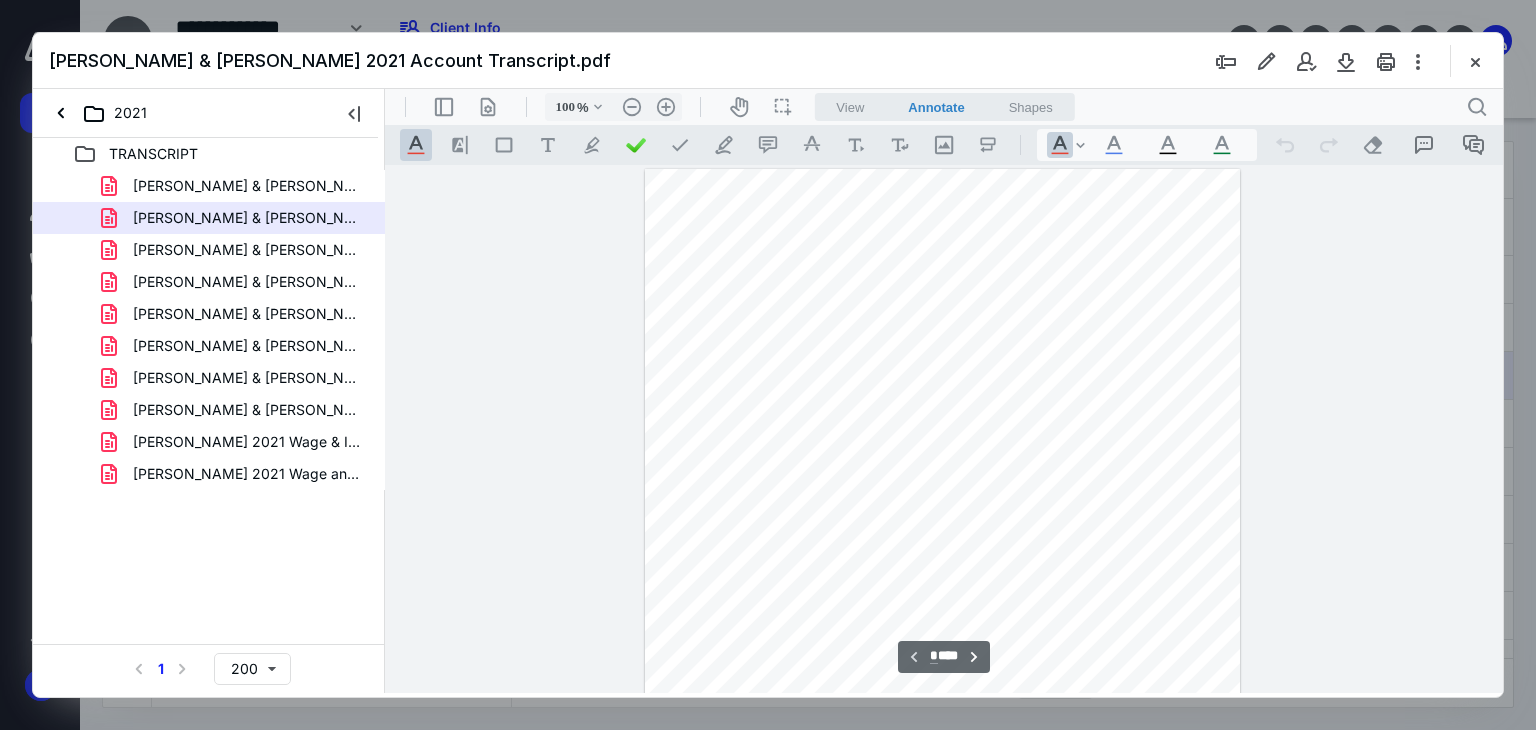 type on "183" 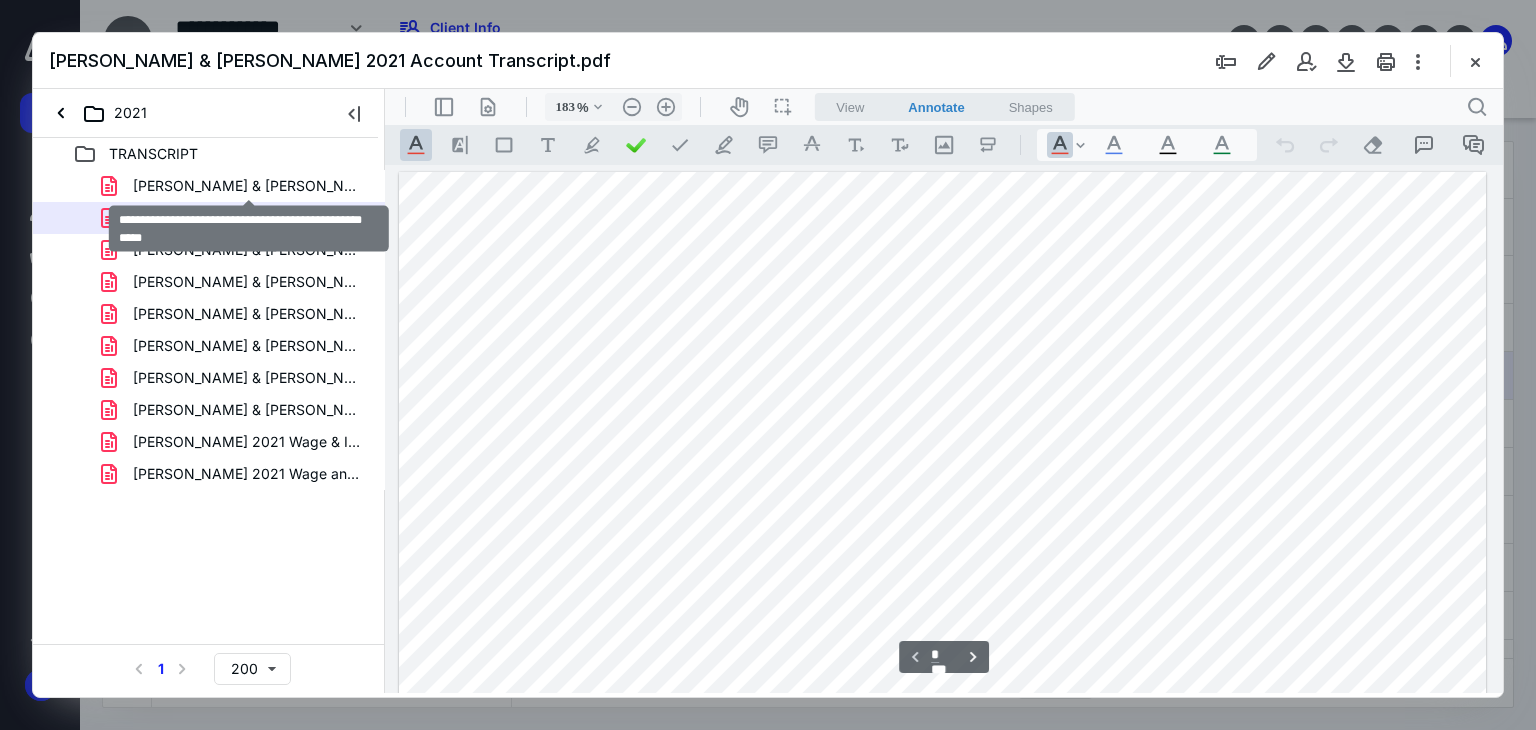 click on "[PERSON_NAME] & [PERSON_NAME] 2021 Account Transcript (1).pdf" at bounding box center (249, 186) 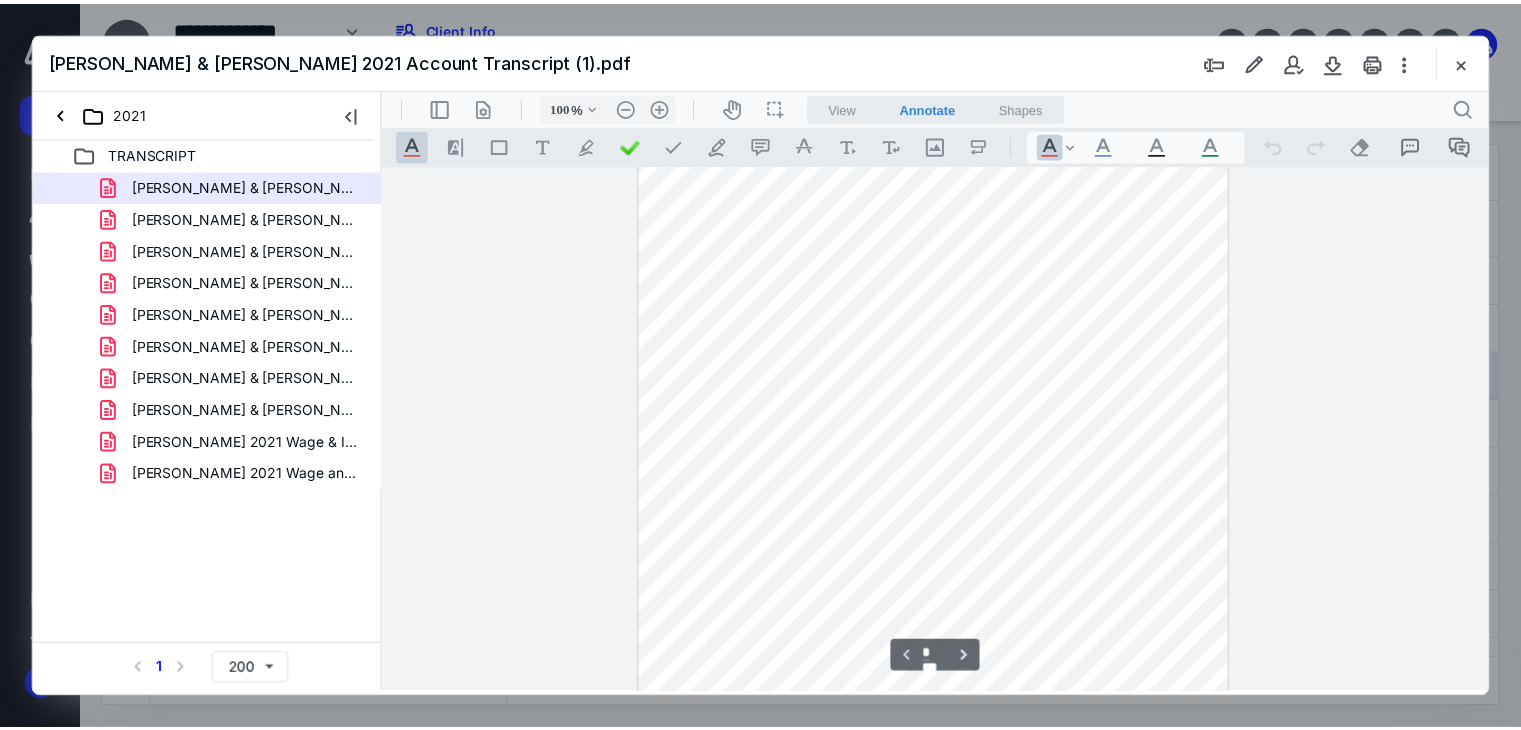 scroll, scrollTop: 300, scrollLeft: 0, axis: vertical 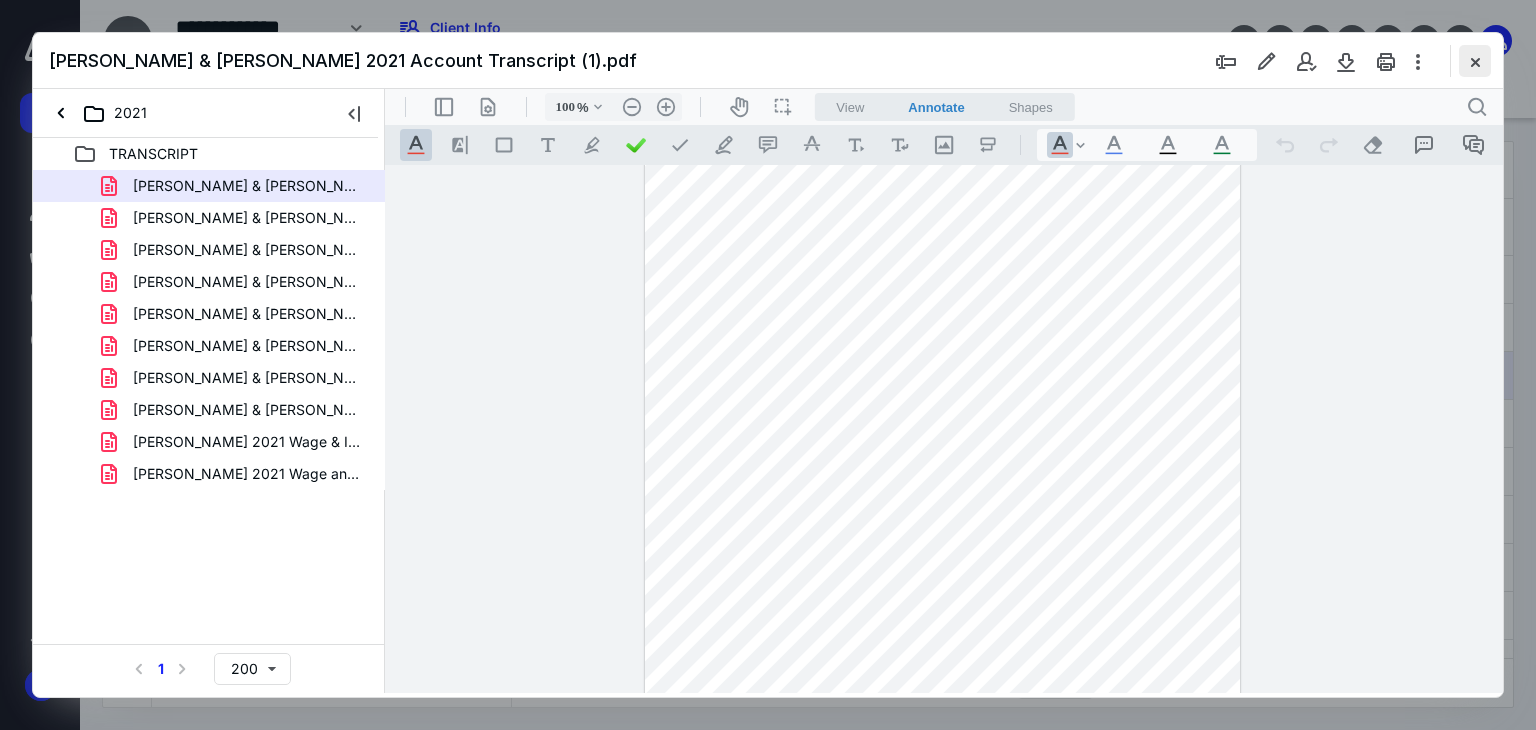 click at bounding box center (1475, 61) 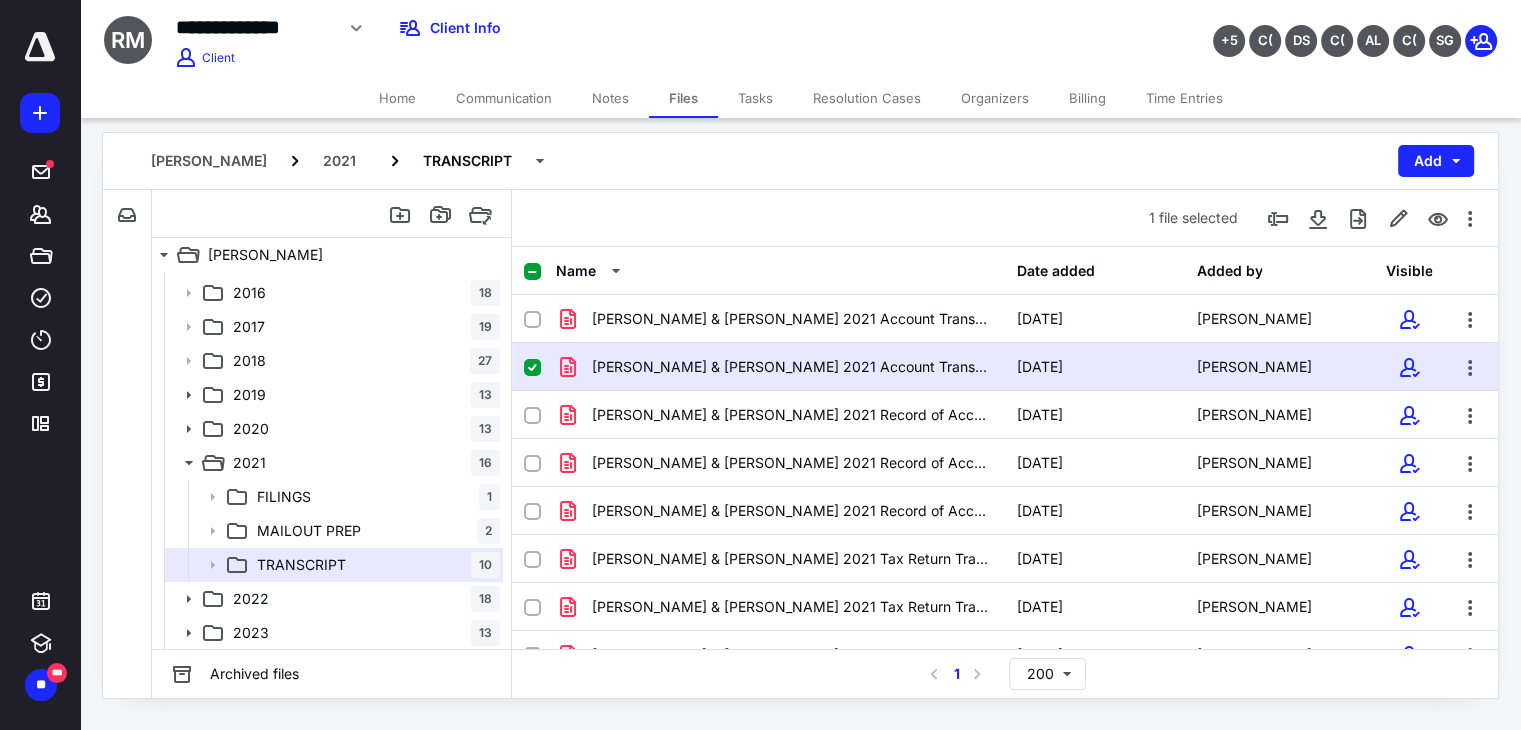 scroll, scrollTop: 18, scrollLeft: 0, axis: vertical 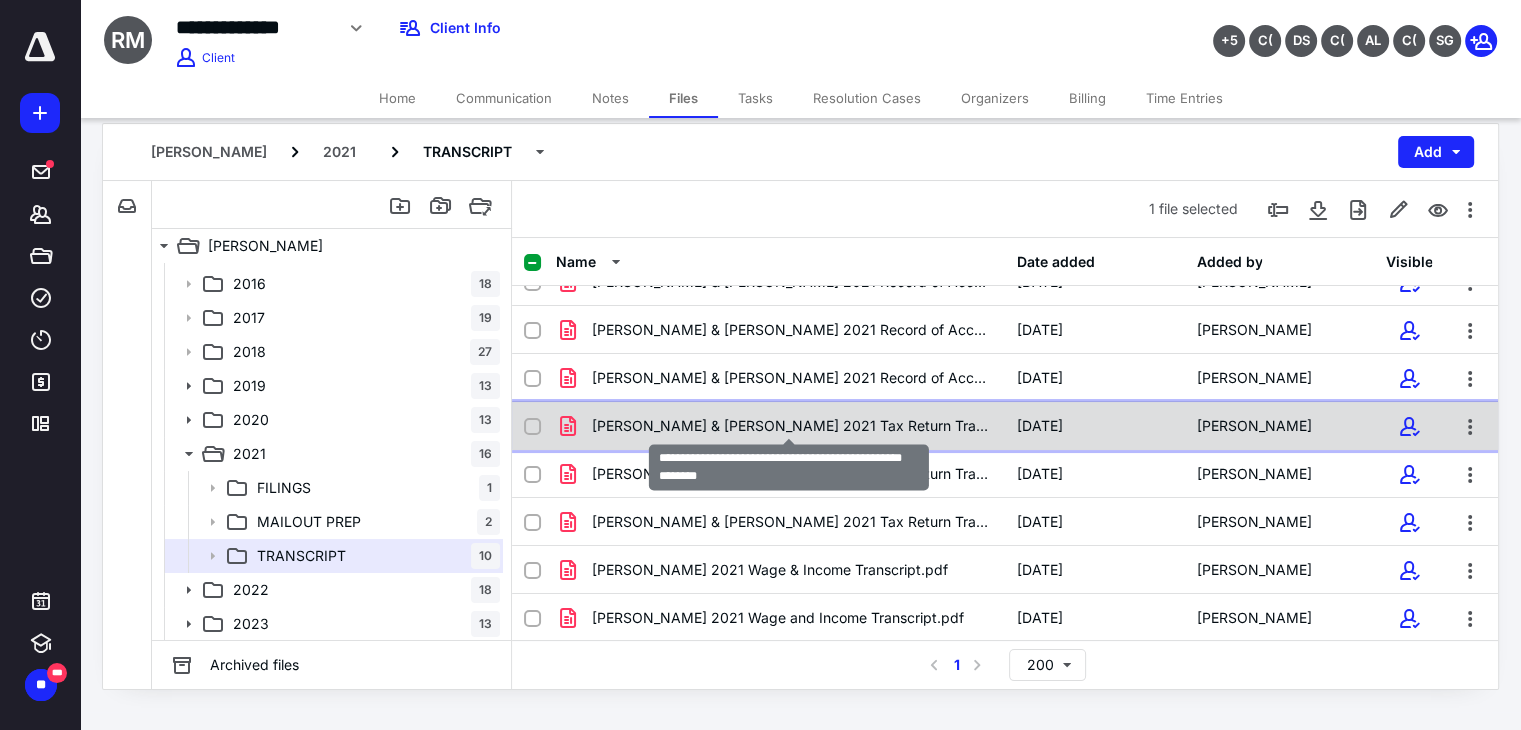 click on "[PERSON_NAME] & [PERSON_NAME] 2021 Tax Return Transcript (1).pdf" at bounding box center [792, 426] 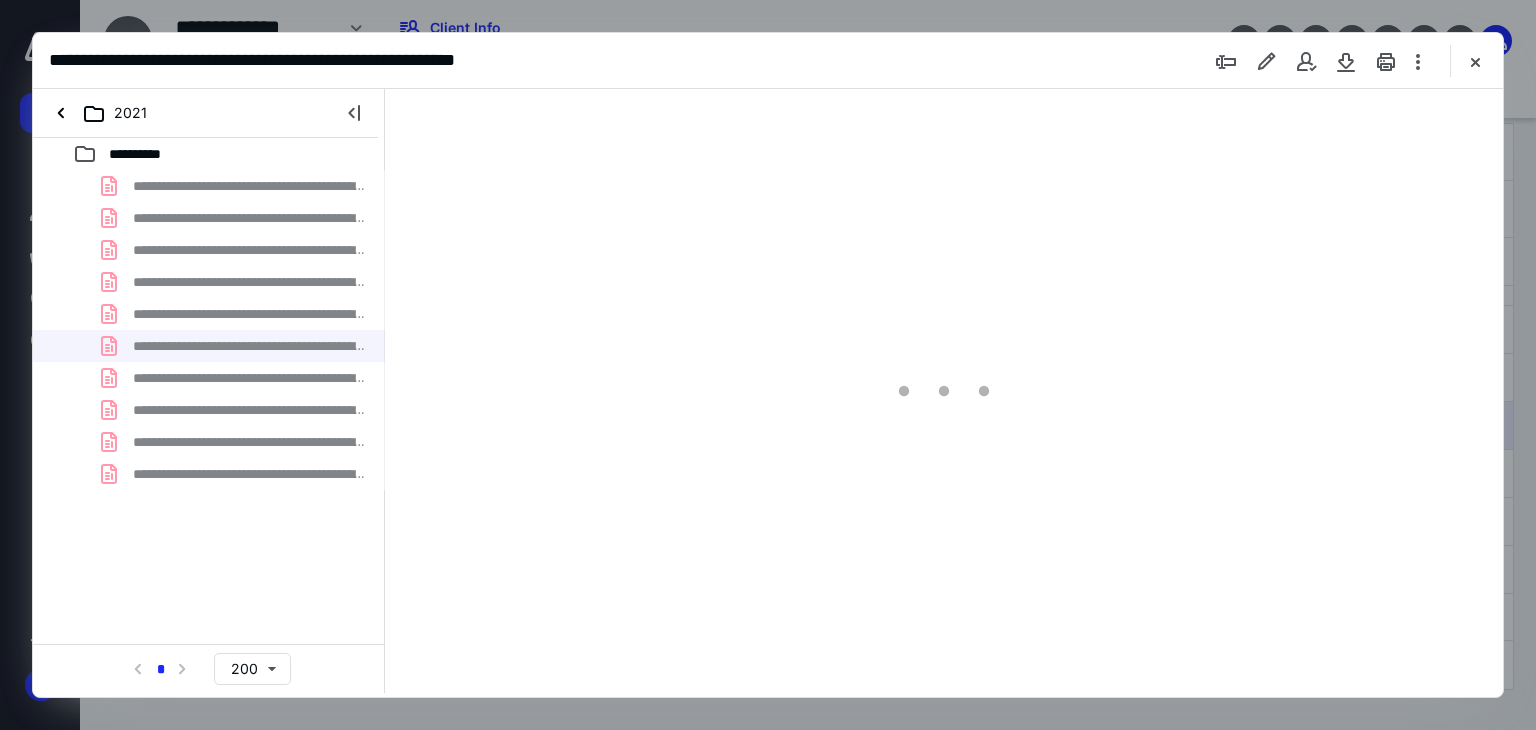 scroll, scrollTop: 0, scrollLeft: 0, axis: both 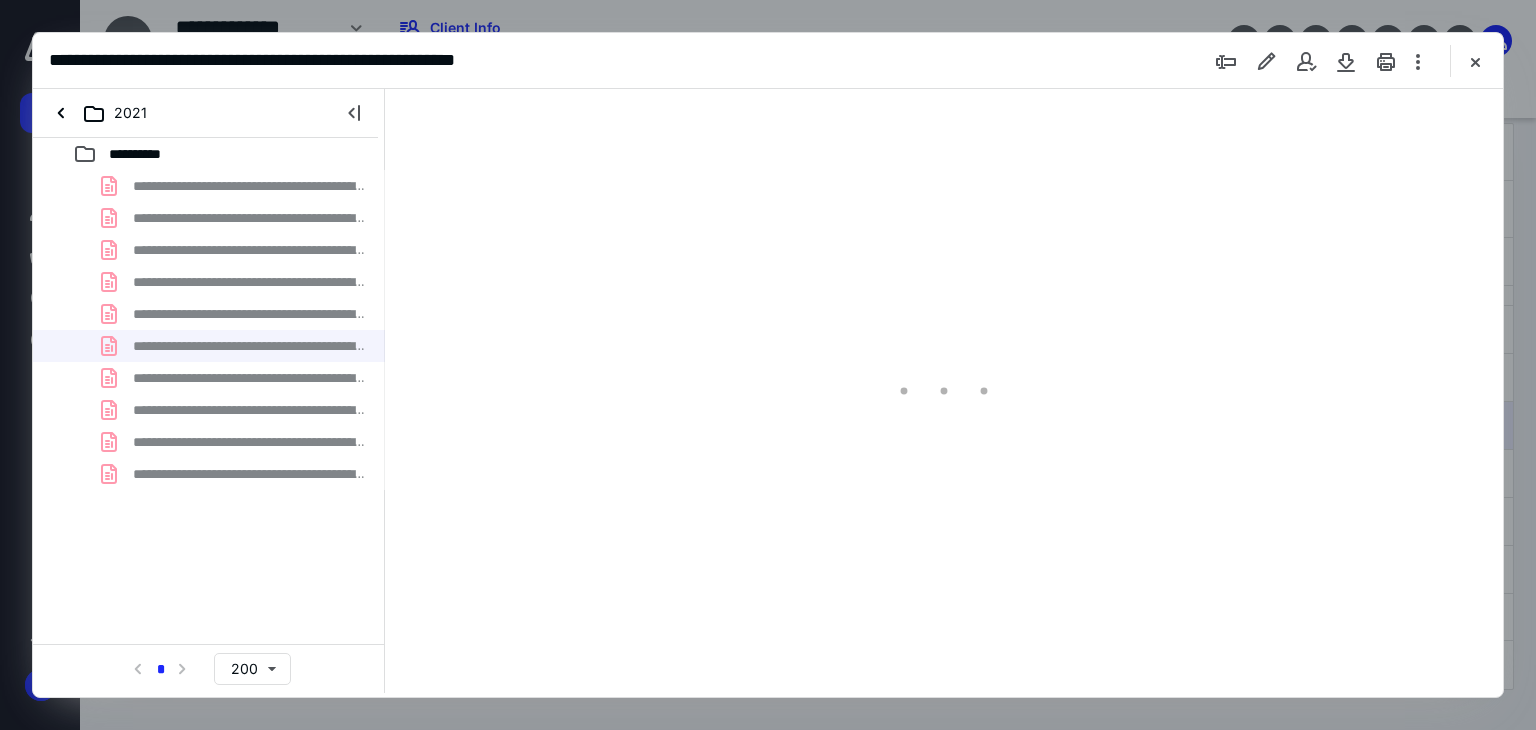 type on "184" 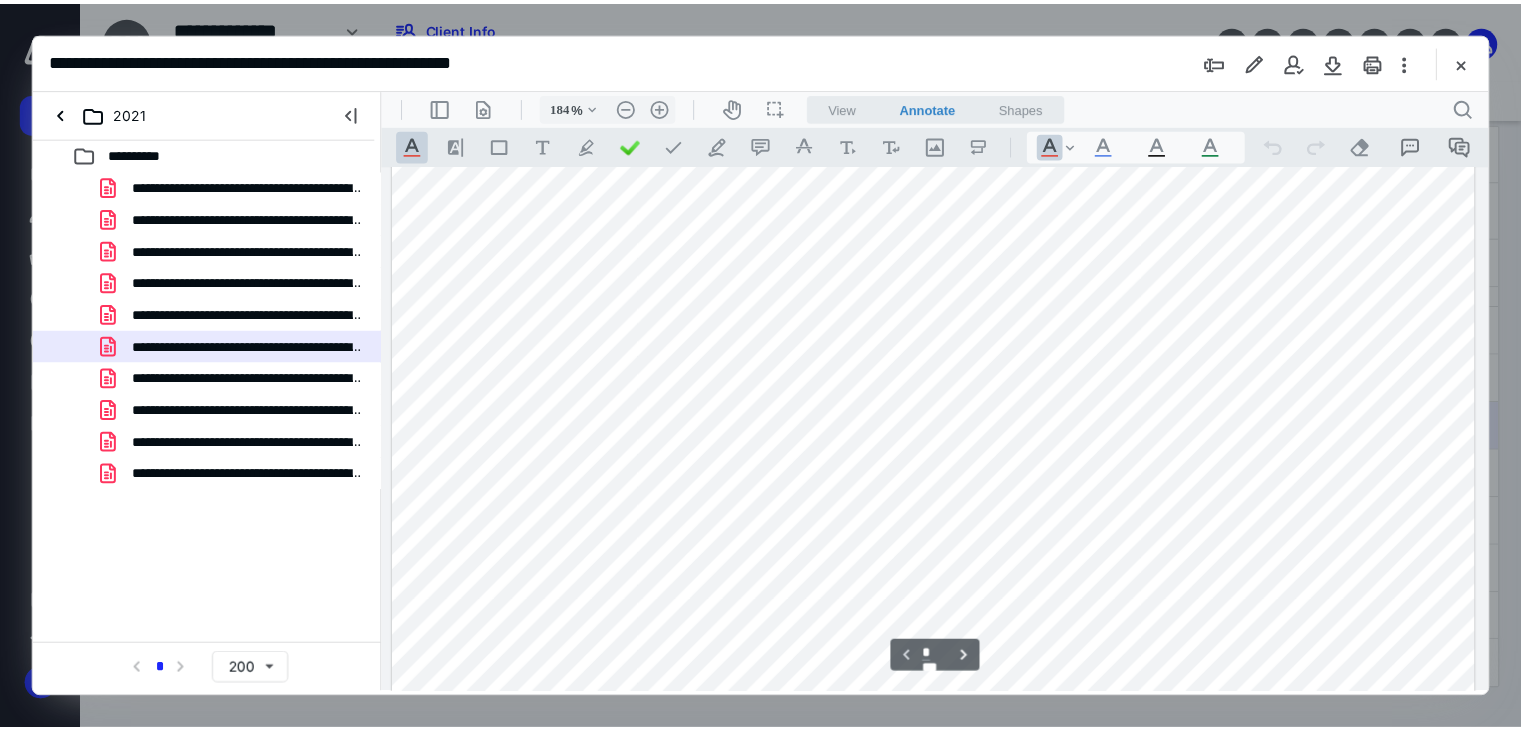 scroll, scrollTop: 283, scrollLeft: 0, axis: vertical 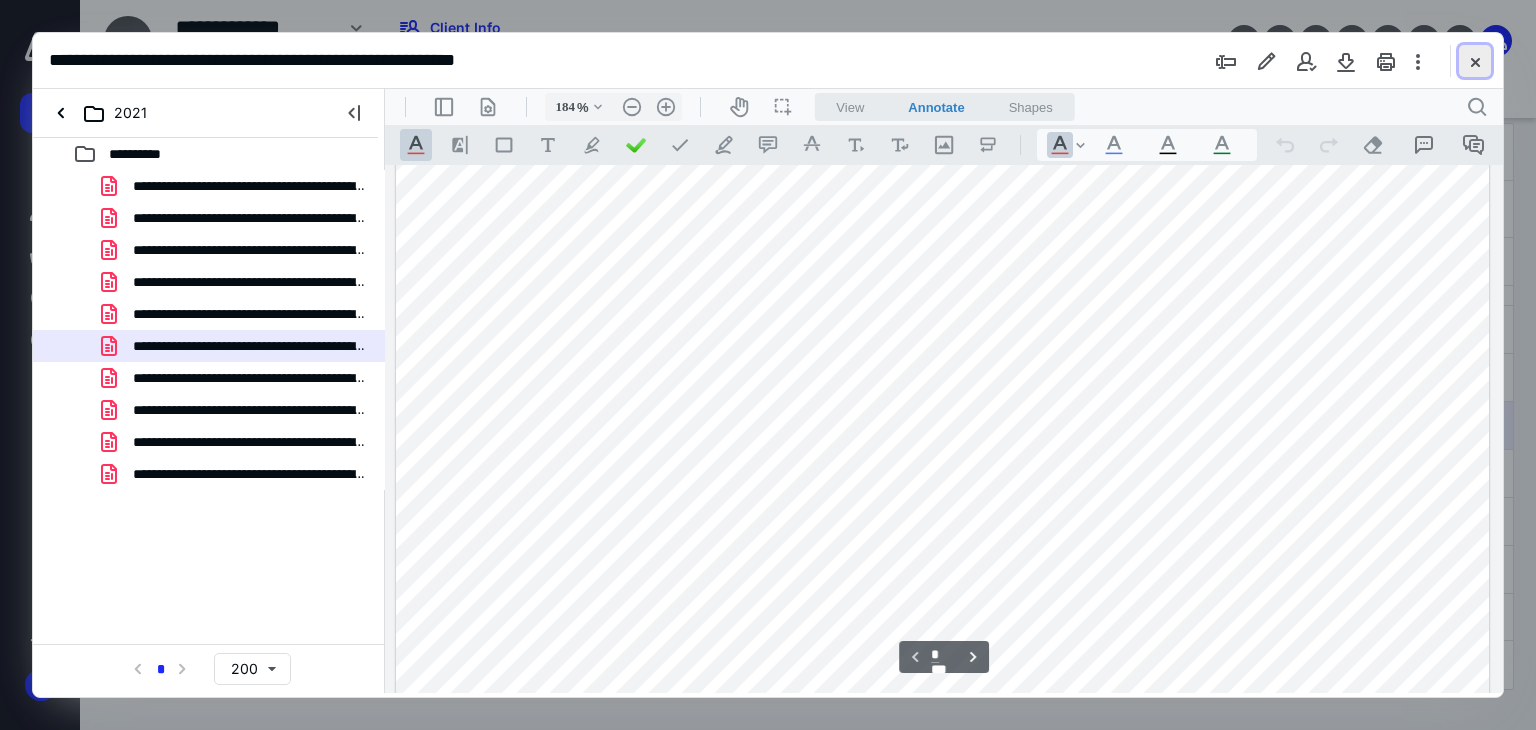 click at bounding box center (1475, 61) 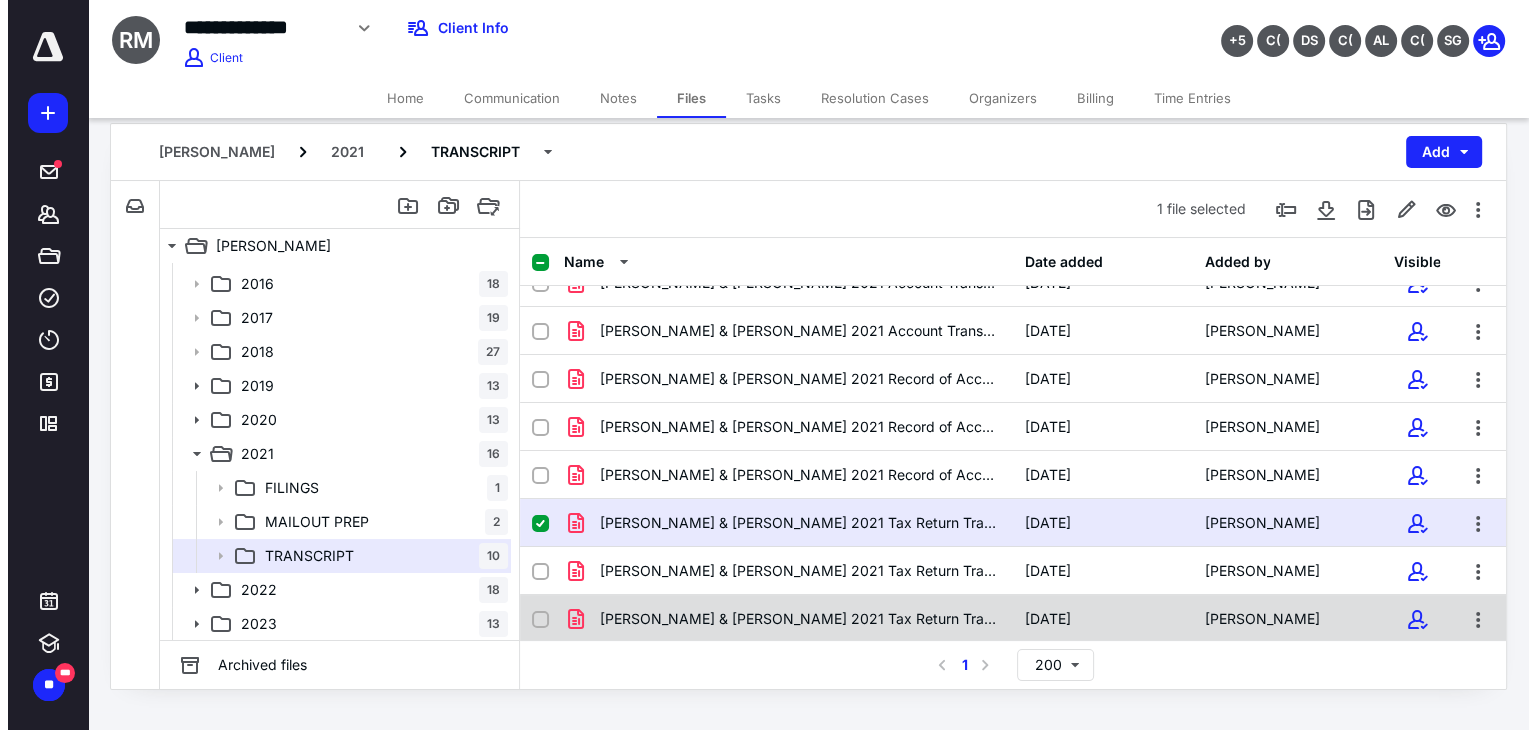 scroll, scrollTop: 0, scrollLeft: 0, axis: both 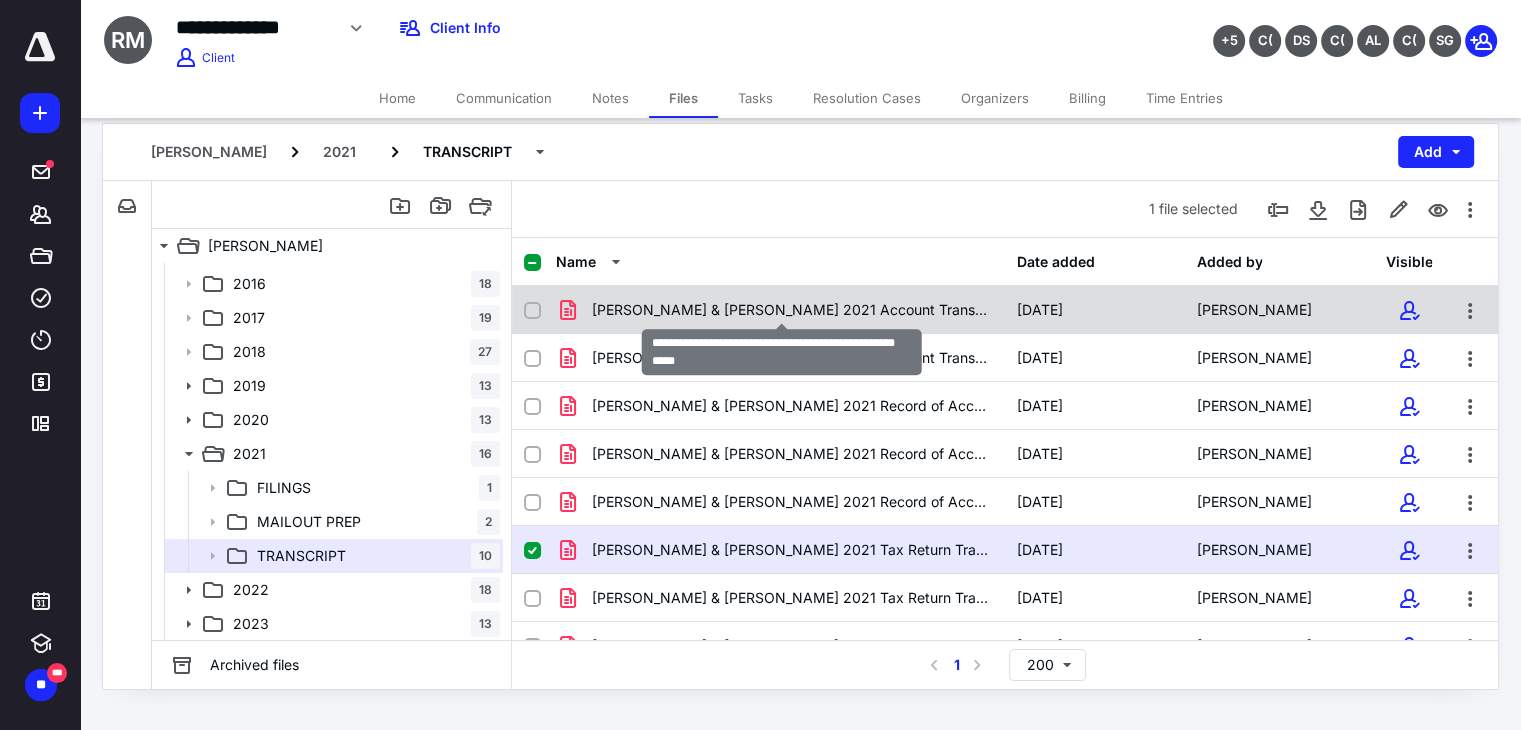 click on "[PERSON_NAME] & [PERSON_NAME] 2021 Account Transcript (1).pdf" at bounding box center (792, 310) 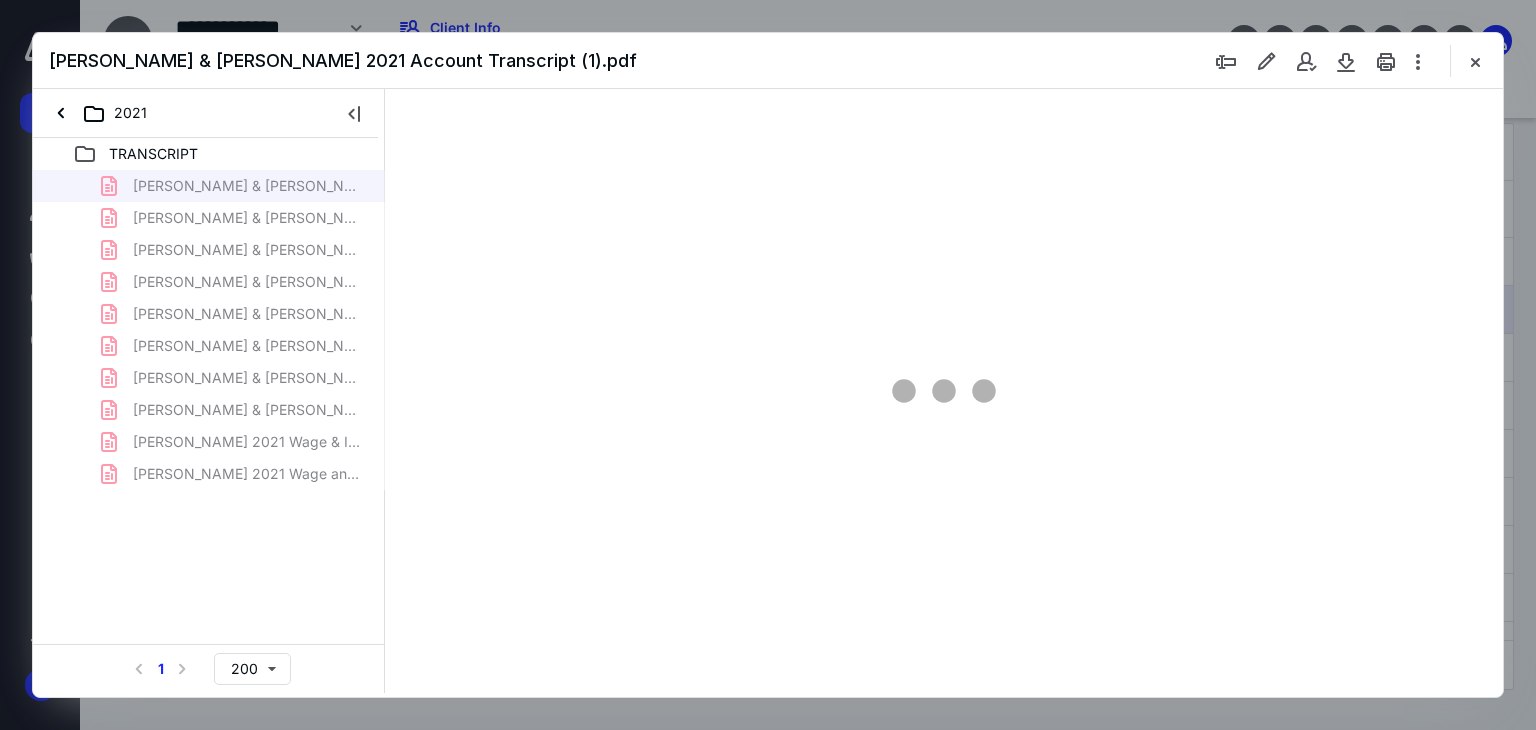 scroll, scrollTop: 0, scrollLeft: 0, axis: both 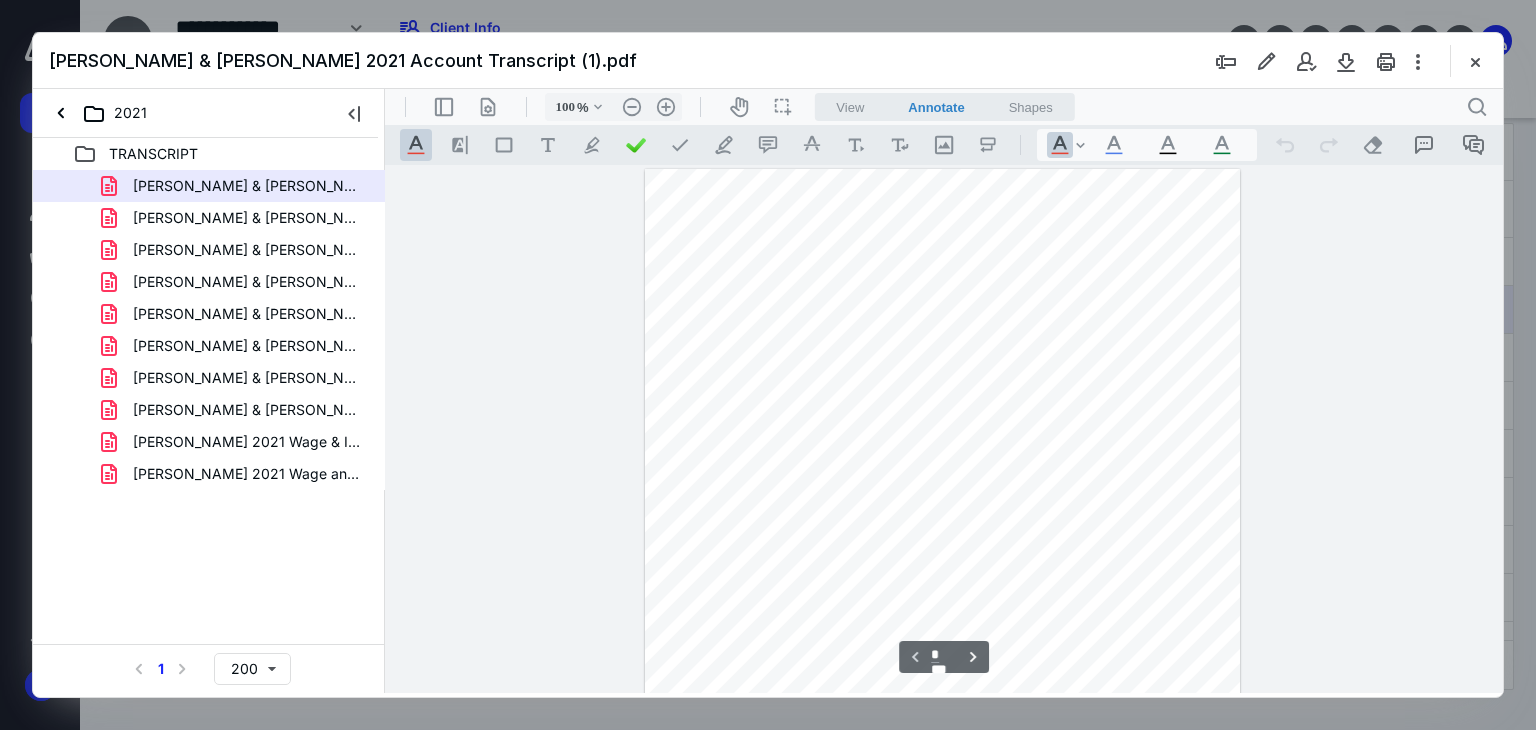 type on "183" 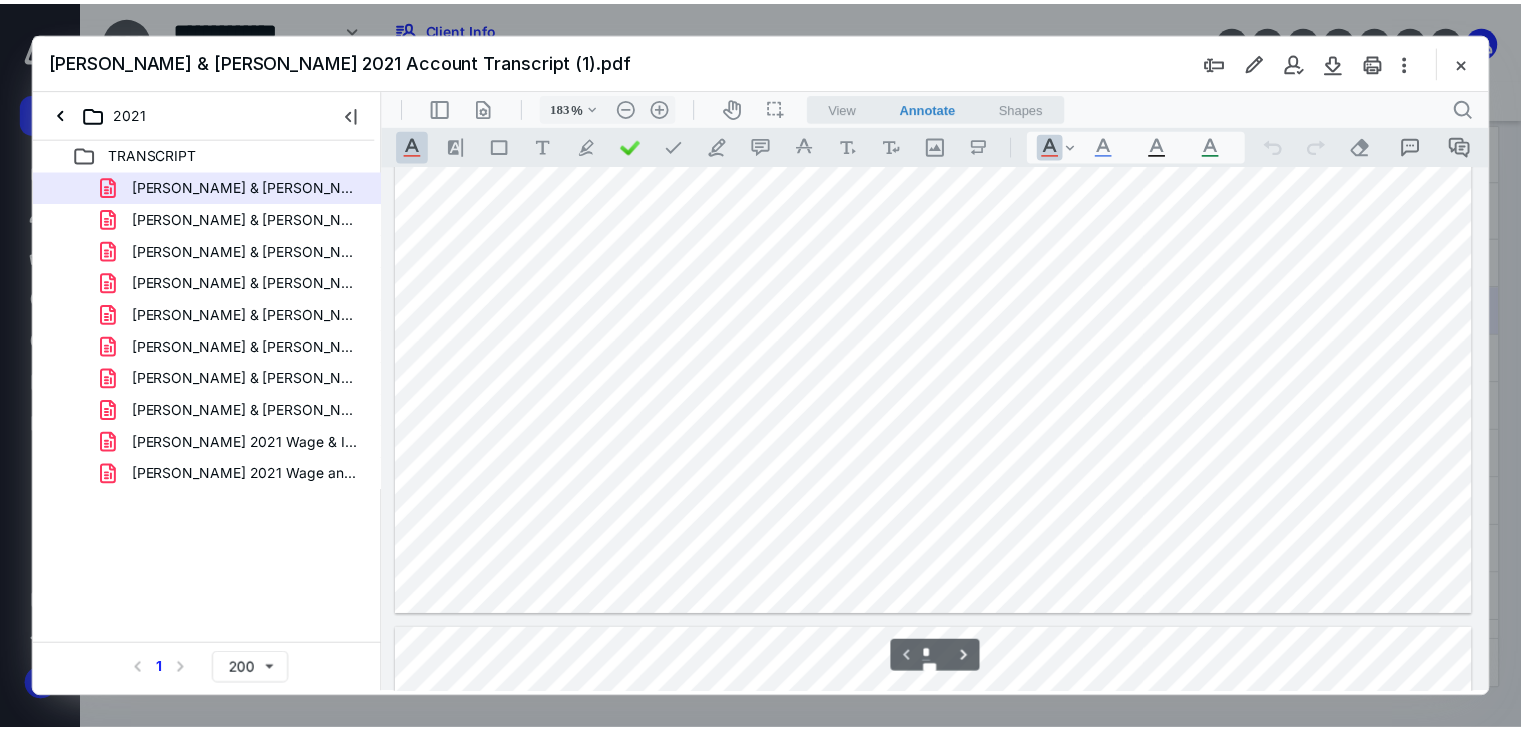 scroll, scrollTop: 1100, scrollLeft: 0, axis: vertical 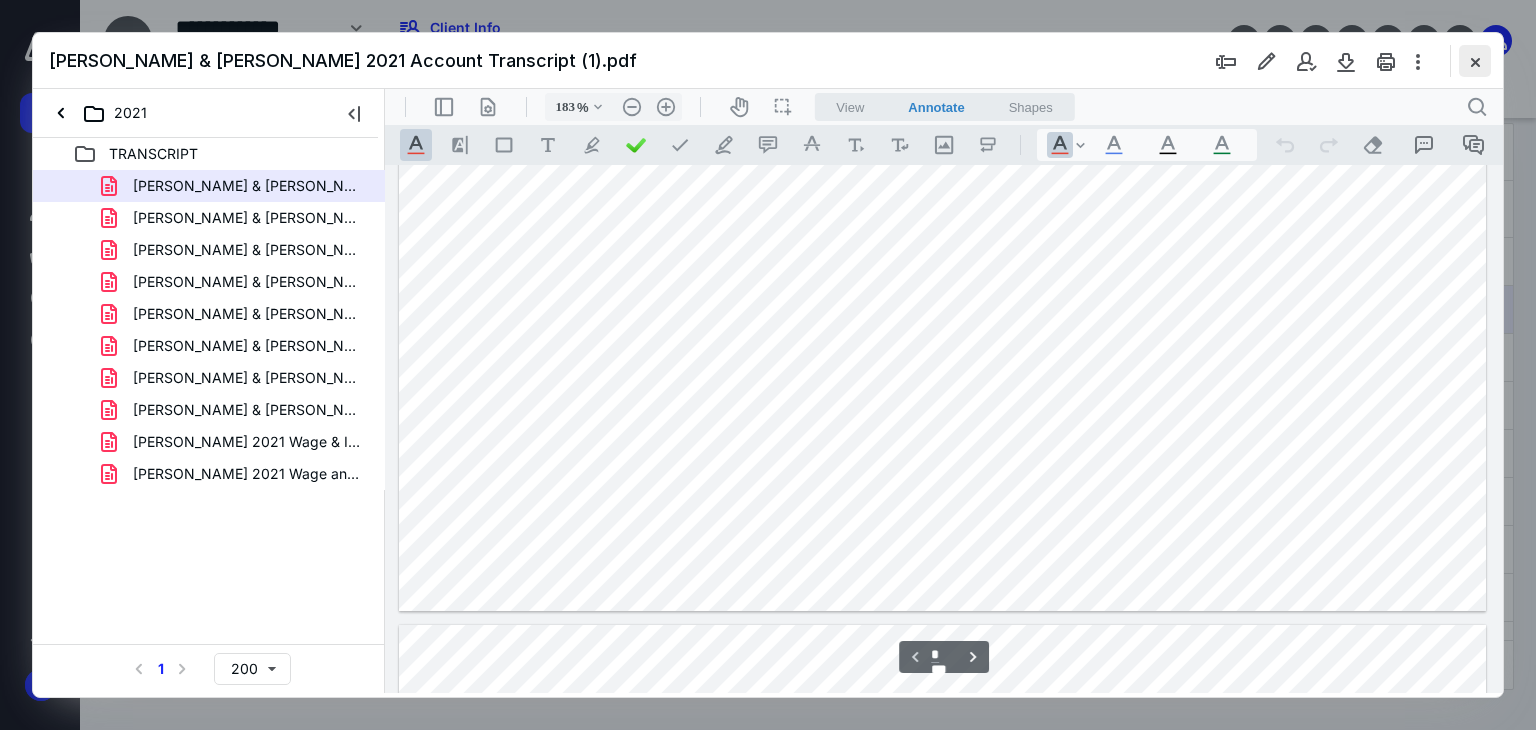 click at bounding box center (1475, 61) 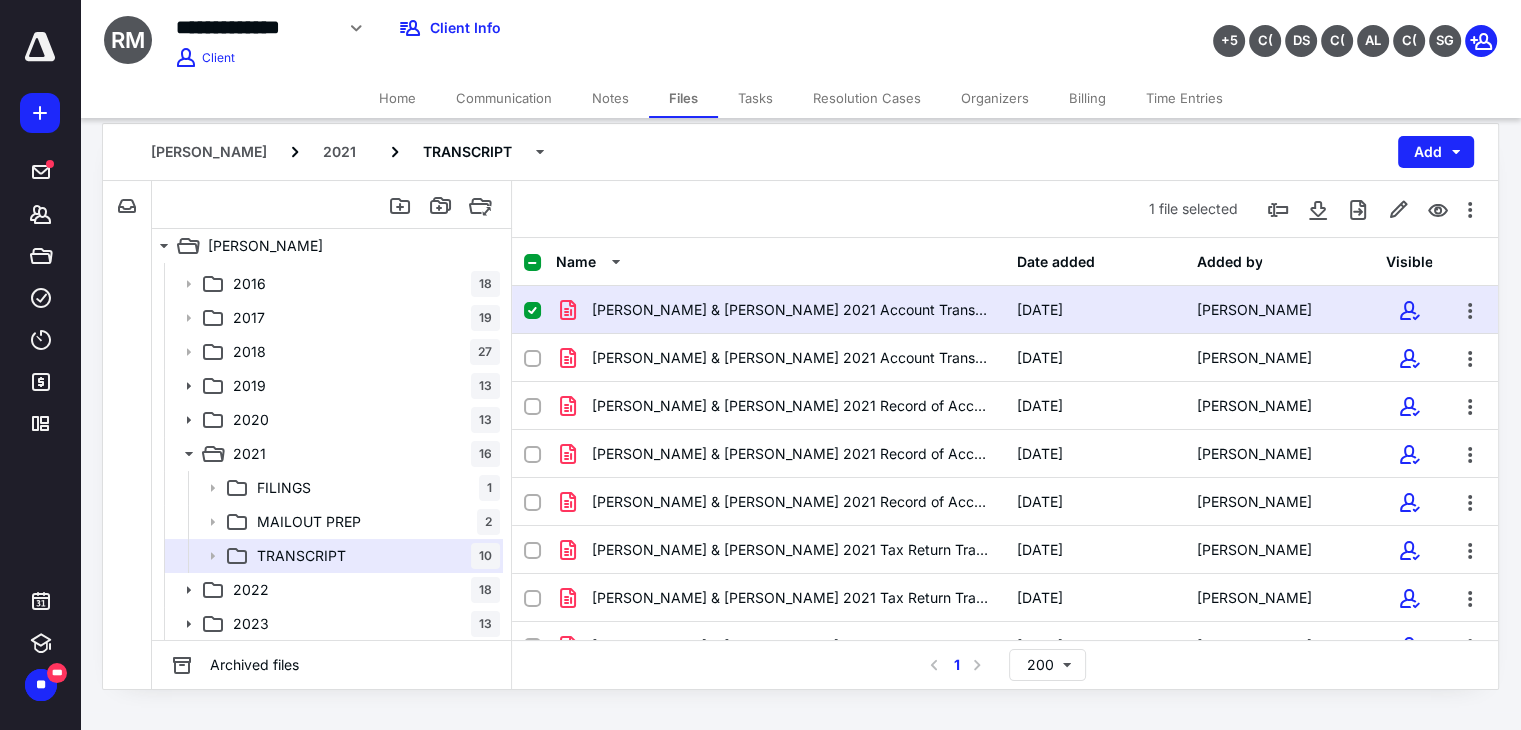click on "Home" at bounding box center [397, 98] 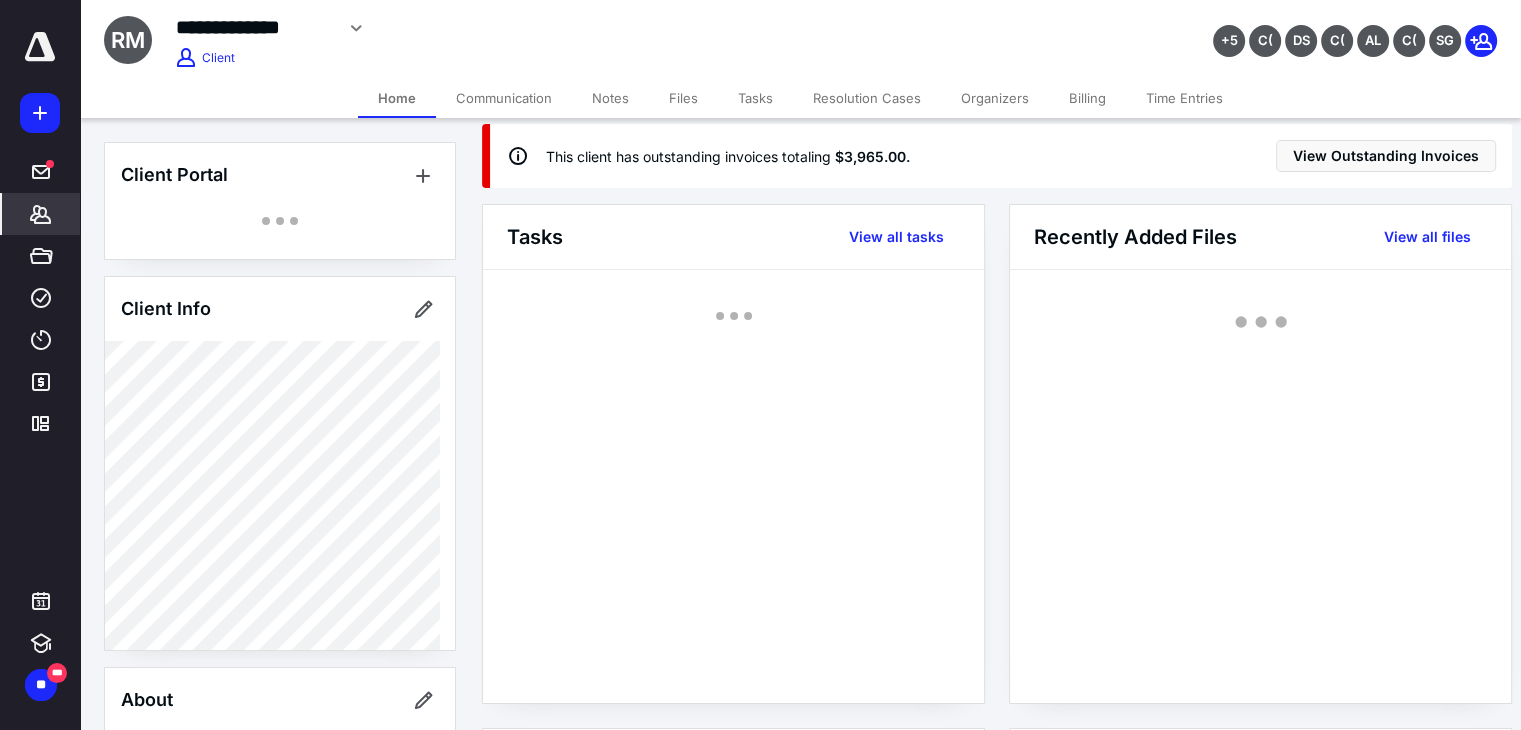 scroll, scrollTop: 0, scrollLeft: 0, axis: both 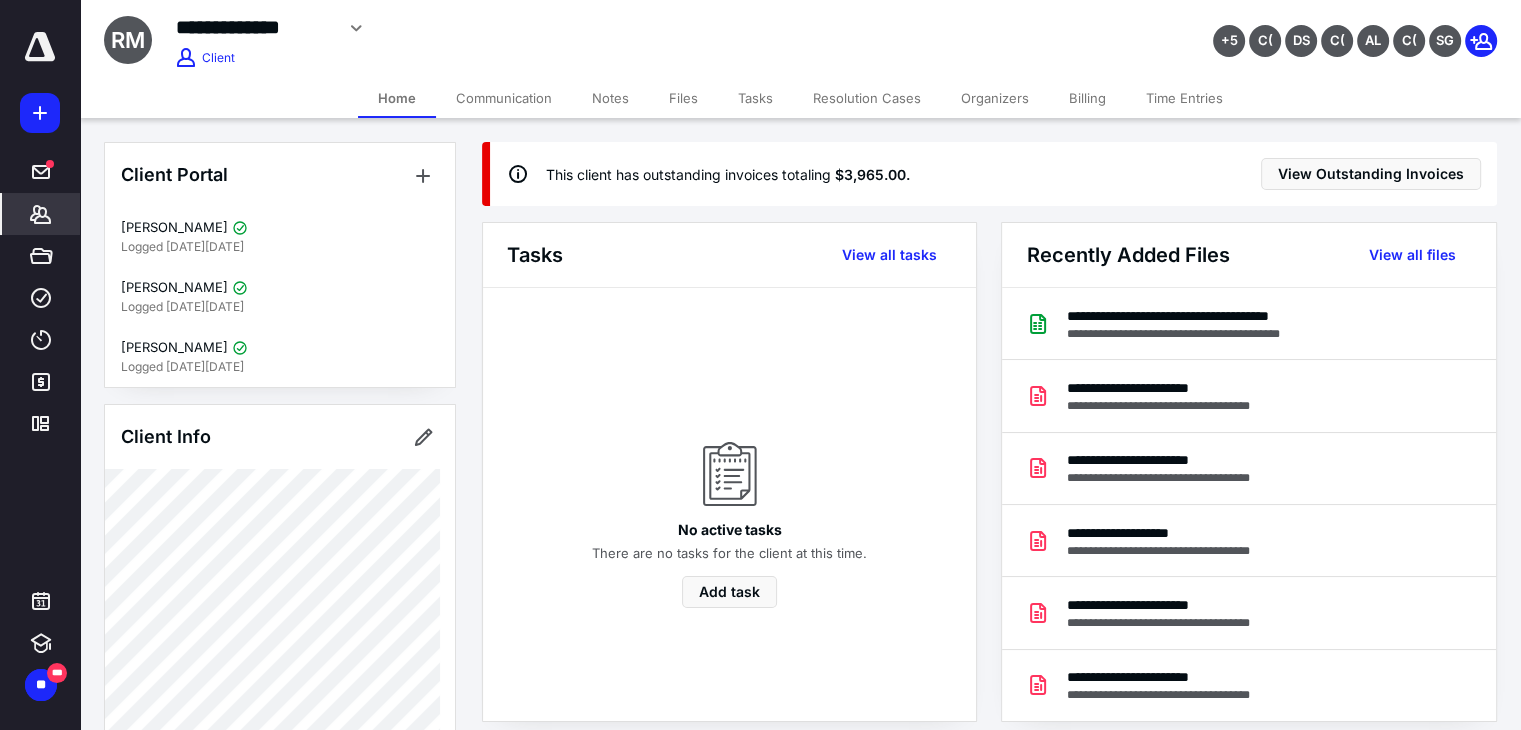 click on "Files" at bounding box center [683, 98] 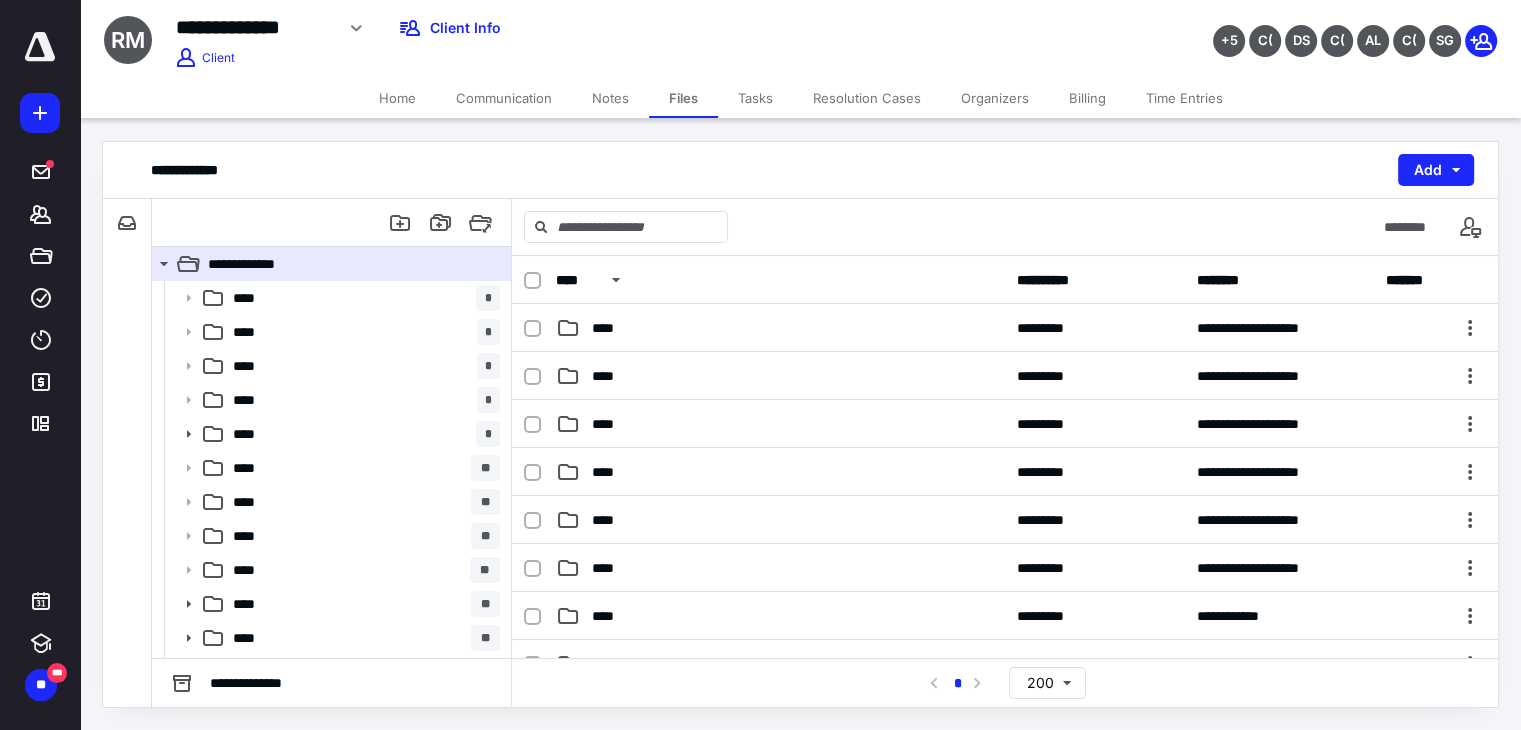 scroll, scrollTop: 336, scrollLeft: 0, axis: vertical 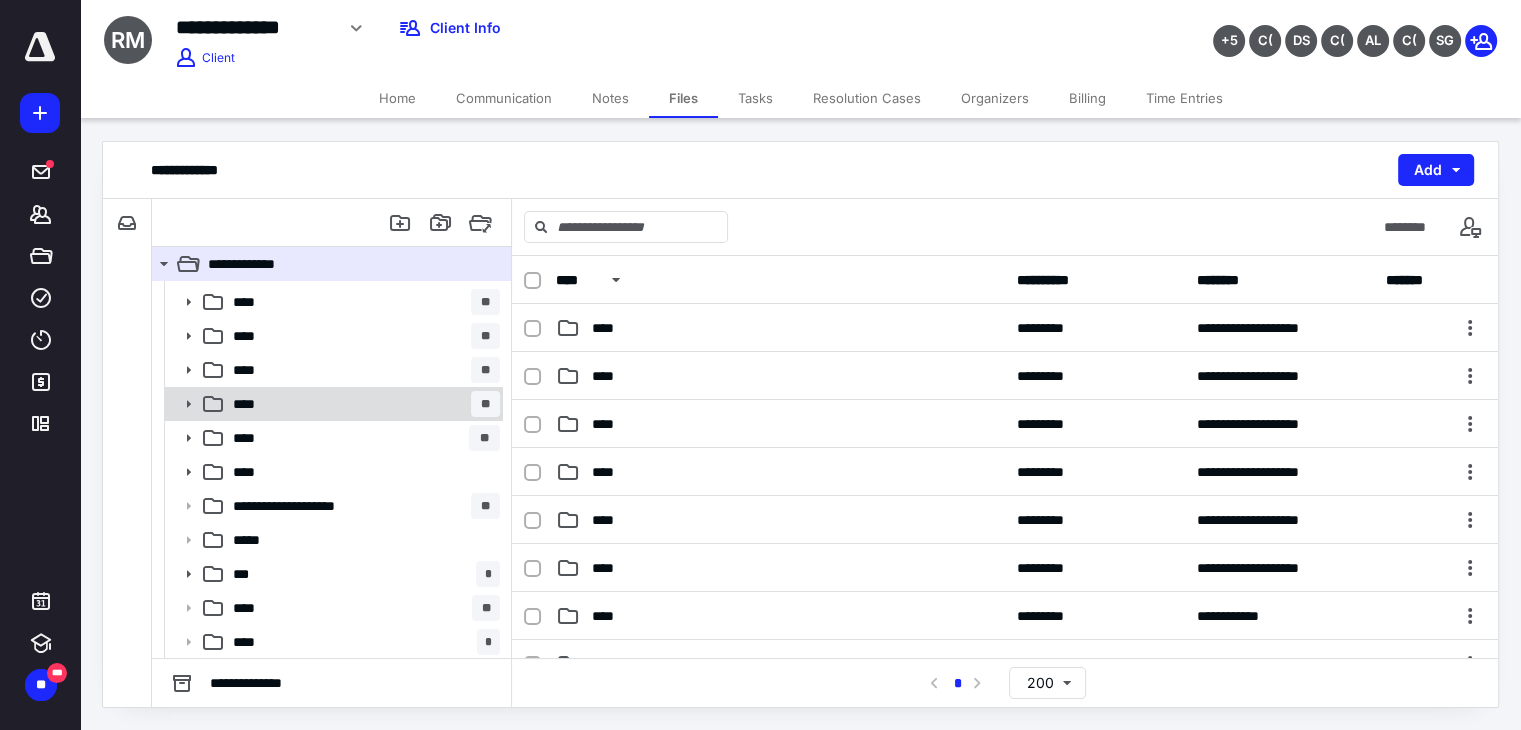 click on "**** **" at bounding box center (362, 404) 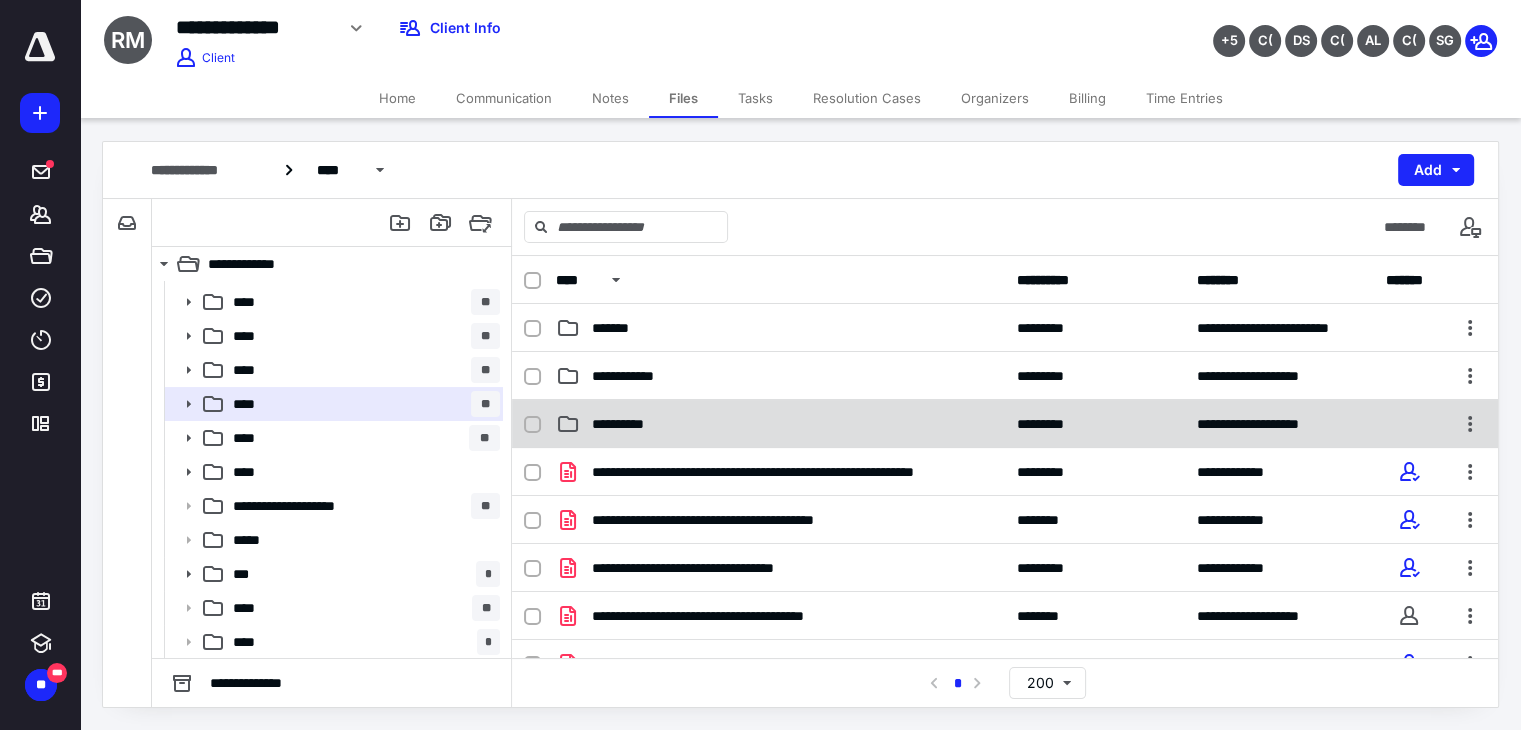 click on "**********" at bounding box center (780, 424) 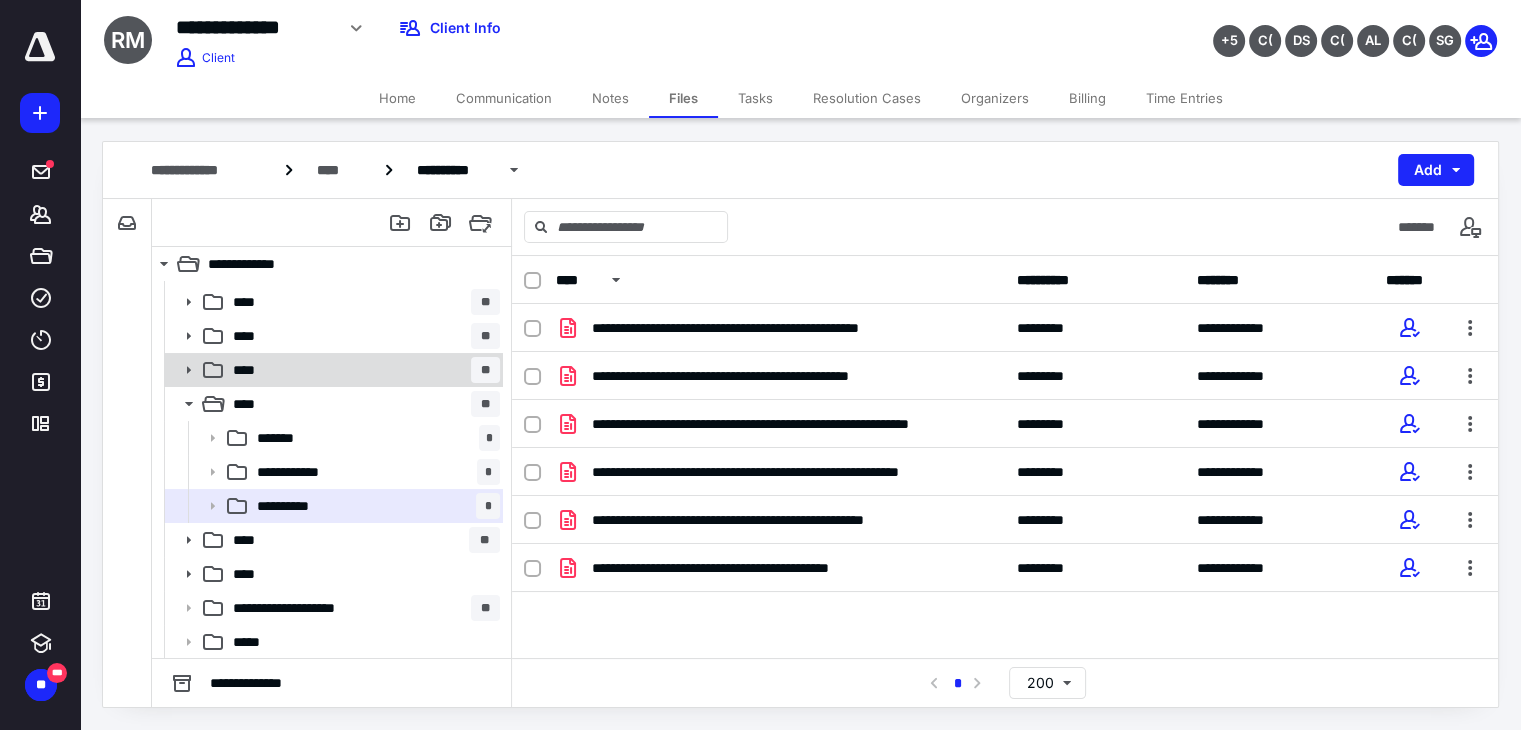 click on "**** **" at bounding box center (362, 370) 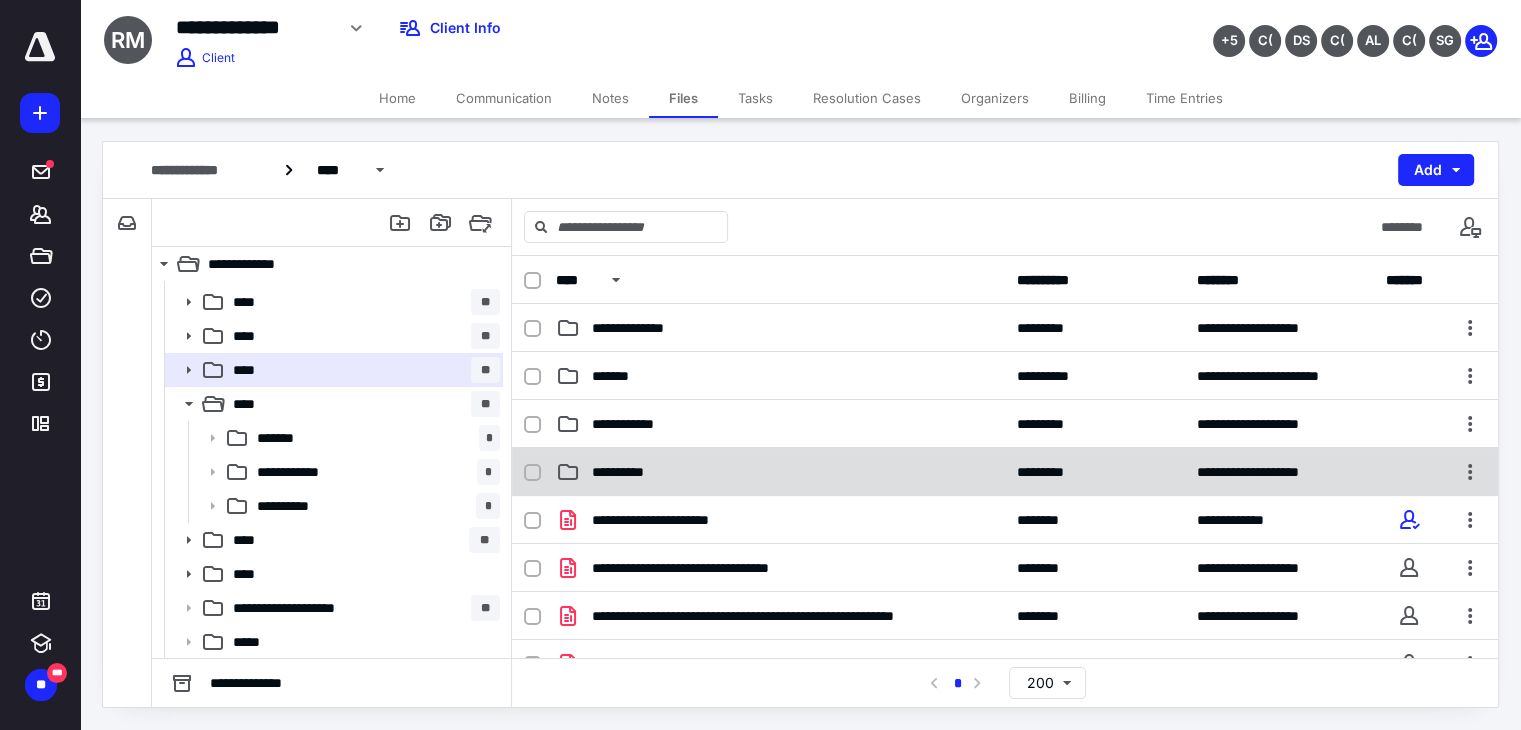 click on "**********" at bounding box center [1005, 472] 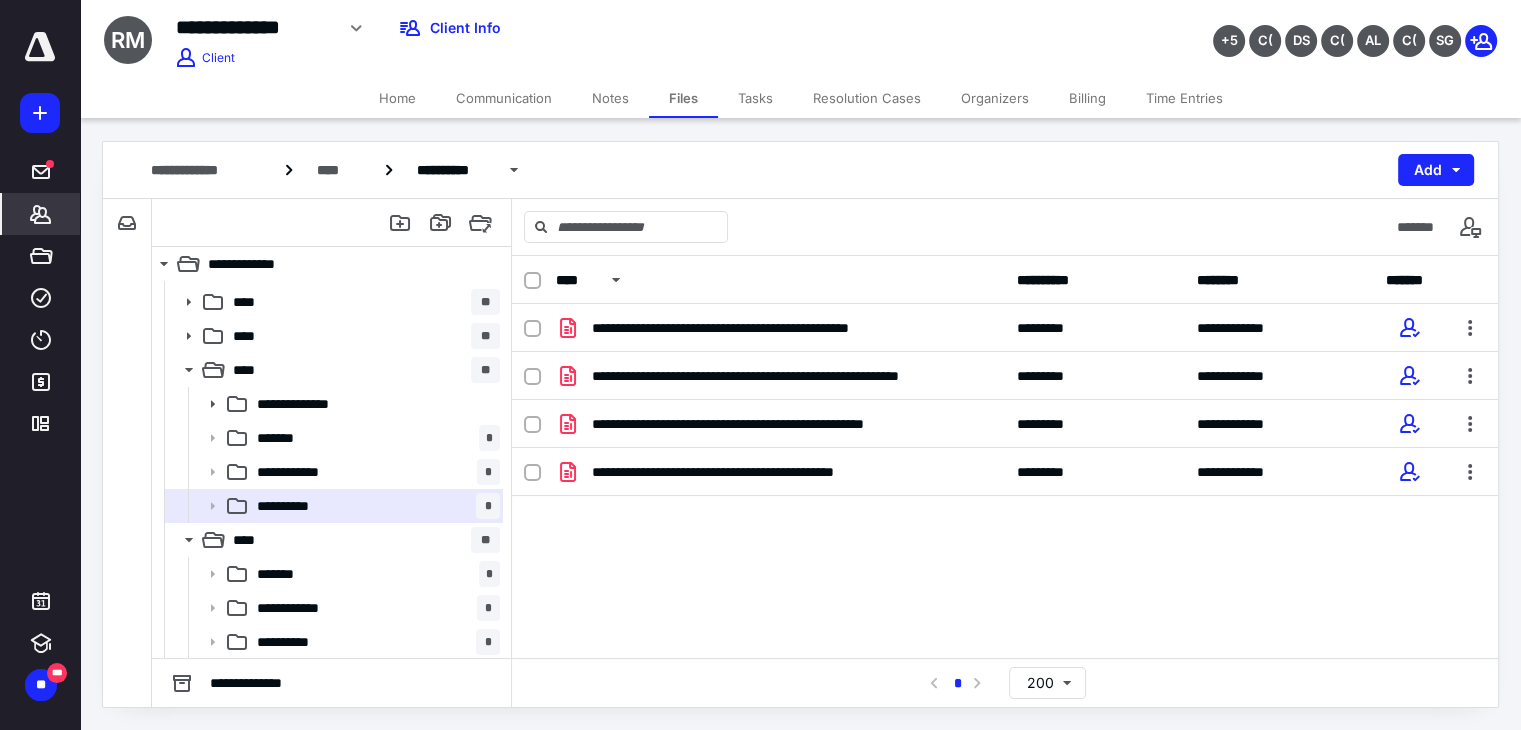 click on "*******" at bounding box center (41, 214) 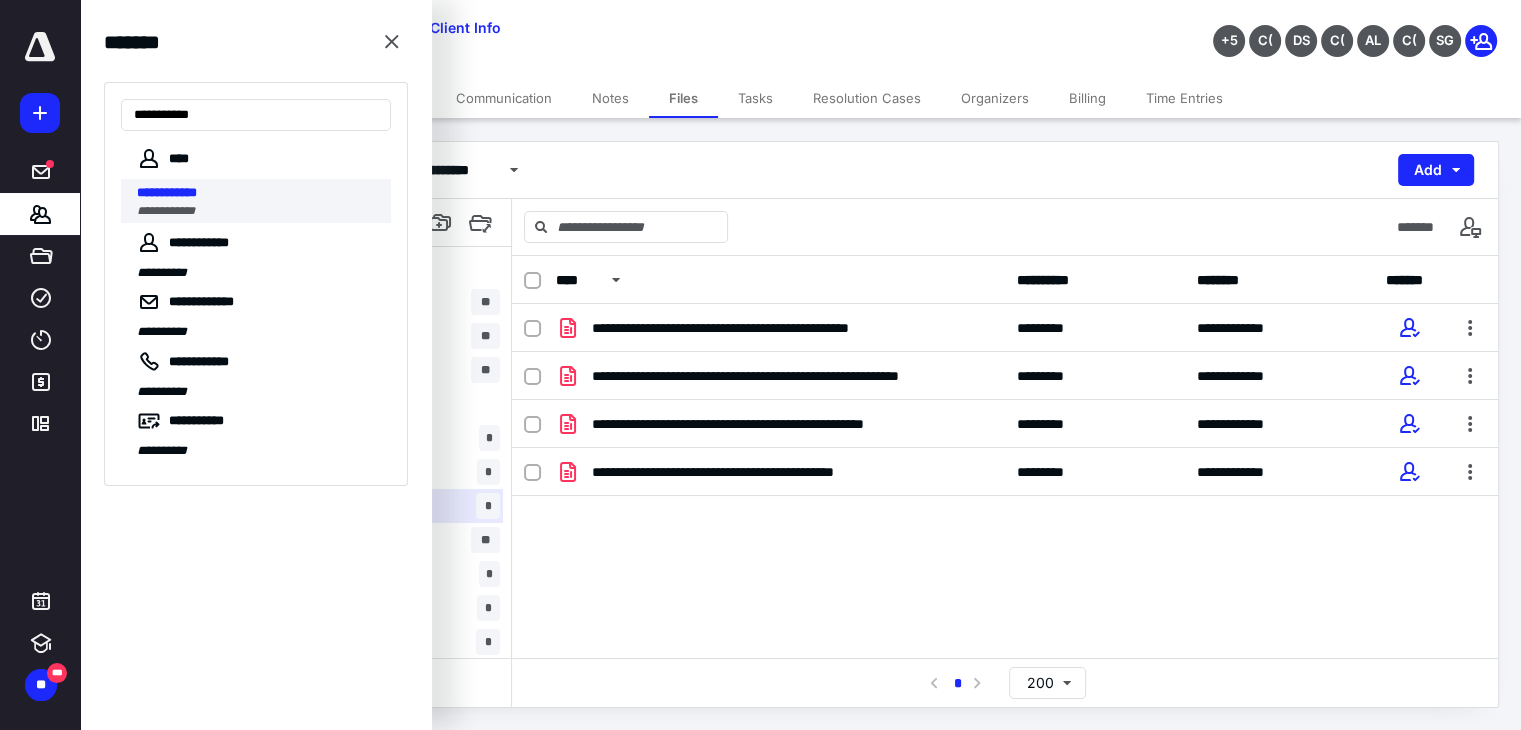 type on "**********" 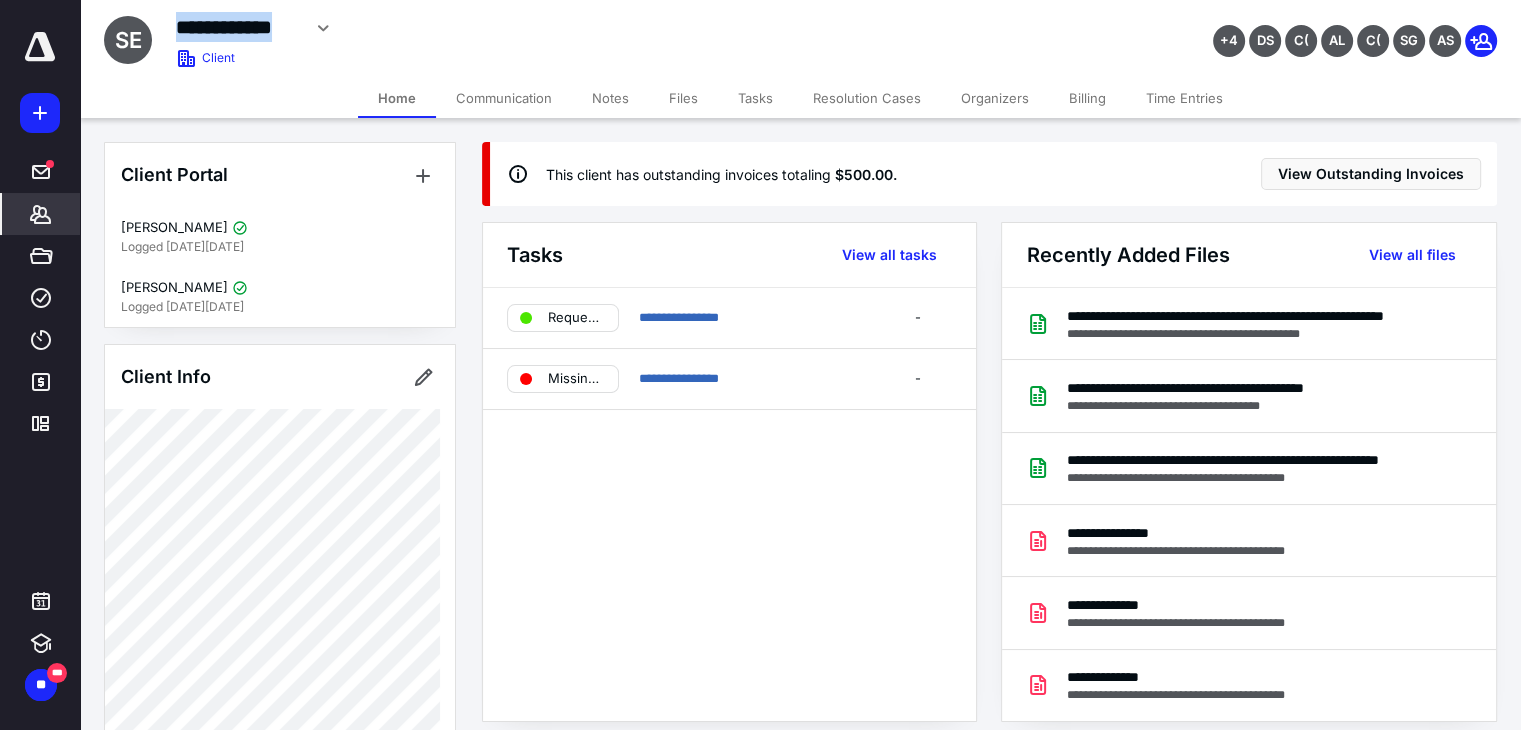 drag, startPoint x: 171, startPoint y: 25, endPoint x: 297, endPoint y: 26, distance: 126.00397 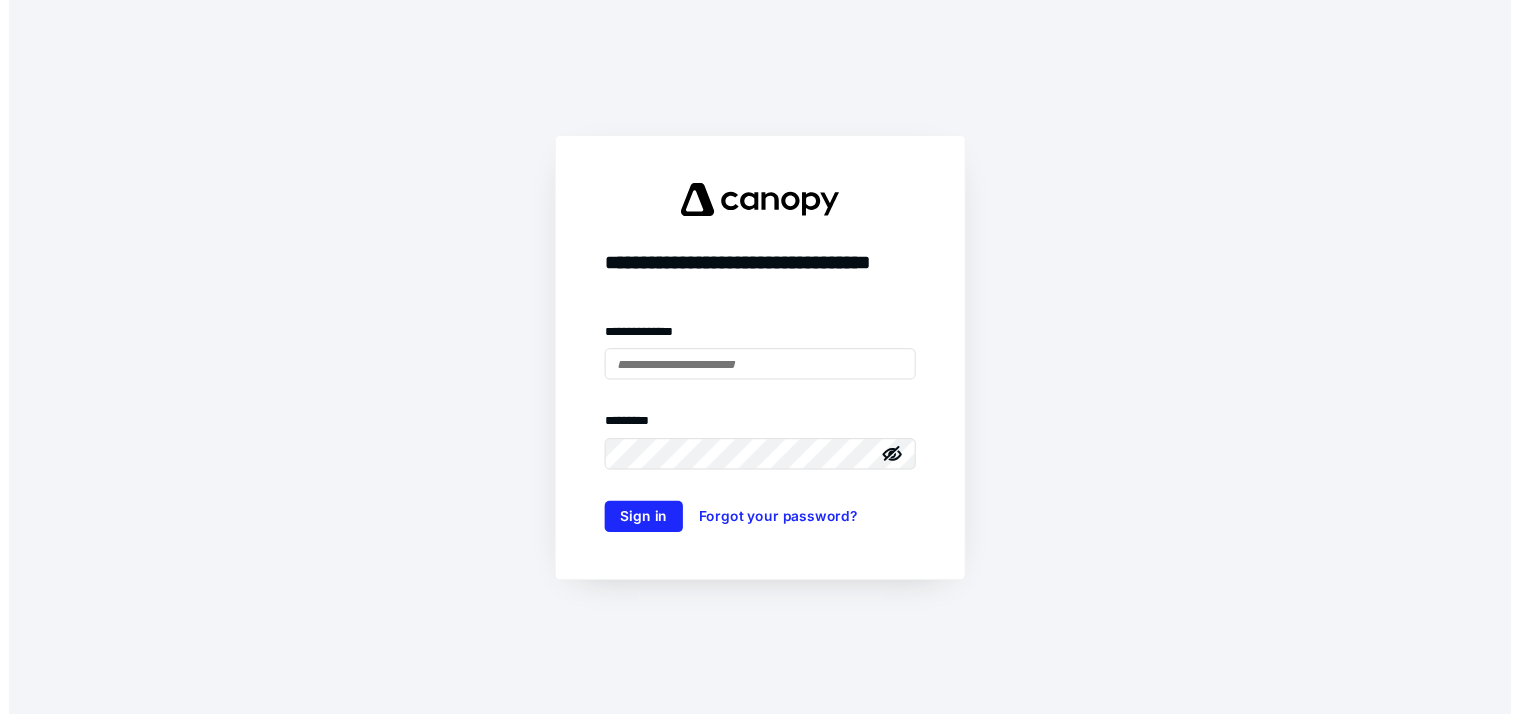 scroll, scrollTop: 0, scrollLeft: 0, axis: both 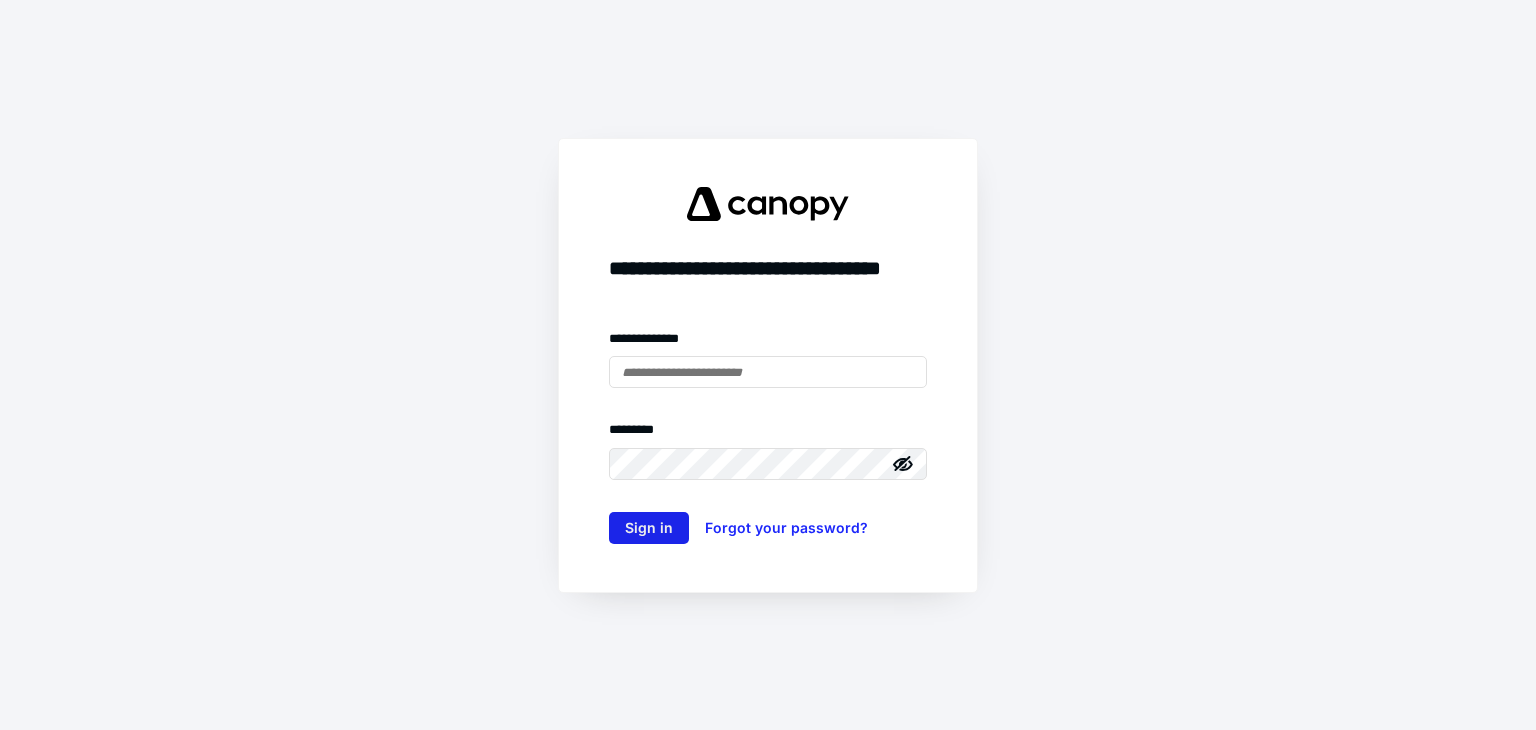 type on "**********" 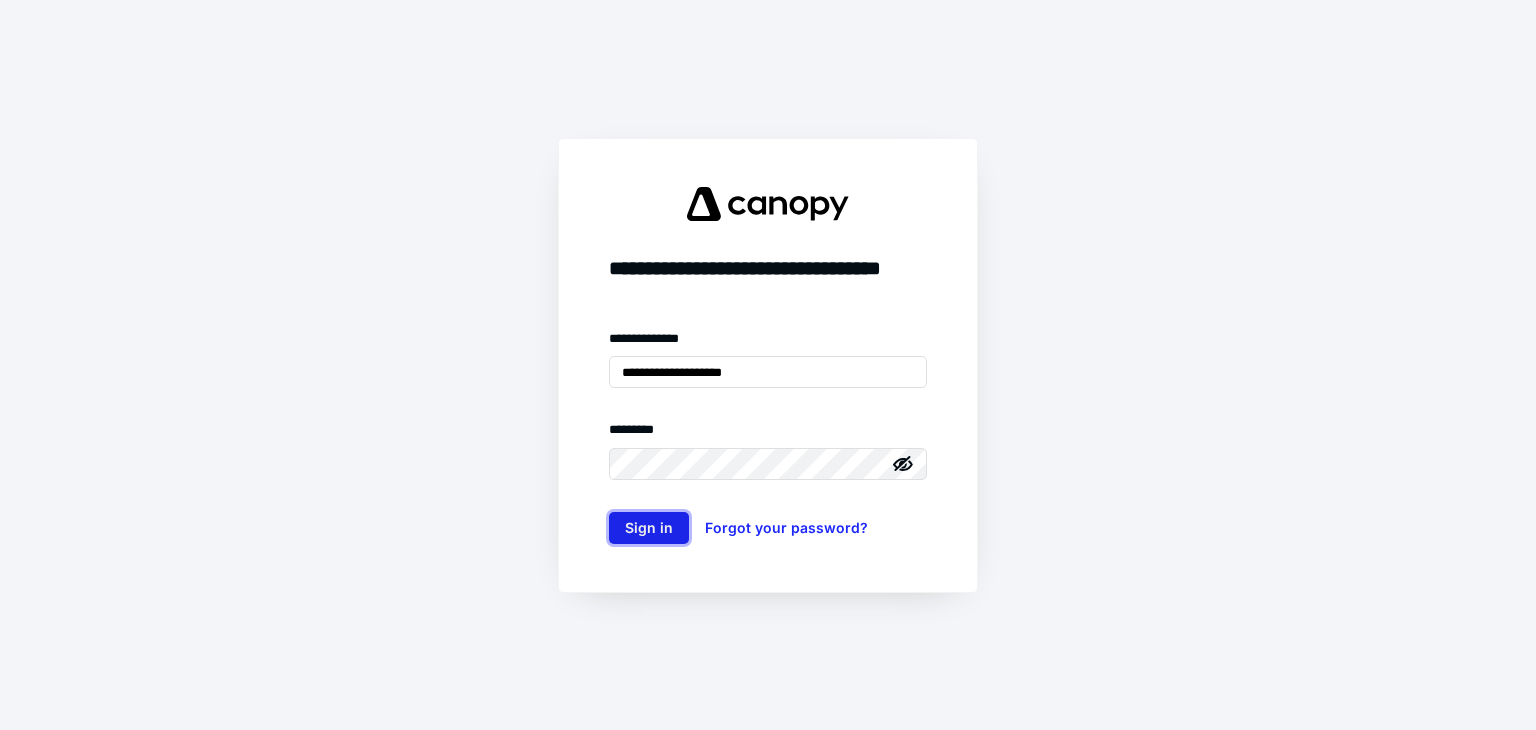 click on "Sign in" at bounding box center (649, 528) 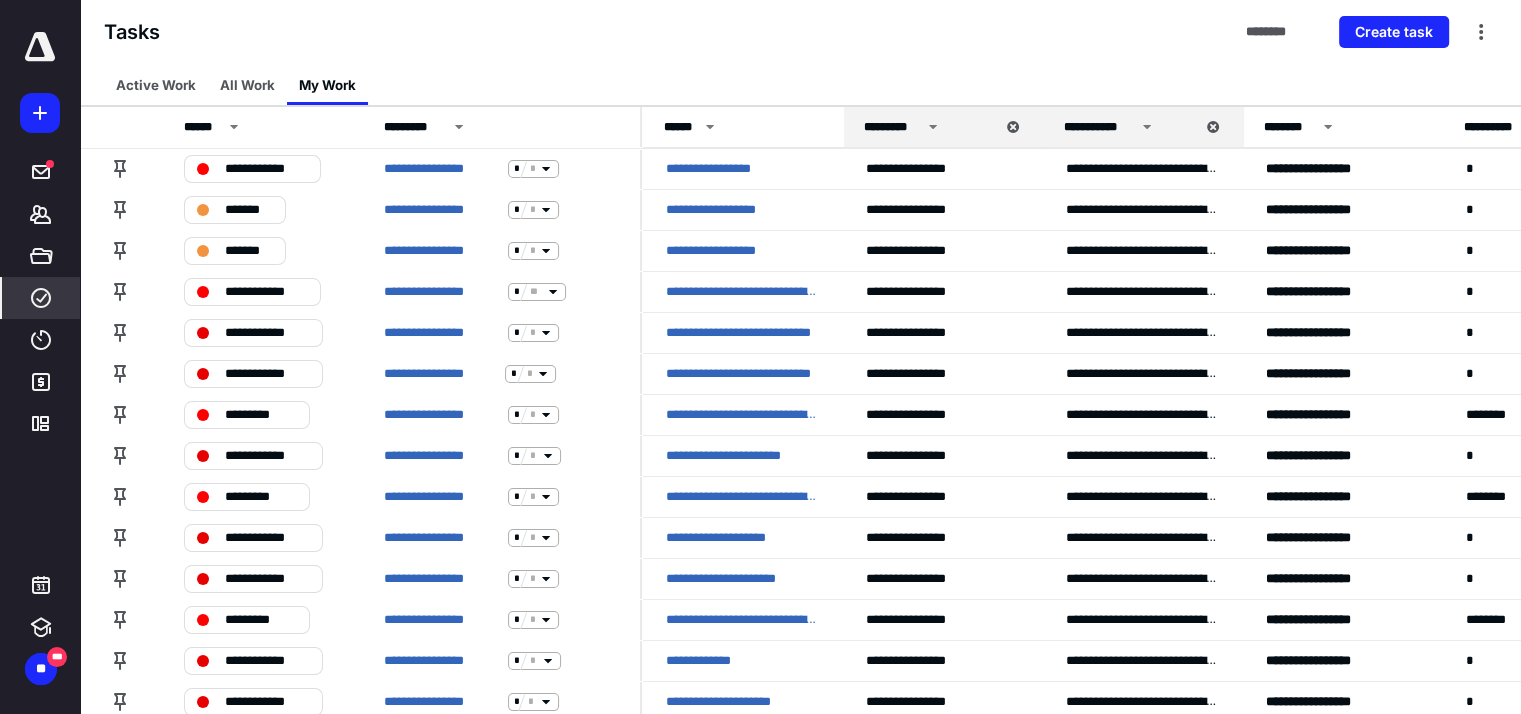 scroll, scrollTop: 0, scrollLeft: 0, axis: both 